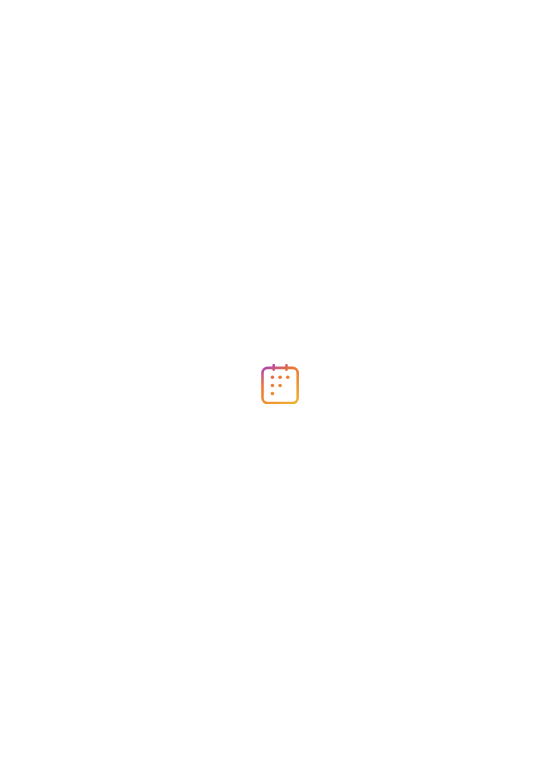 scroll, scrollTop: 0, scrollLeft: 0, axis: both 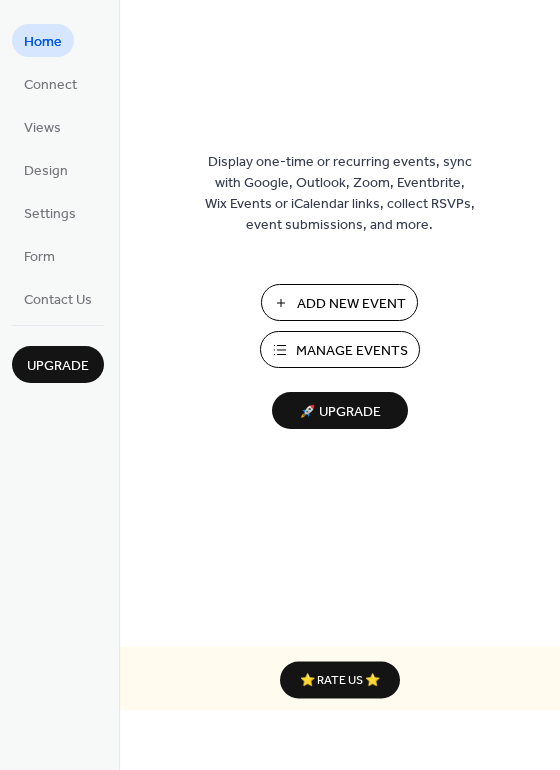 click on "Manage Events" at bounding box center [352, 351] 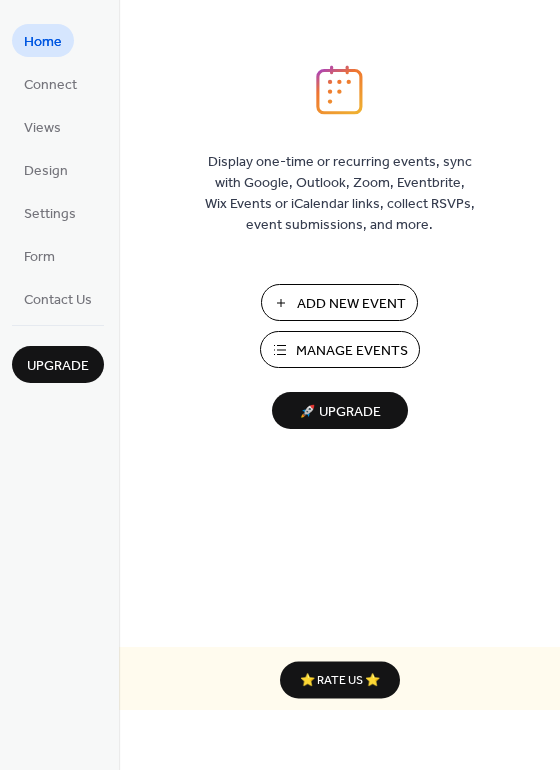 click on "Manage Events" at bounding box center (352, 351) 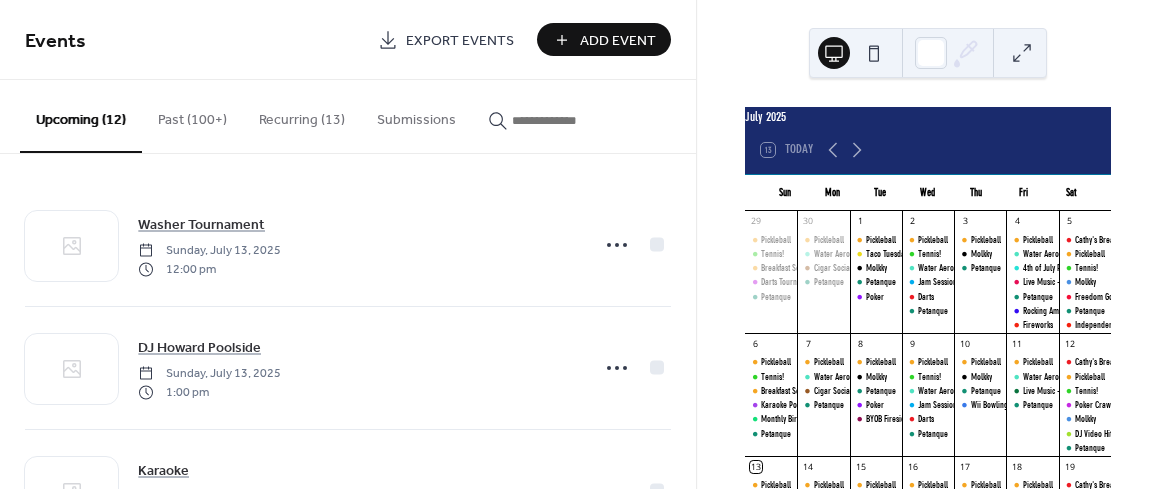 scroll, scrollTop: 0, scrollLeft: 0, axis: both 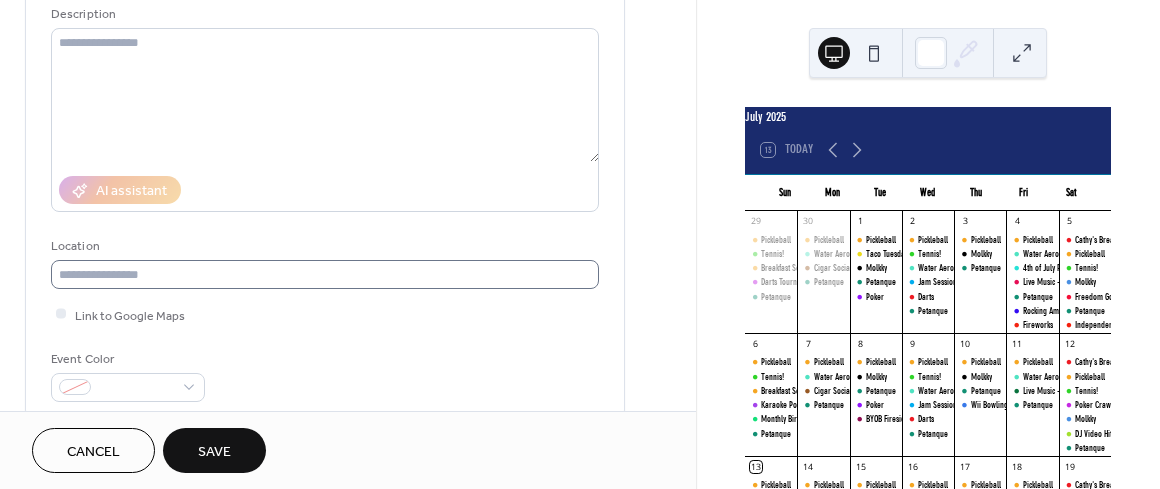type on "**********" 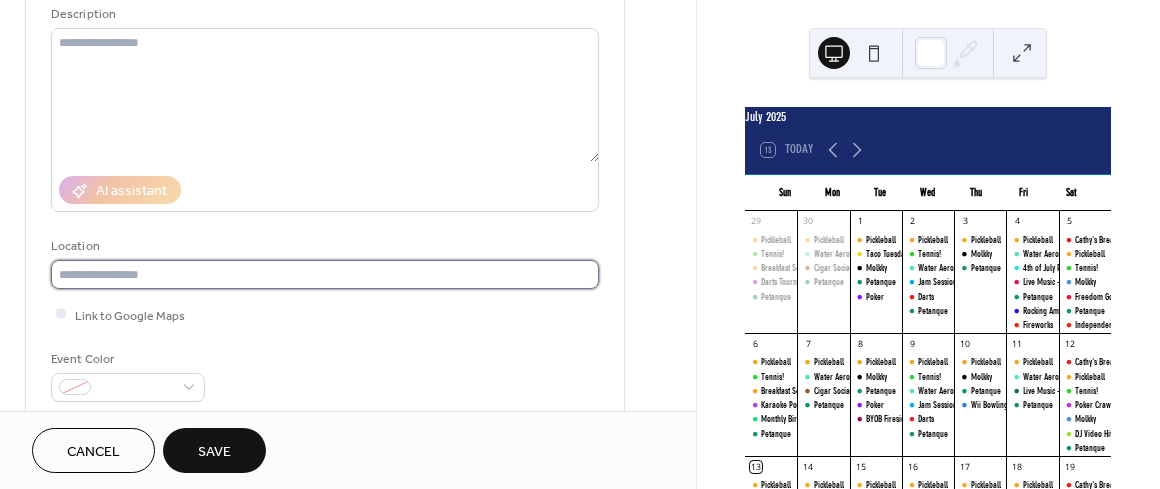 scroll, scrollTop: 0, scrollLeft: 0, axis: both 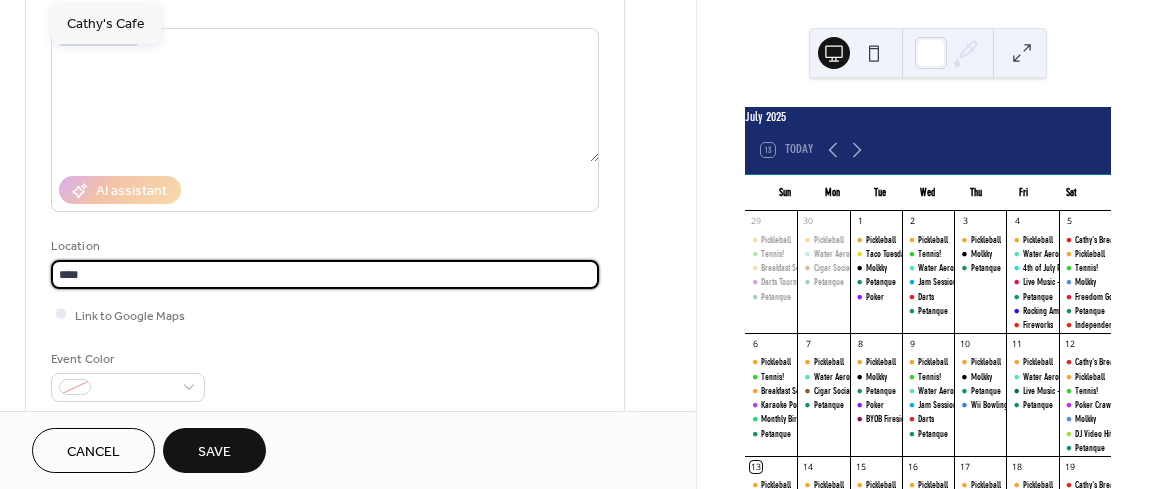 click on "****" at bounding box center [325, 274] 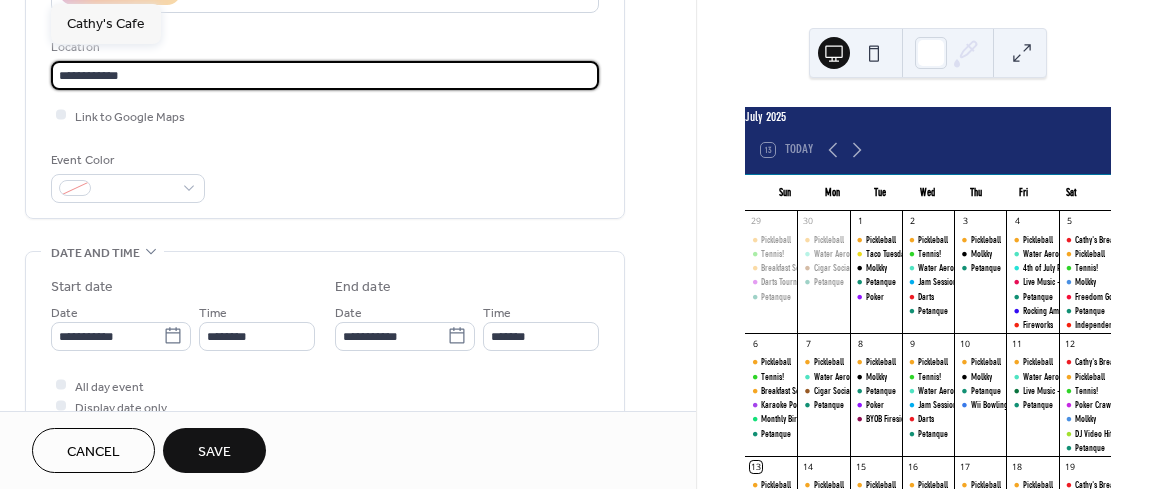 scroll, scrollTop: 400, scrollLeft: 0, axis: vertical 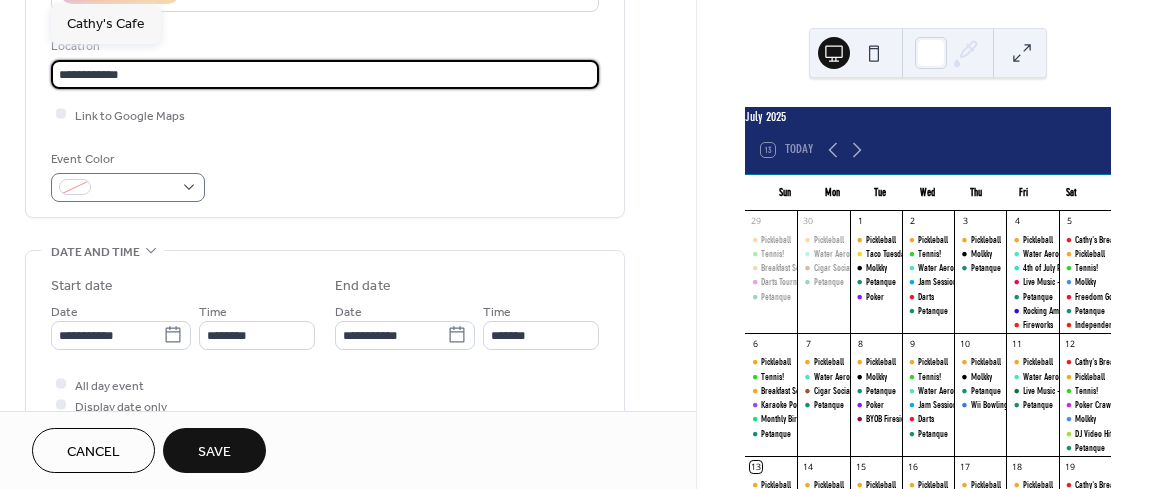 type on "**********" 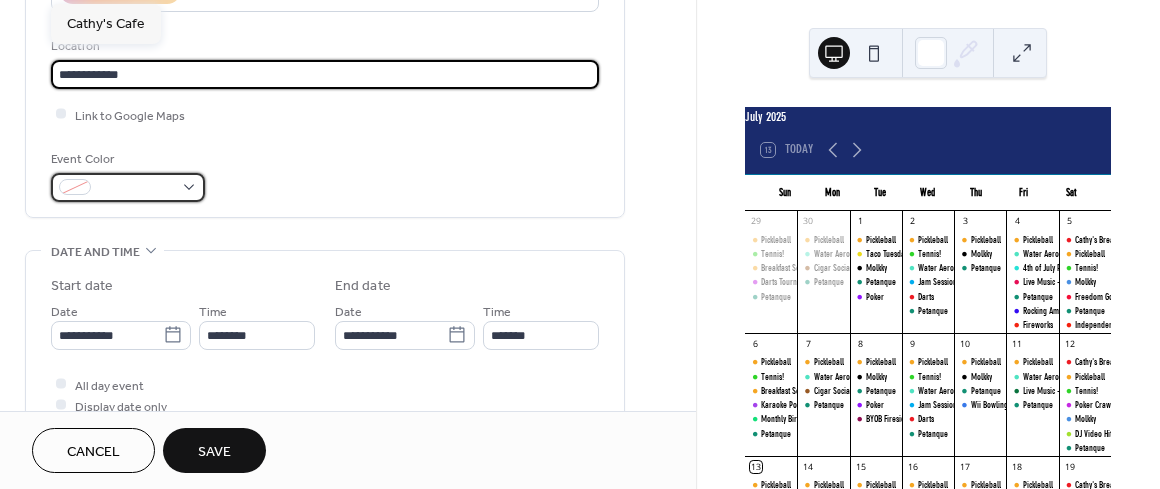 scroll, scrollTop: 0, scrollLeft: 0, axis: both 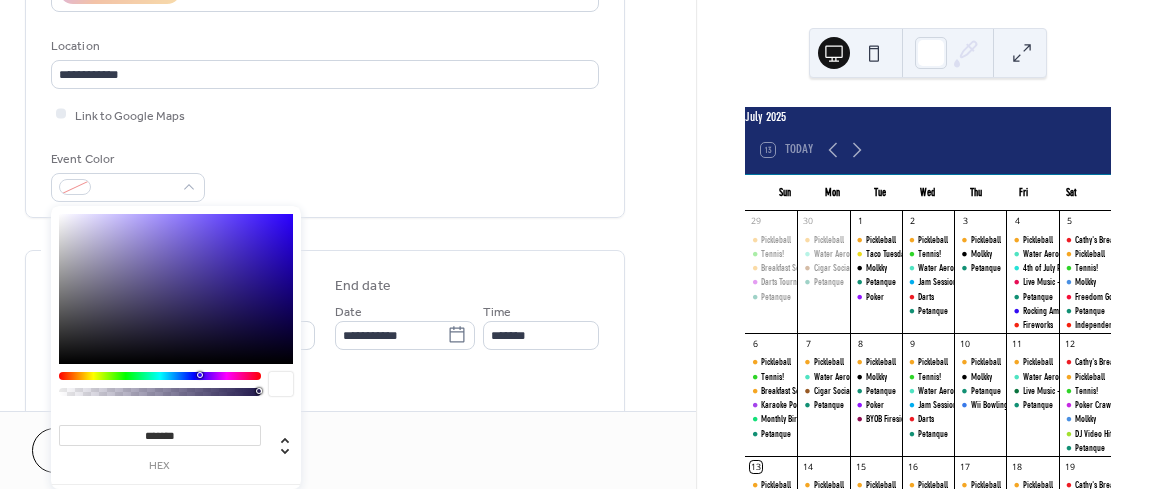 click at bounding box center (160, 376) 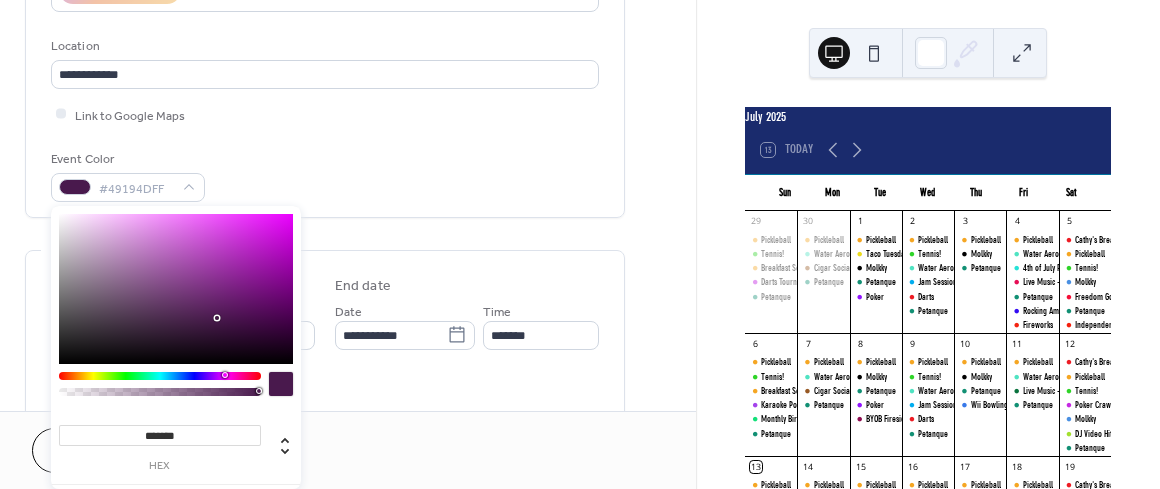 type on "*******" 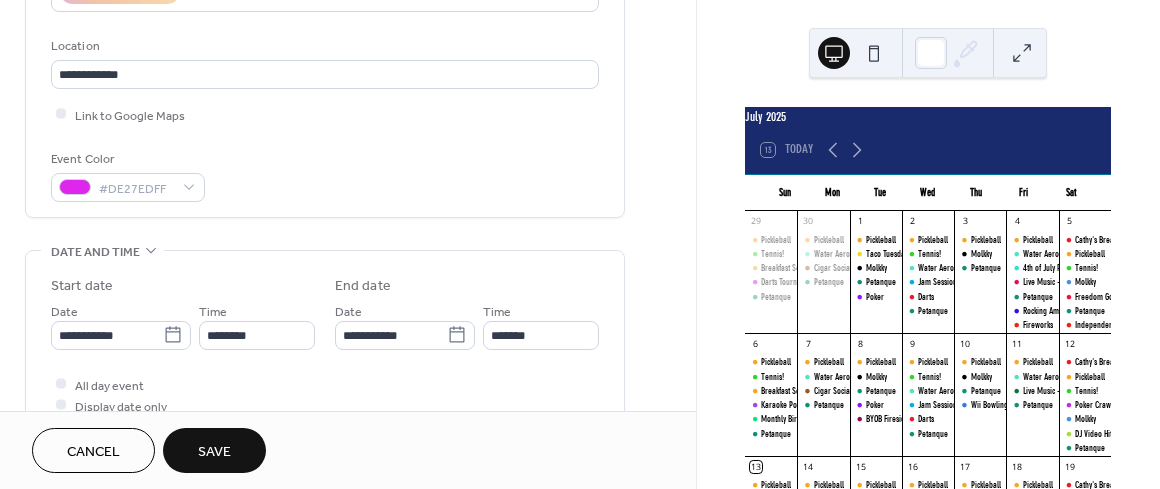 click on "Event Color #DE27EDFF" at bounding box center [325, 175] 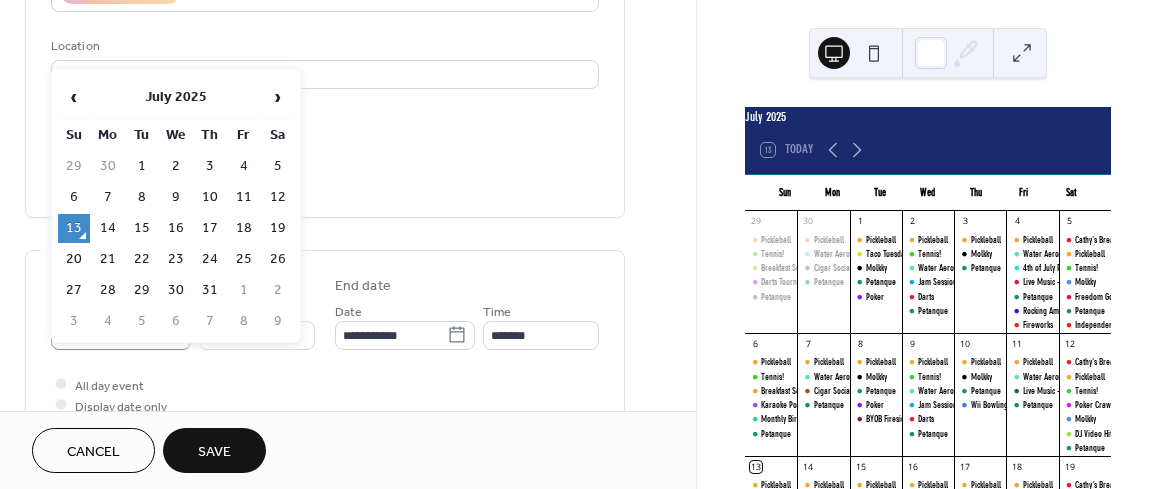 click 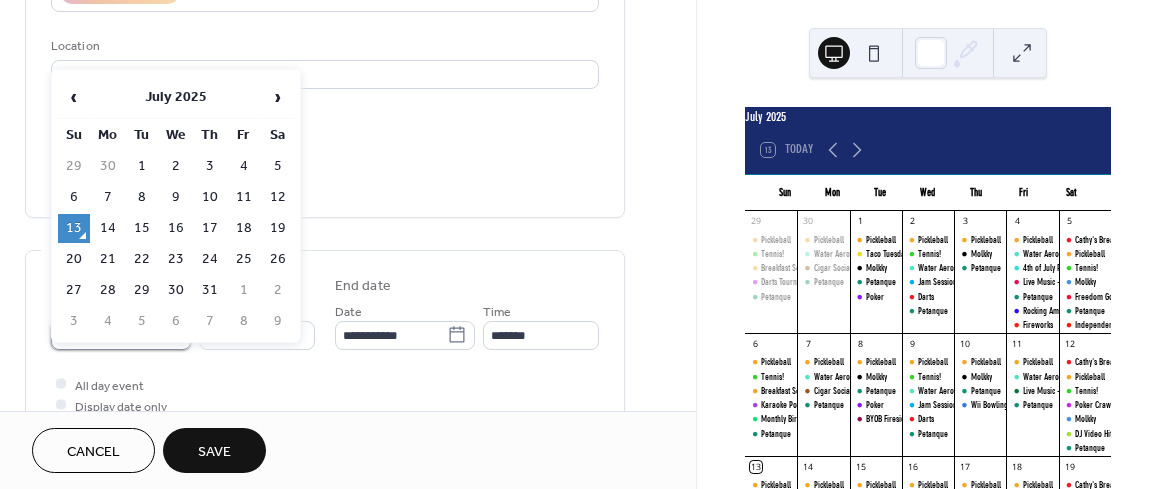 click on "**********" at bounding box center [107, 335] 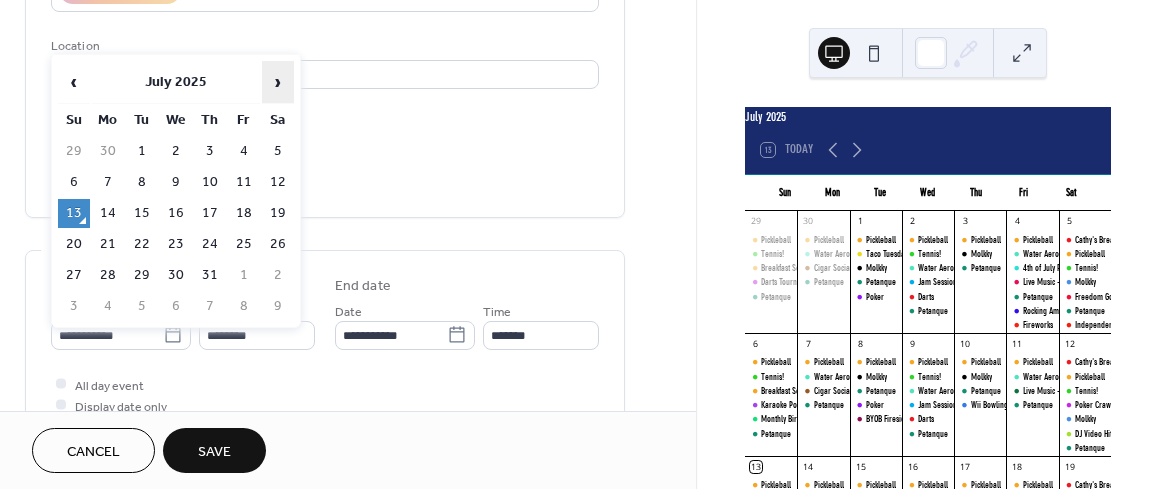 click on "›" at bounding box center (278, 82) 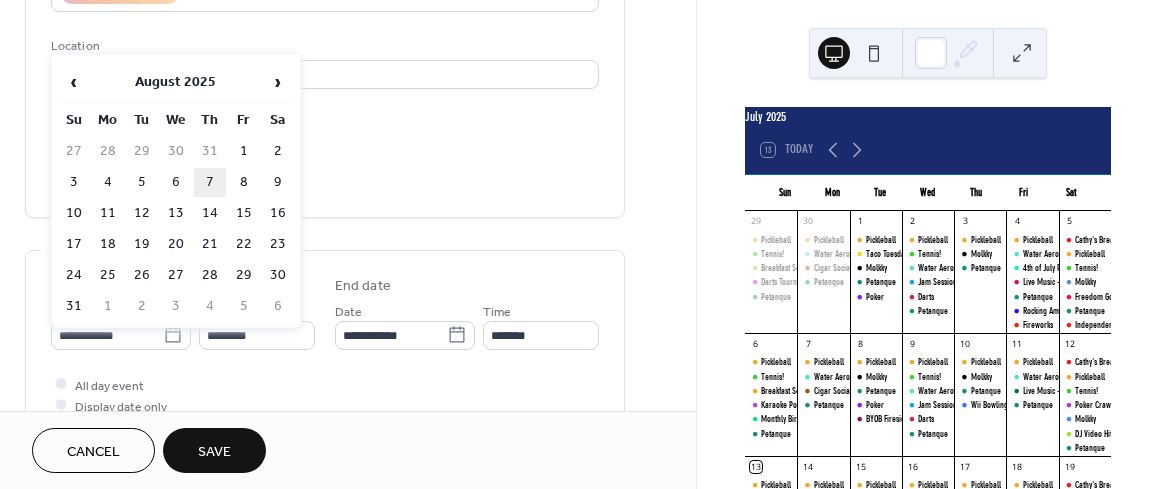 click on "7" at bounding box center [210, 182] 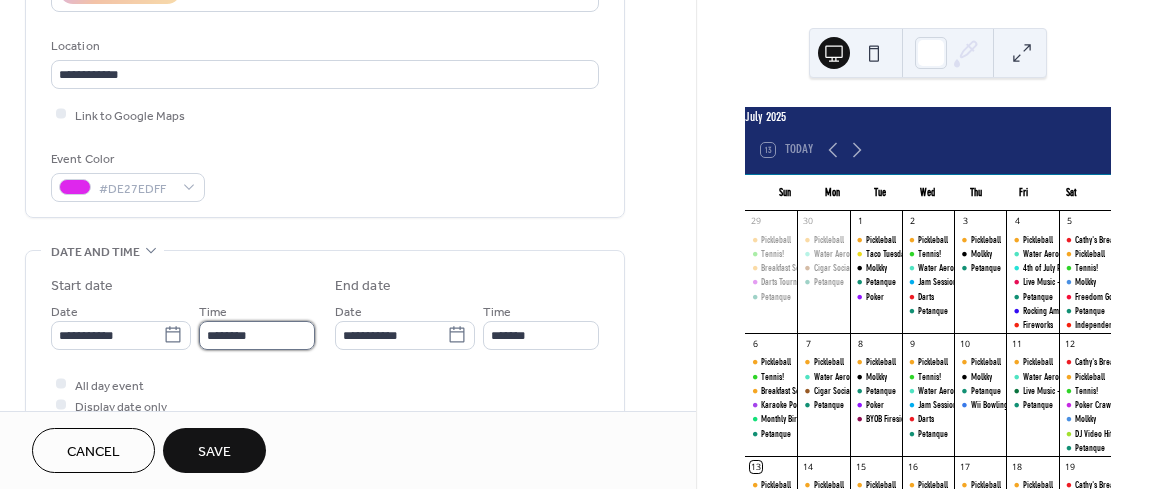 click on "********" at bounding box center [257, 335] 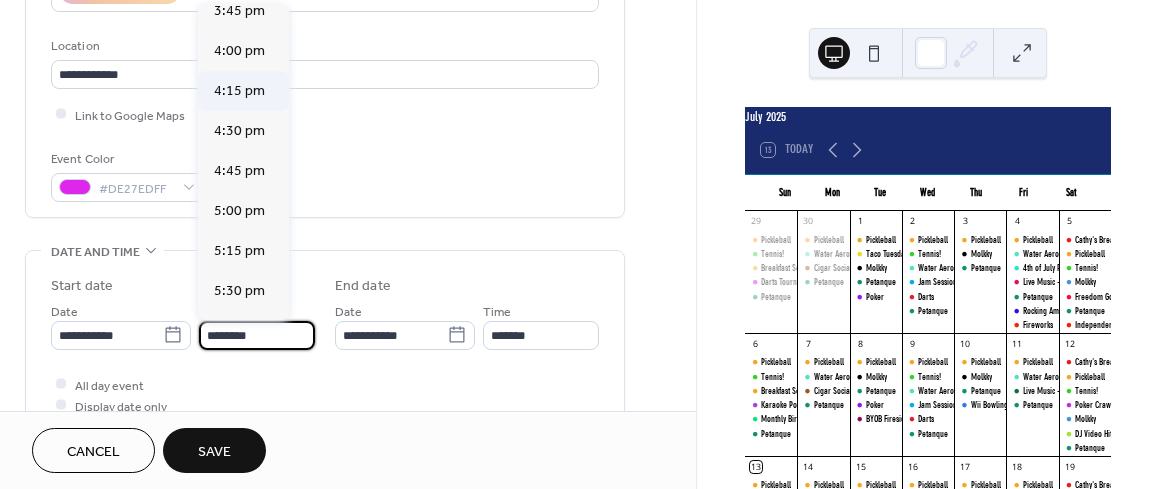 scroll, scrollTop: 2536, scrollLeft: 0, axis: vertical 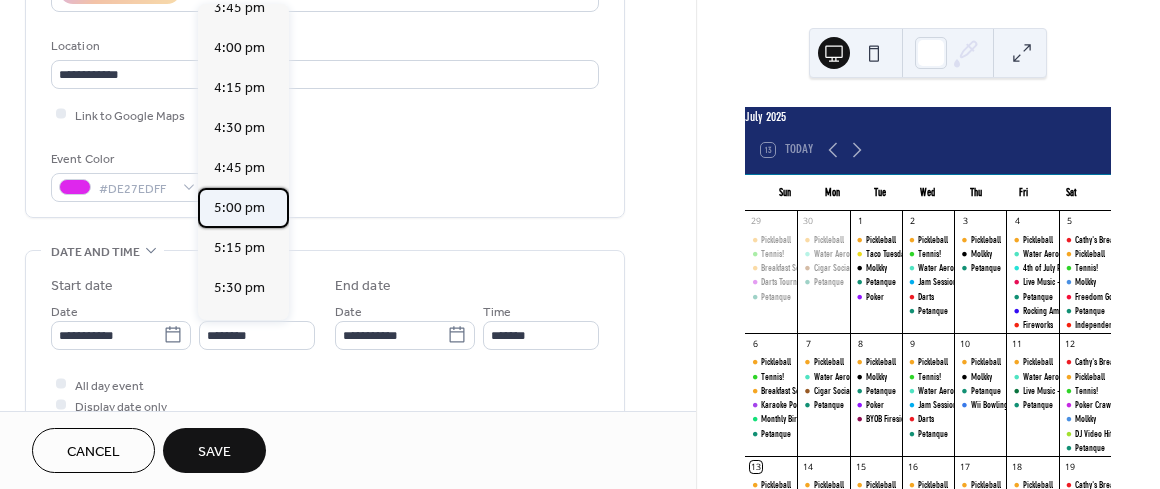 click on "5:00 pm" at bounding box center (239, 208) 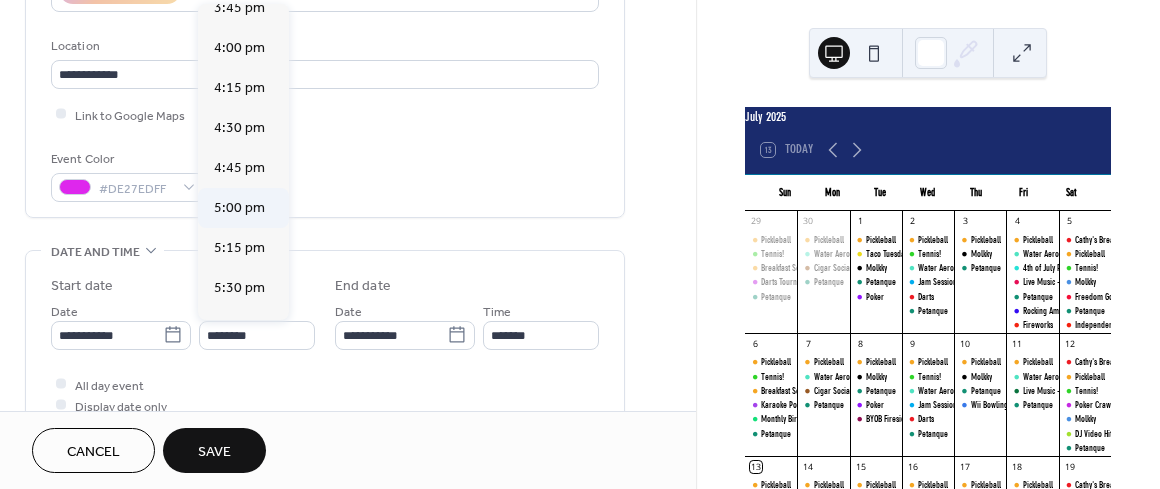 type on "*******" 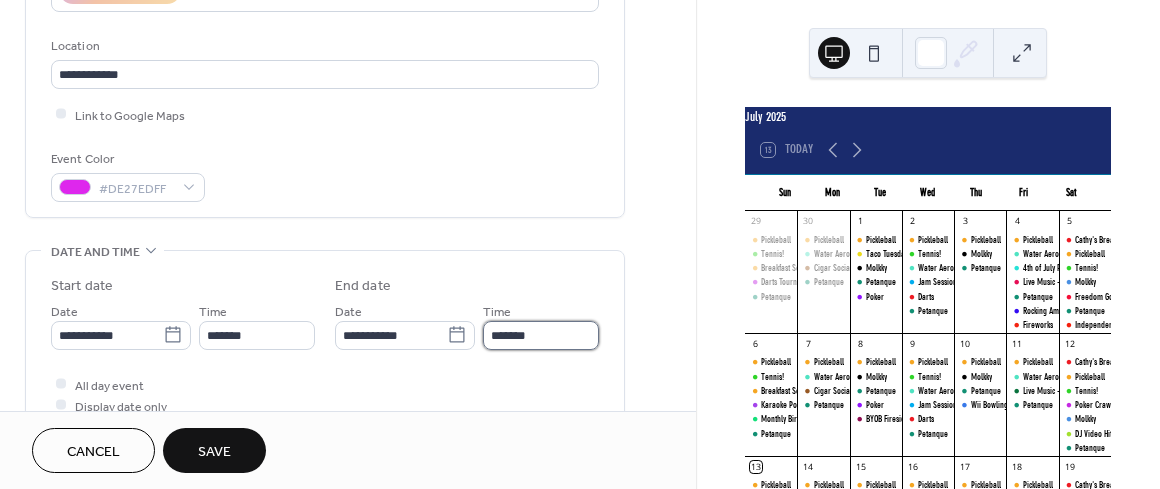 click on "*******" at bounding box center [541, 335] 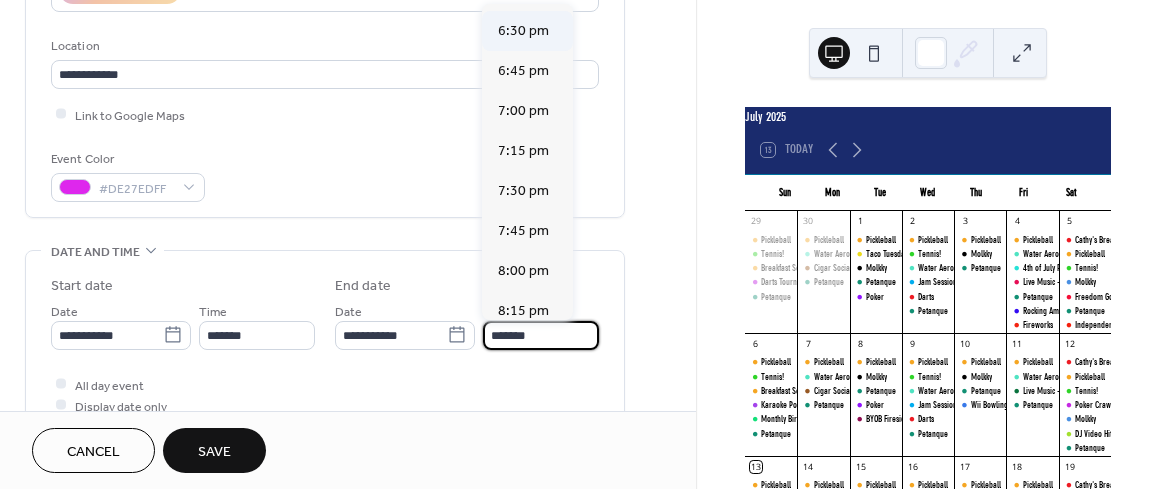 scroll, scrollTop: 200, scrollLeft: 0, axis: vertical 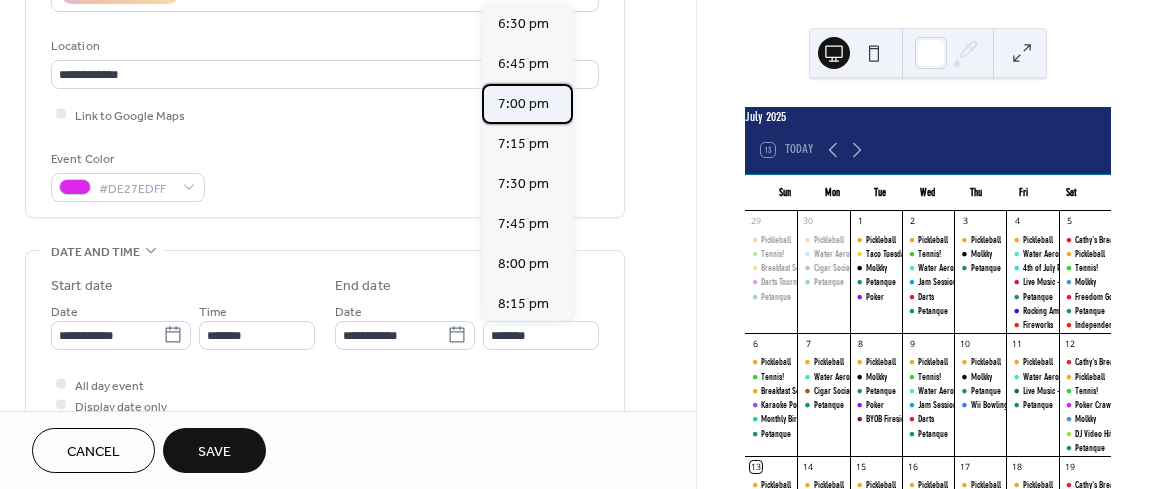 click on "7:00 pm" at bounding box center (523, 104) 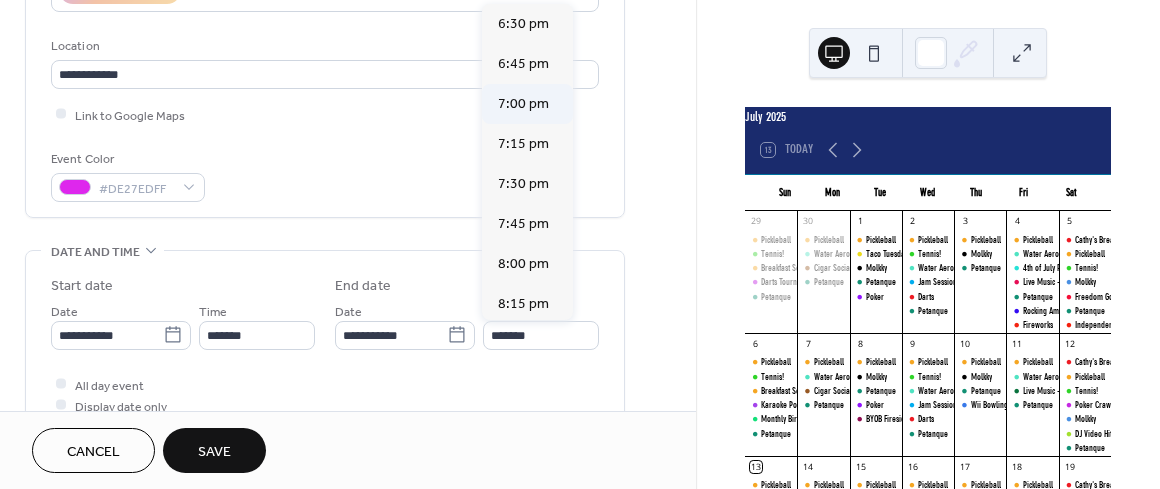 type on "*******" 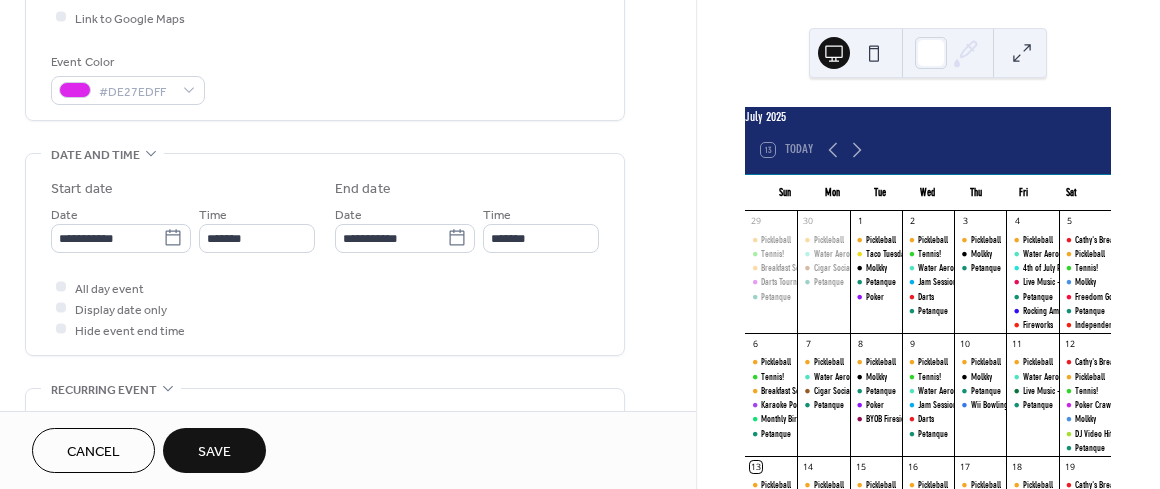 scroll, scrollTop: 500, scrollLeft: 0, axis: vertical 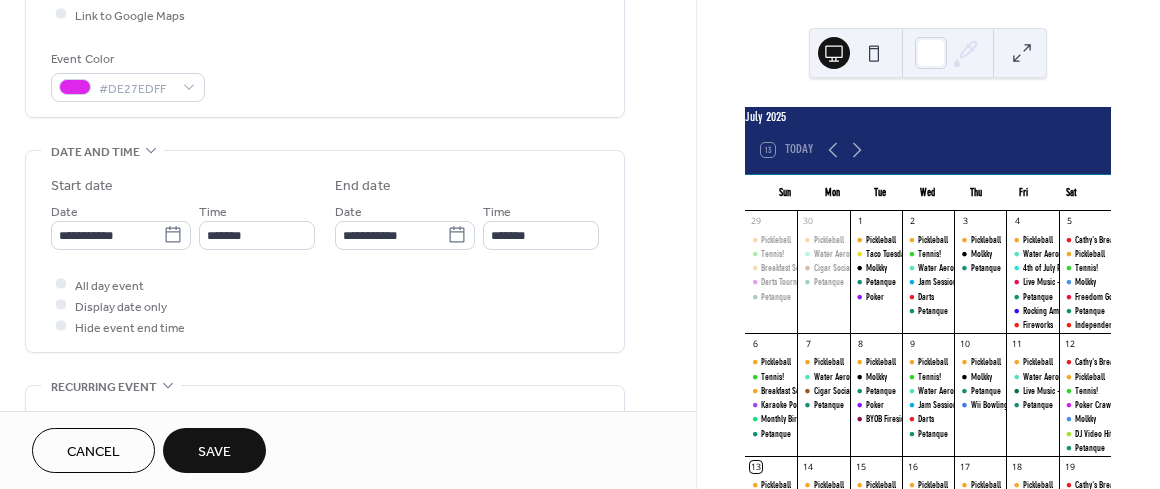 click on "Save" at bounding box center [214, 452] 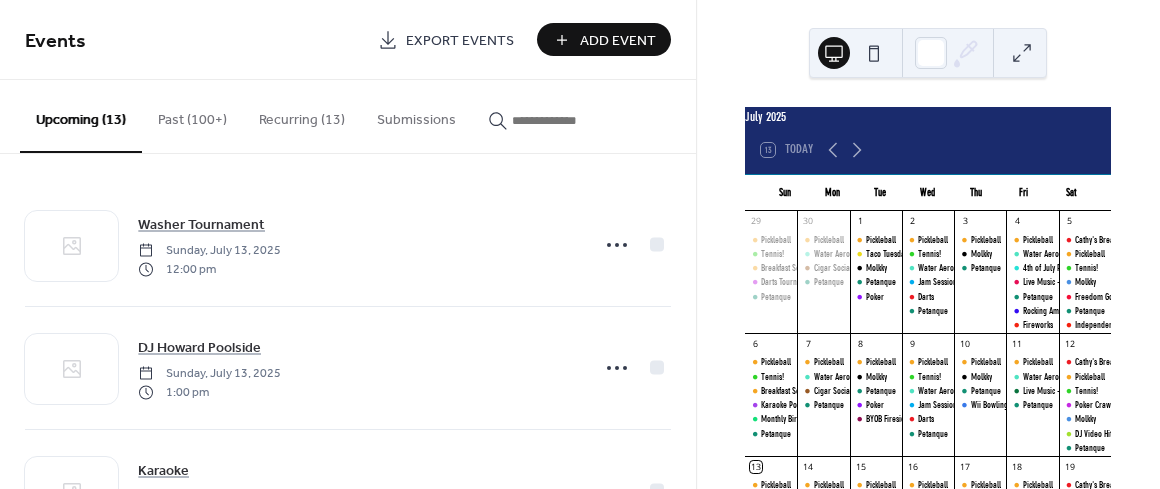 scroll, scrollTop: 0, scrollLeft: 0, axis: both 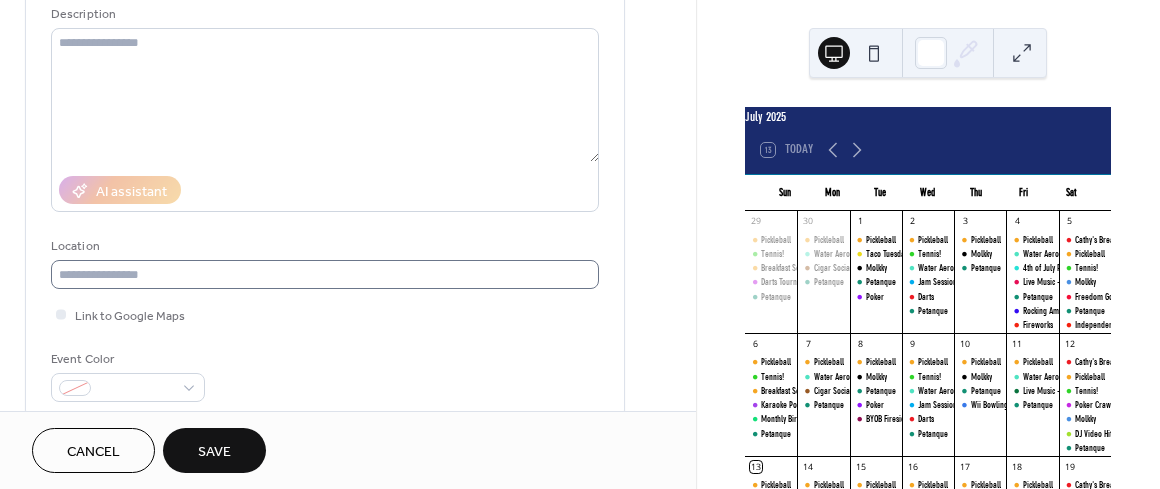 type on "**********" 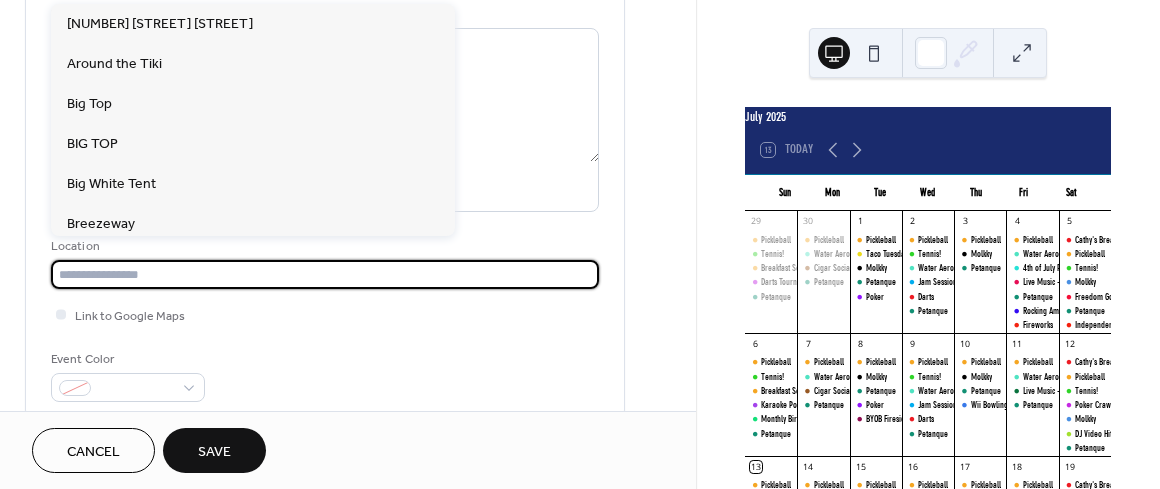 click at bounding box center [325, 274] 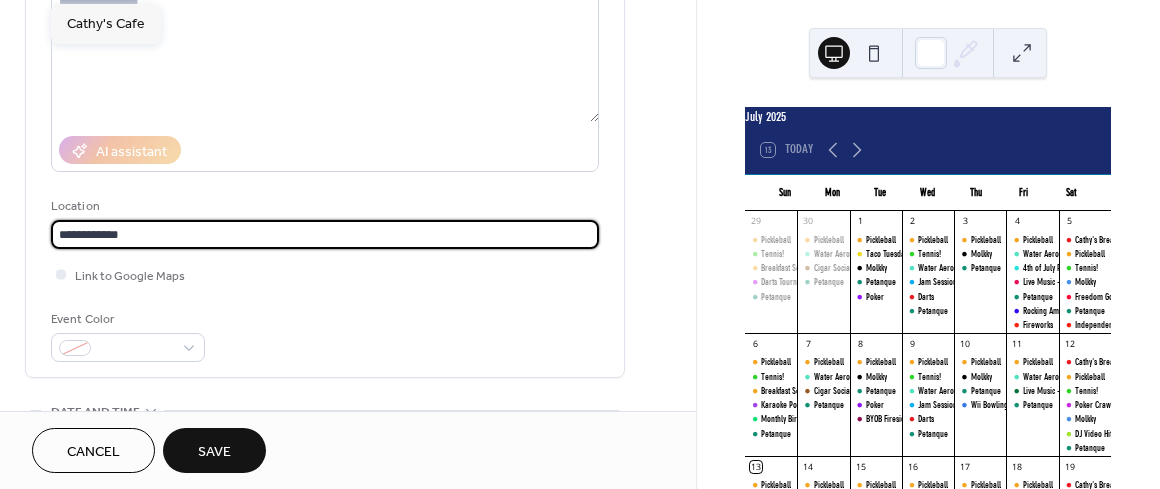 scroll, scrollTop: 300, scrollLeft: 0, axis: vertical 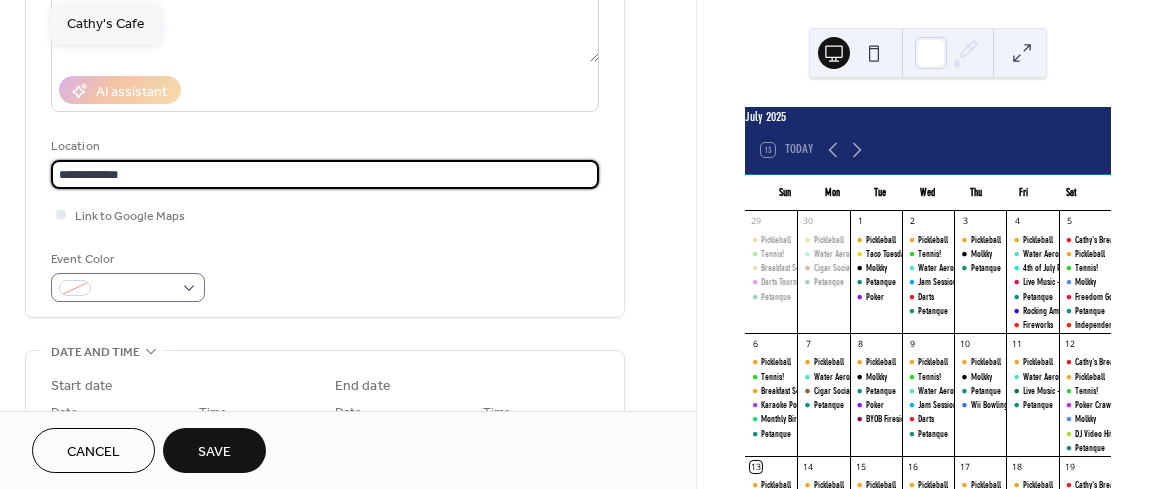 type on "**********" 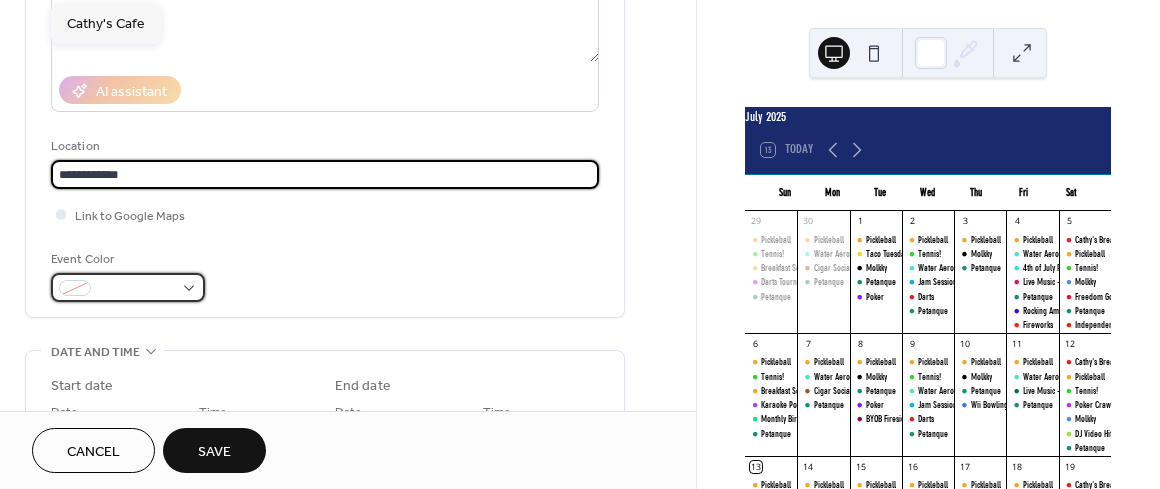 click at bounding box center (128, 287) 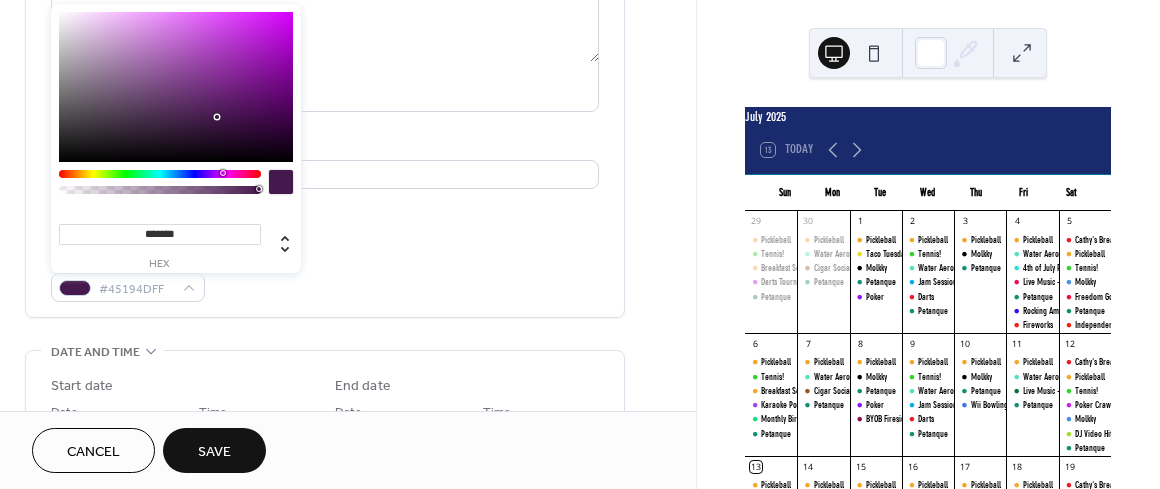 click at bounding box center (160, 174) 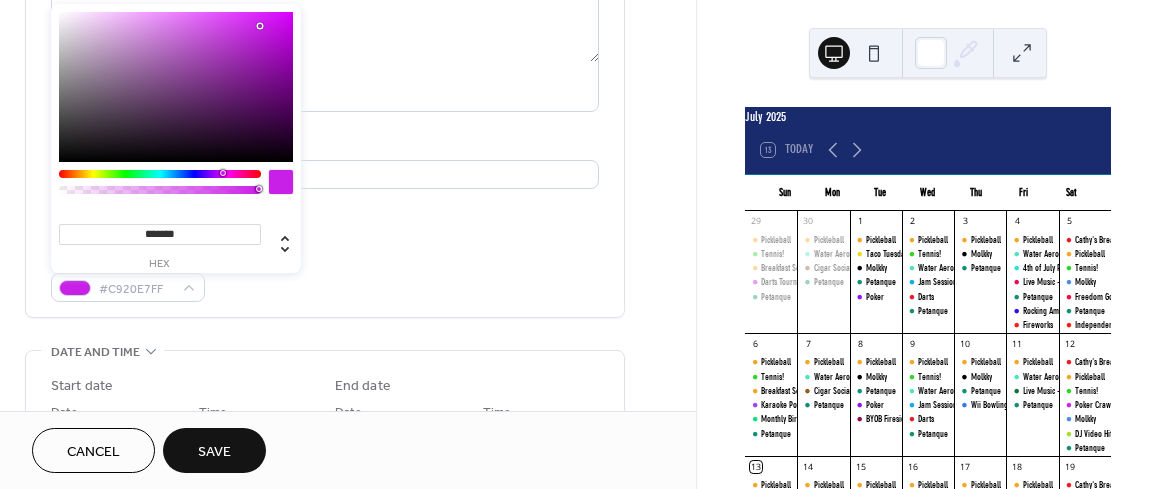 click at bounding box center [176, 87] 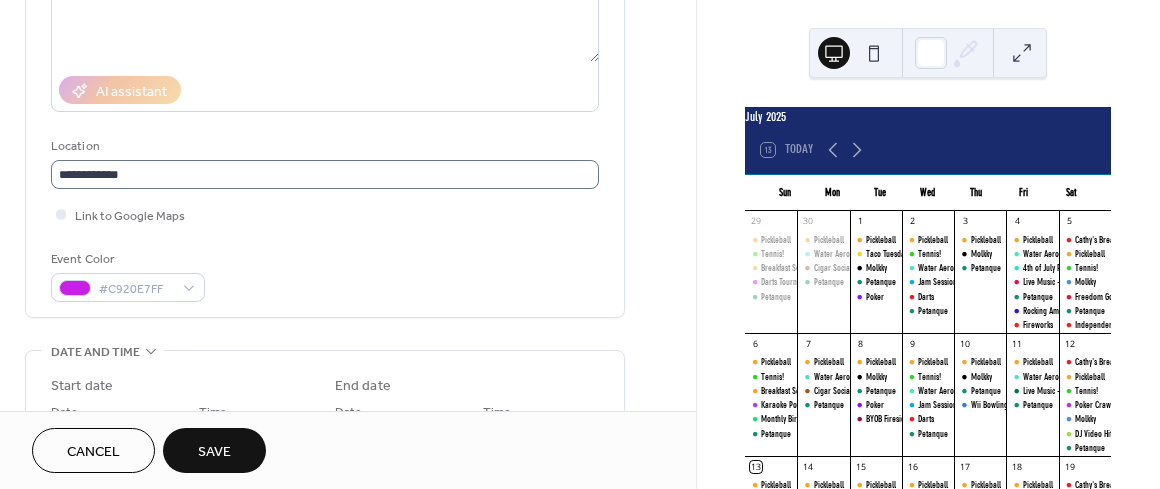 scroll, scrollTop: 1, scrollLeft: 0, axis: vertical 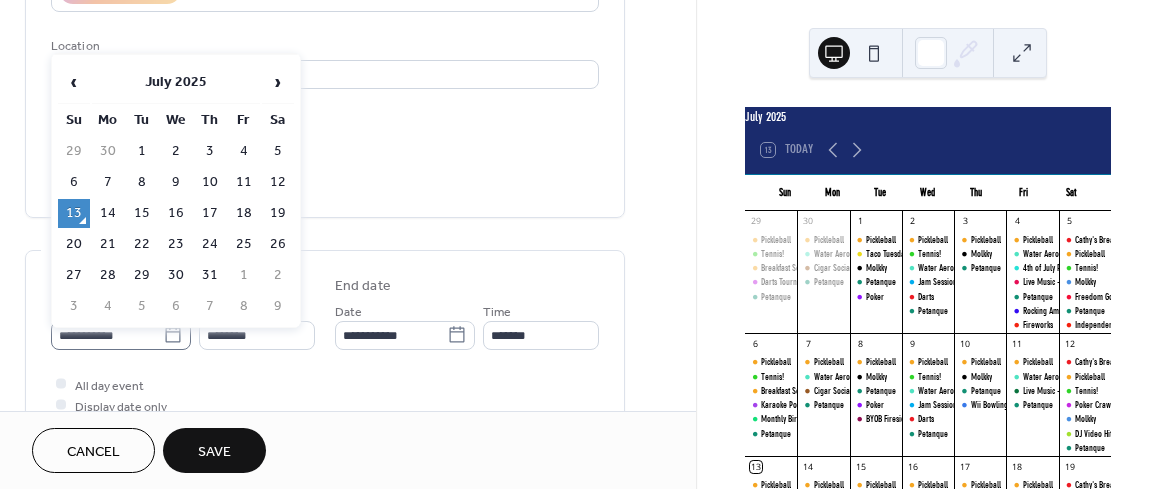 click 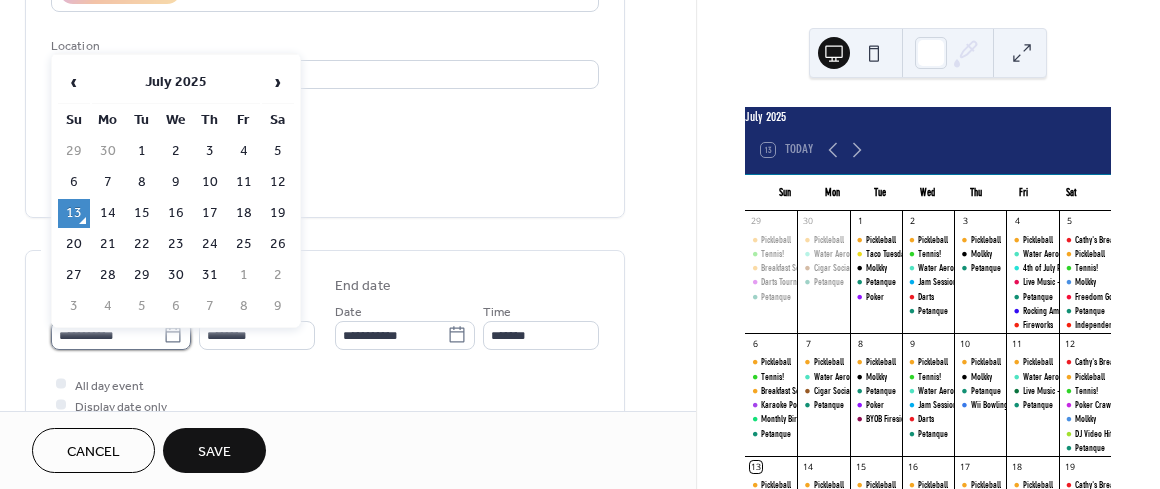 click on "**********" at bounding box center [107, 335] 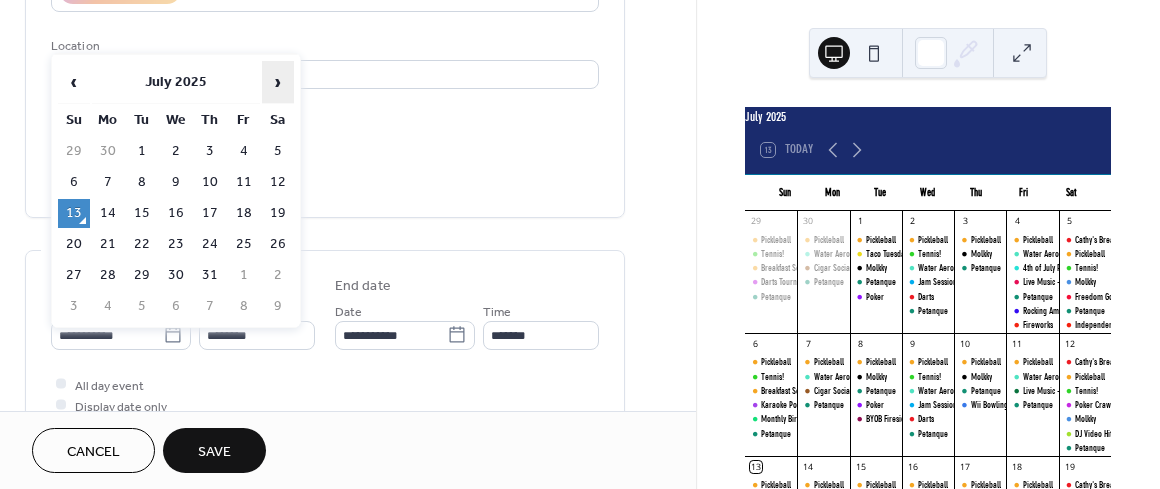 click on "›" at bounding box center (278, 82) 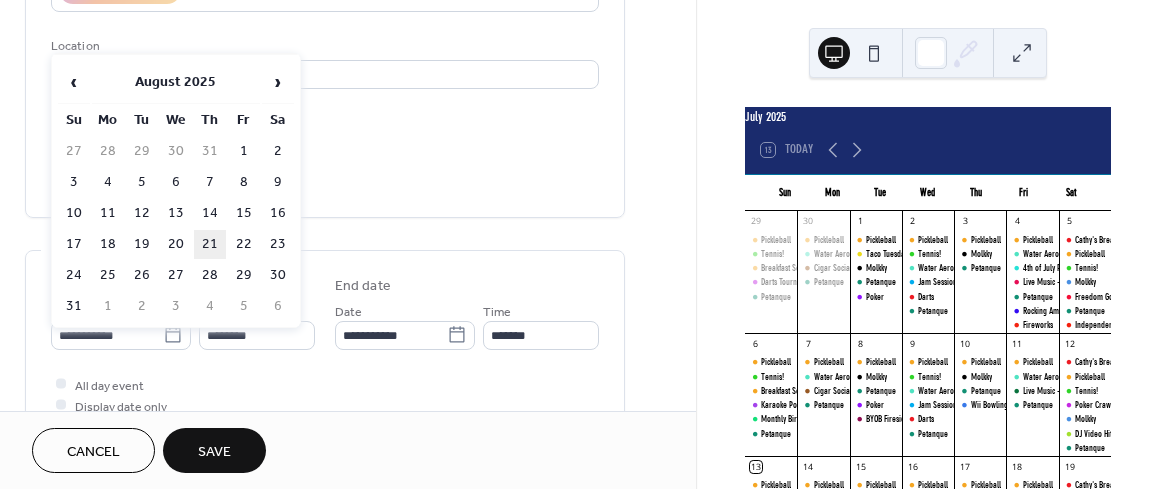 click on "21" at bounding box center (210, 244) 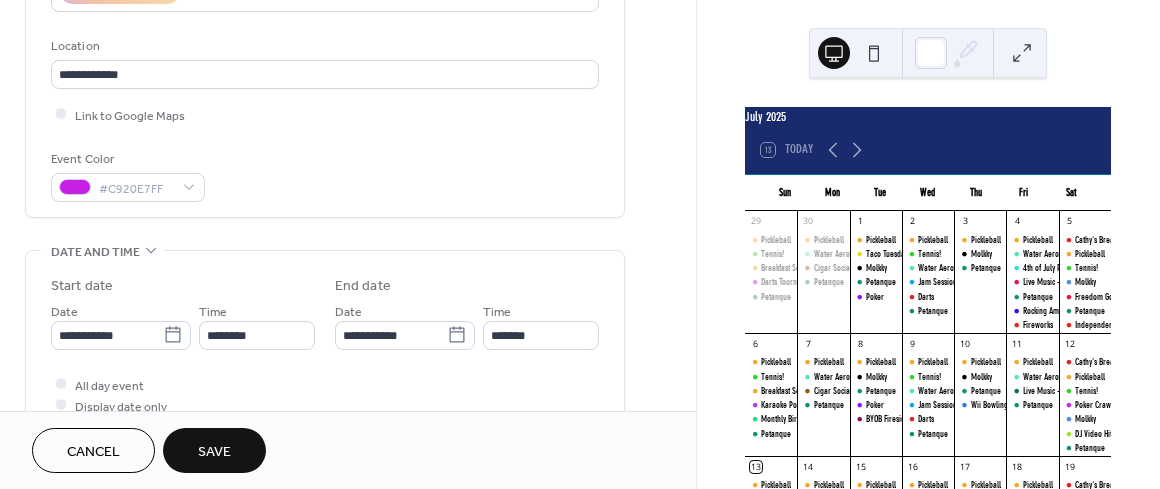 type on "**********" 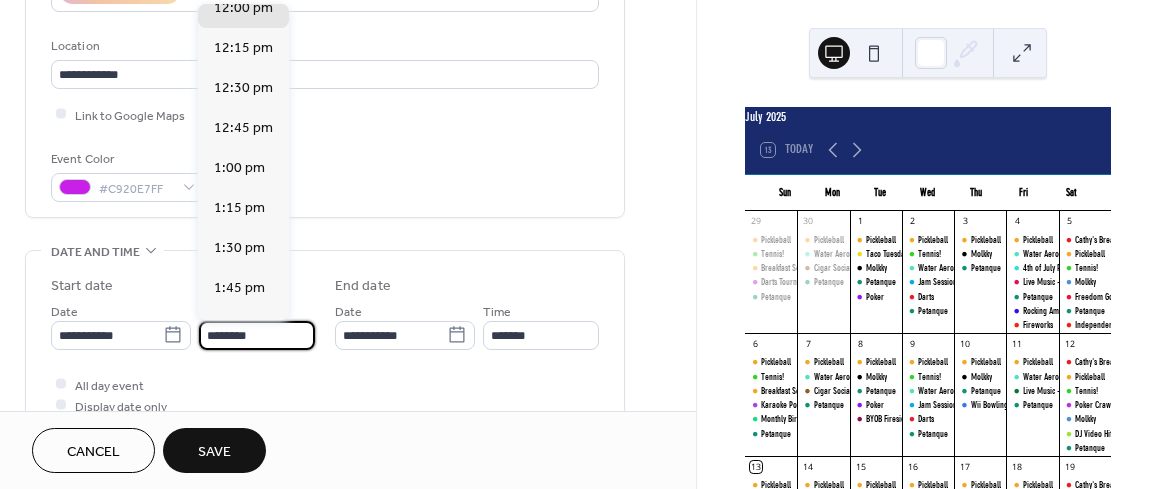 click on "********" at bounding box center [257, 335] 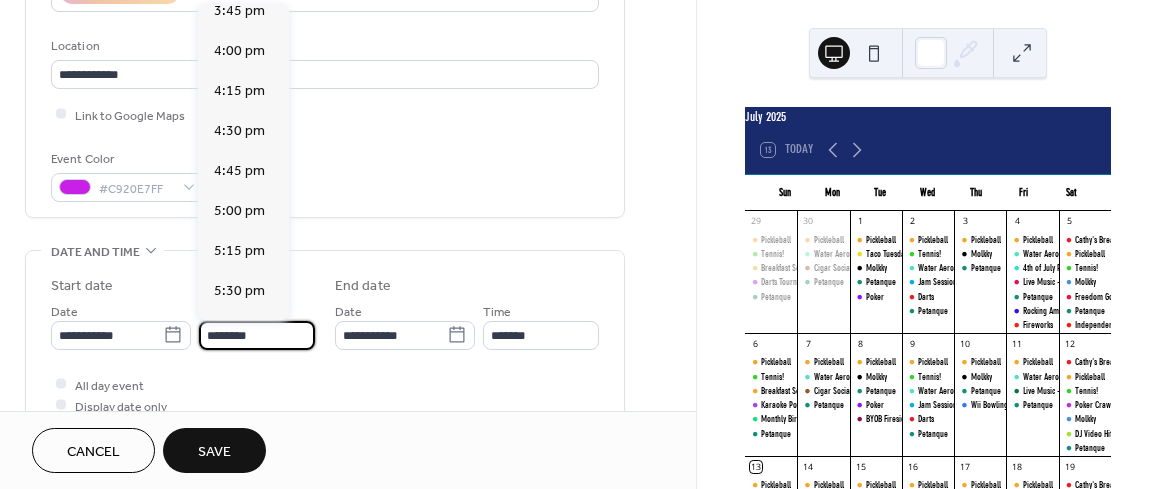 scroll, scrollTop: 2536, scrollLeft: 0, axis: vertical 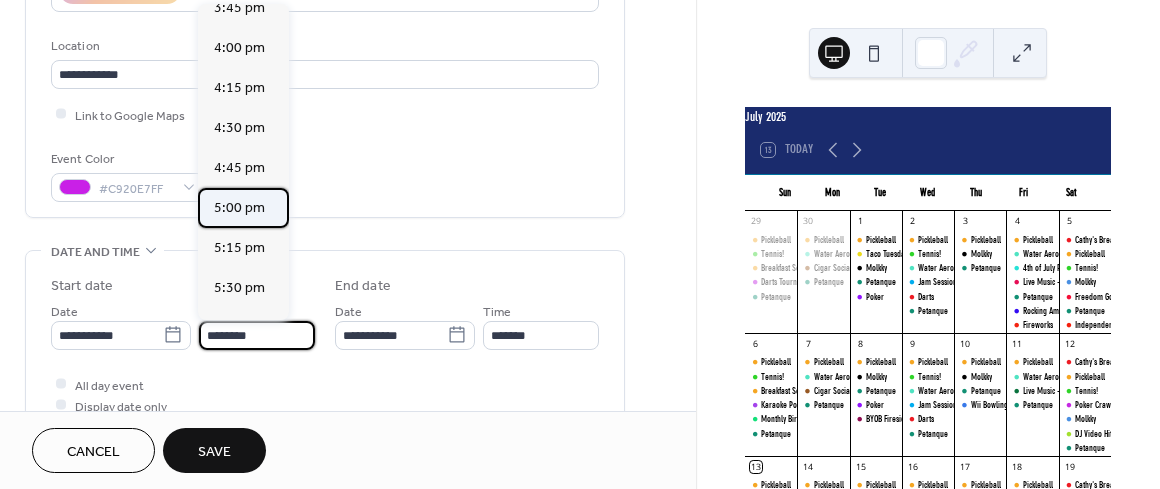 click on "5:00 pm" at bounding box center [239, 208] 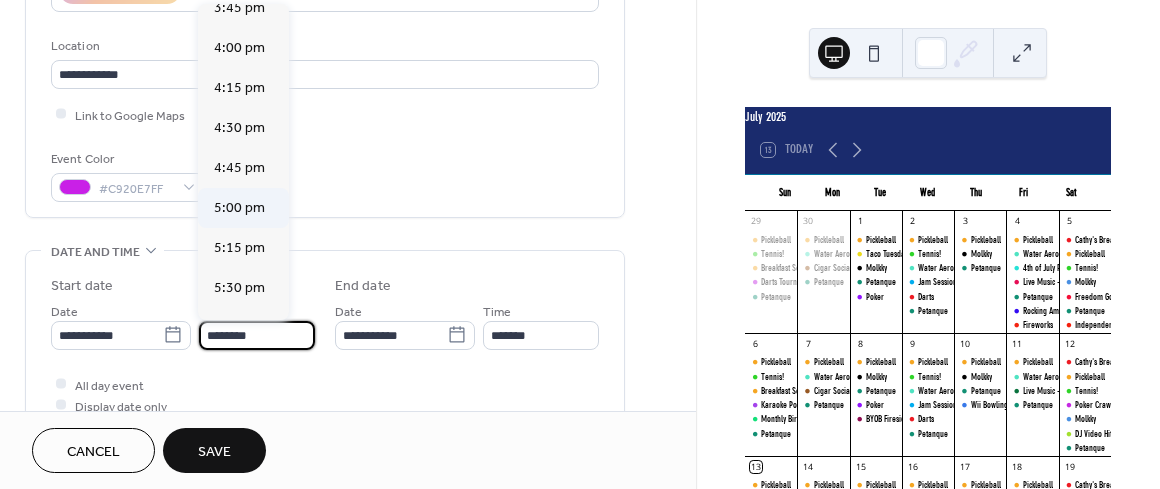 type on "*******" 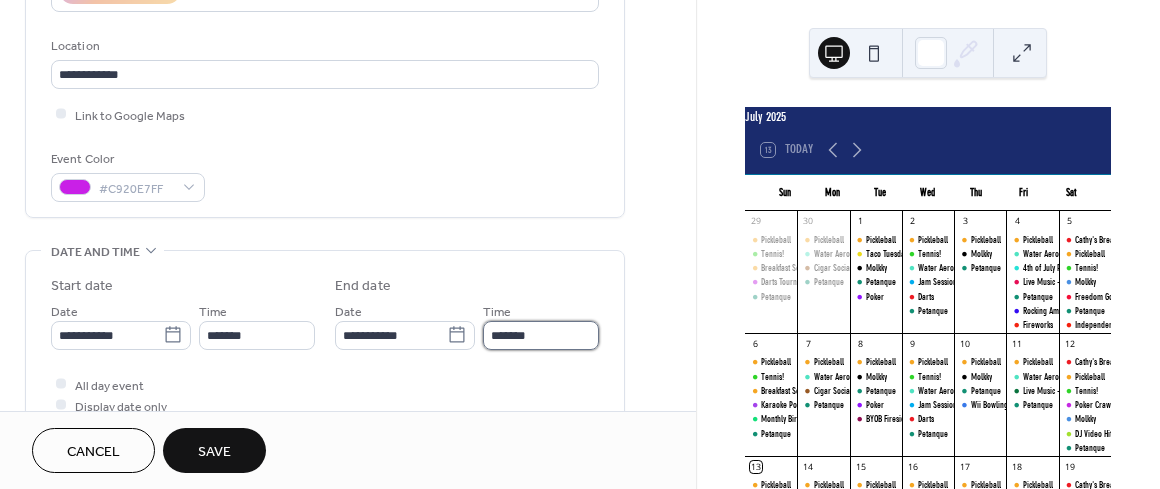 click on "*******" at bounding box center [541, 335] 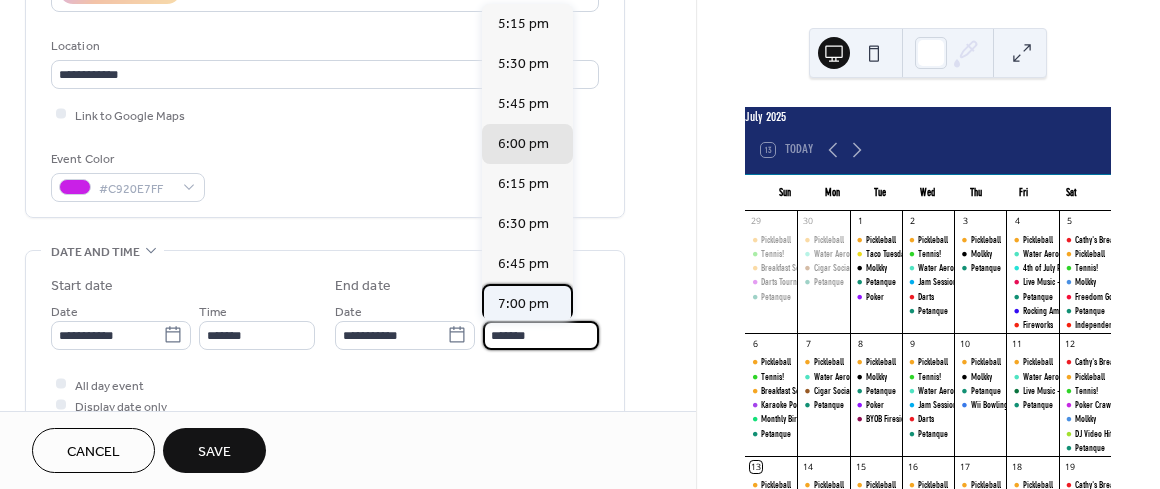 click on "7:00 pm" at bounding box center [523, 304] 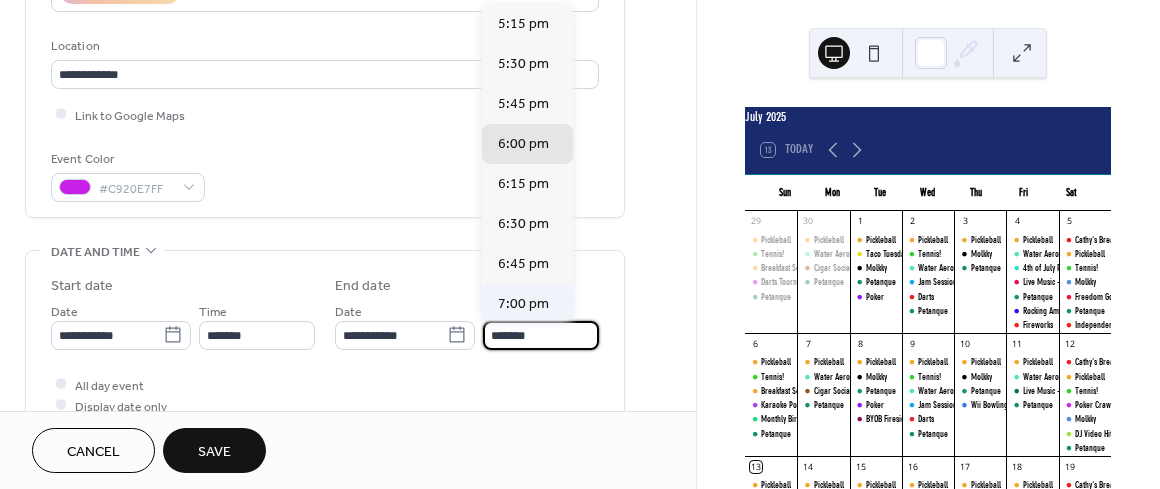 type on "*******" 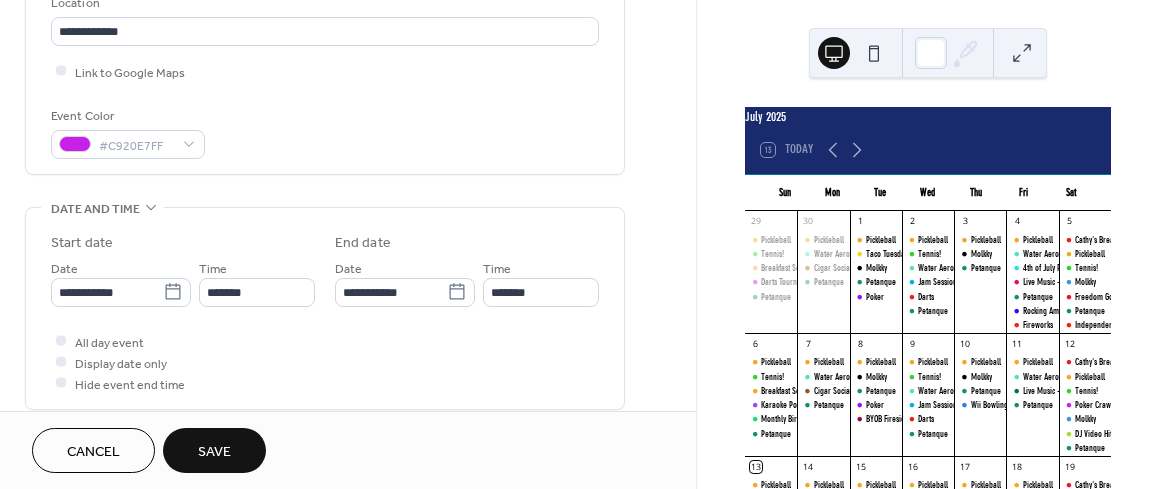 scroll, scrollTop: 400, scrollLeft: 0, axis: vertical 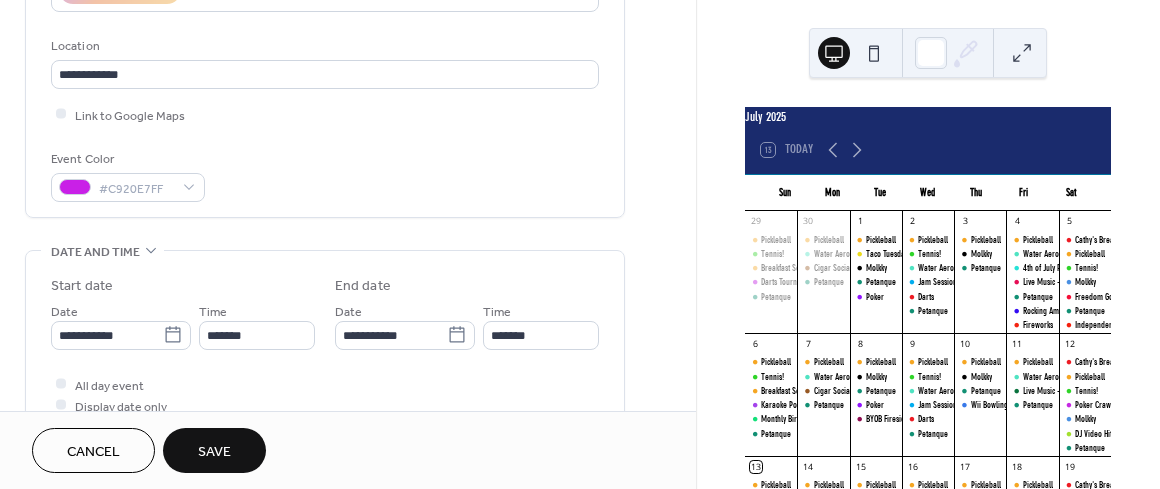 click on "Save" at bounding box center [214, 452] 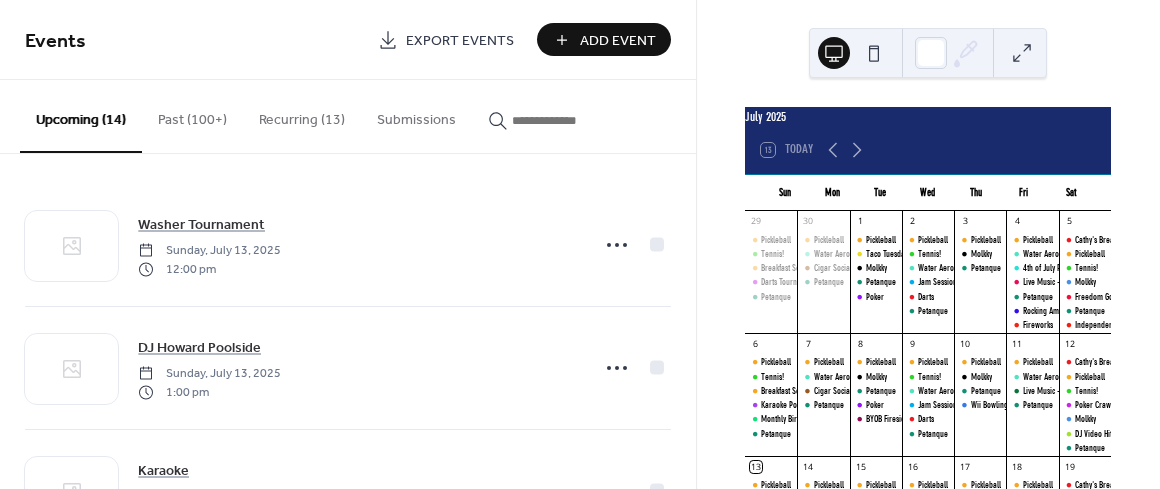 scroll, scrollTop: 0, scrollLeft: 0, axis: both 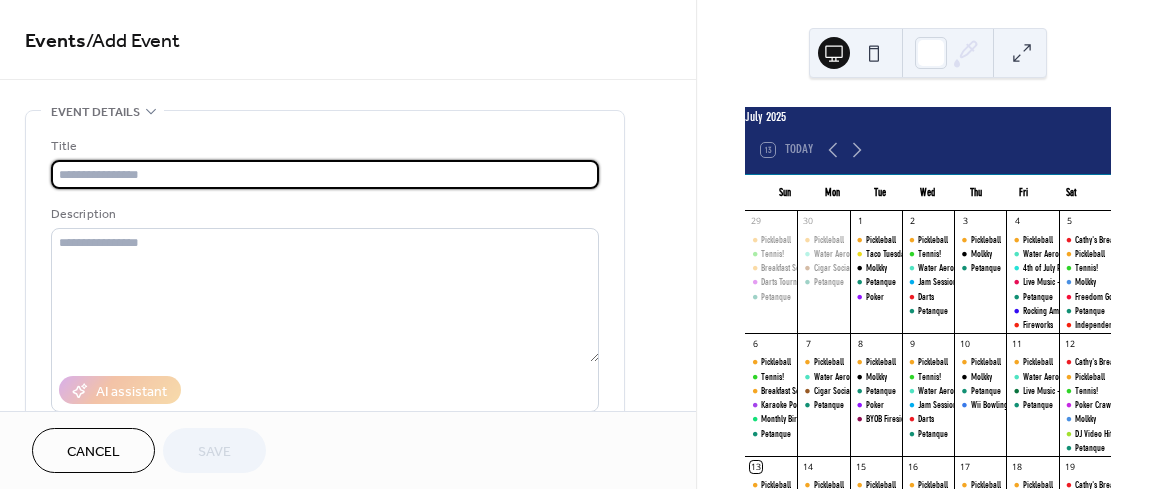 click at bounding box center [325, 174] 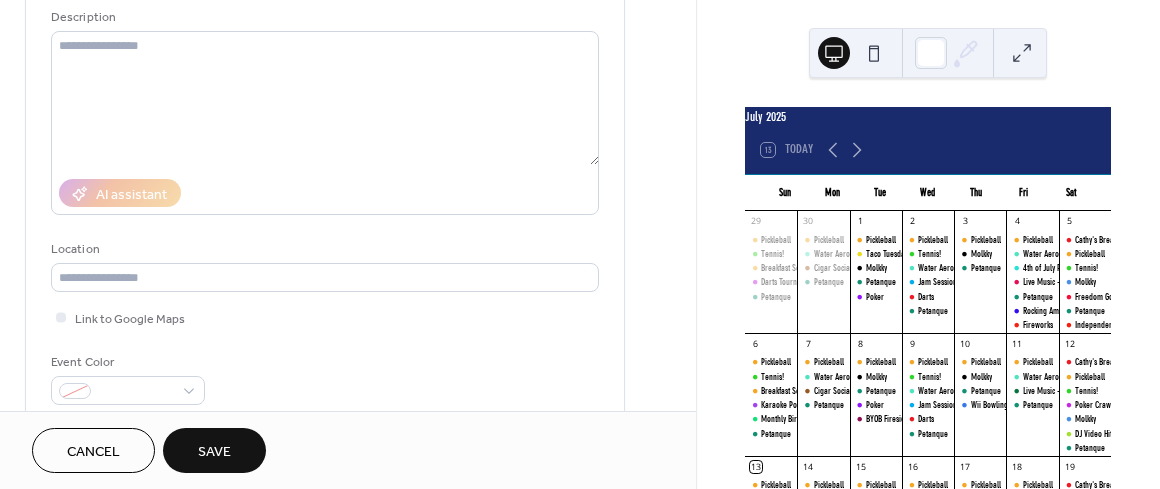scroll, scrollTop: 200, scrollLeft: 0, axis: vertical 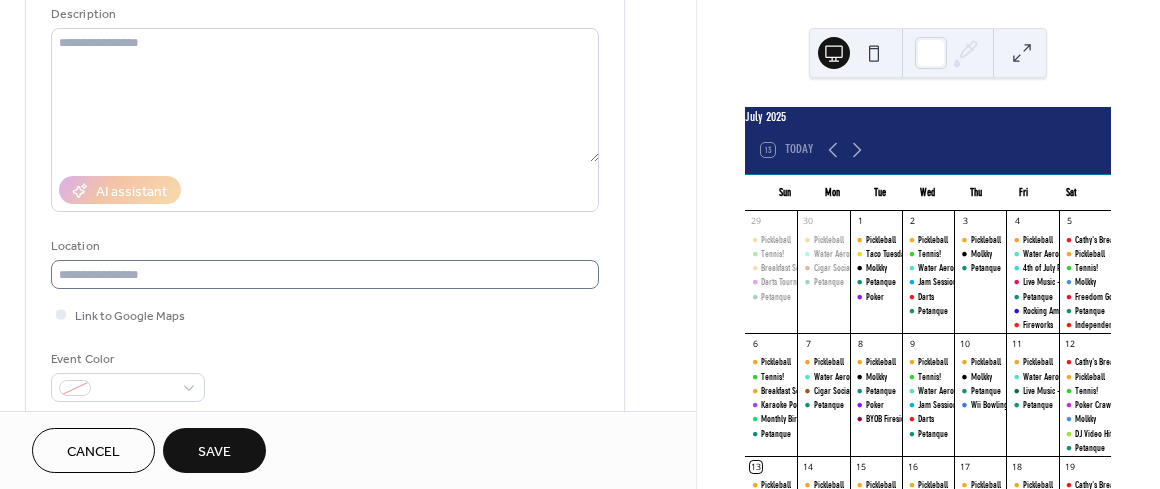 type on "**********" 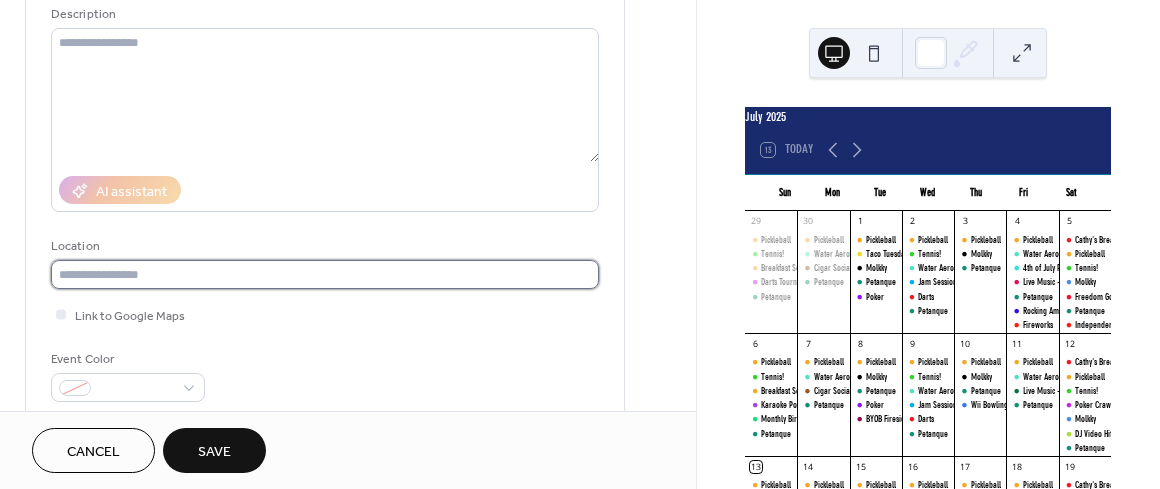 click at bounding box center [325, 274] 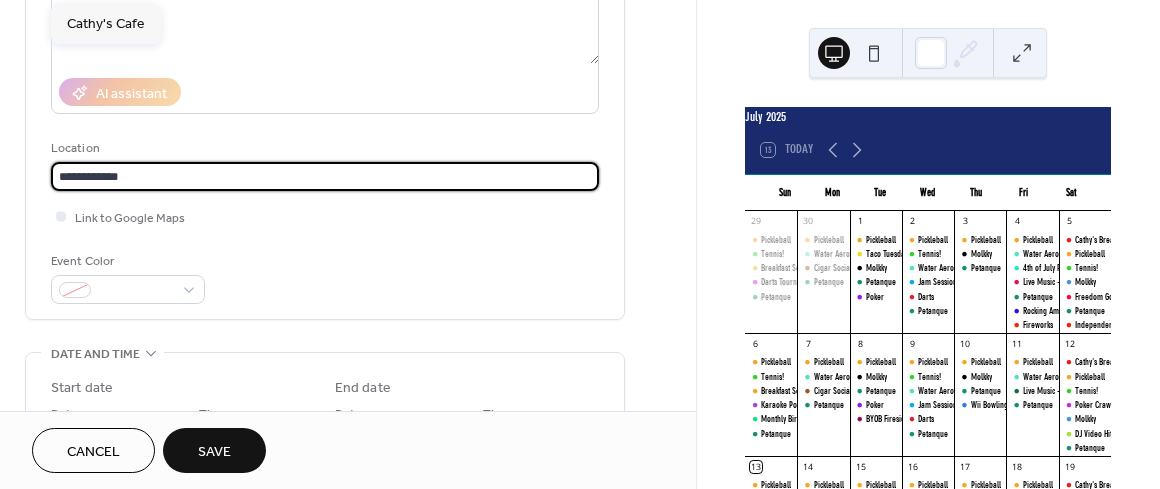 scroll, scrollTop: 300, scrollLeft: 0, axis: vertical 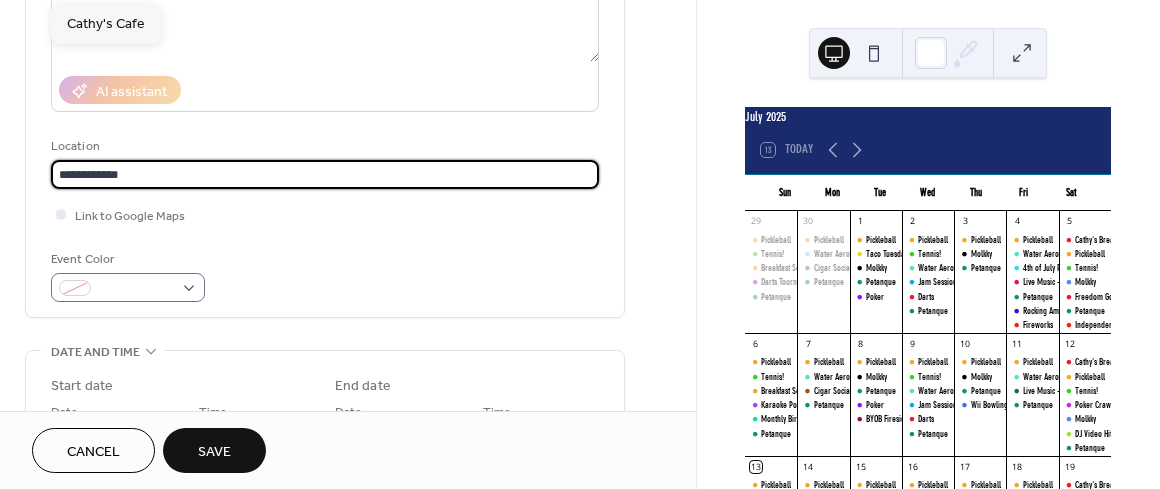 type on "**********" 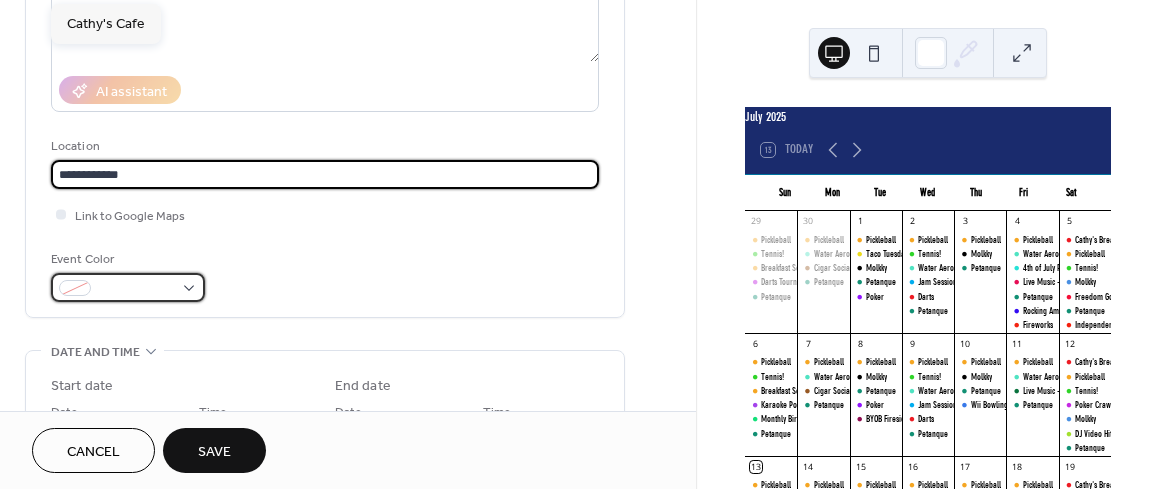 click at bounding box center (128, 287) 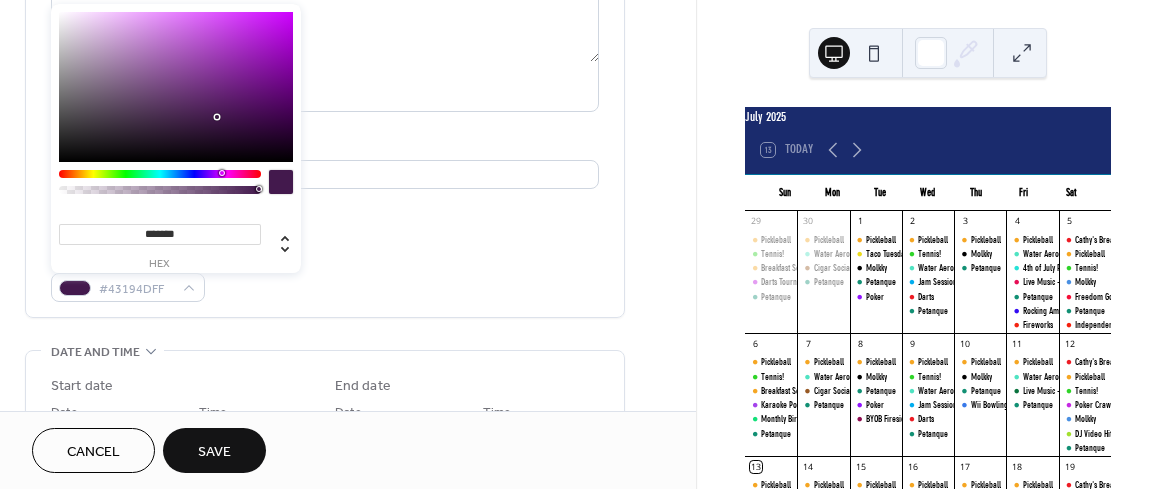 click at bounding box center [160, 174] 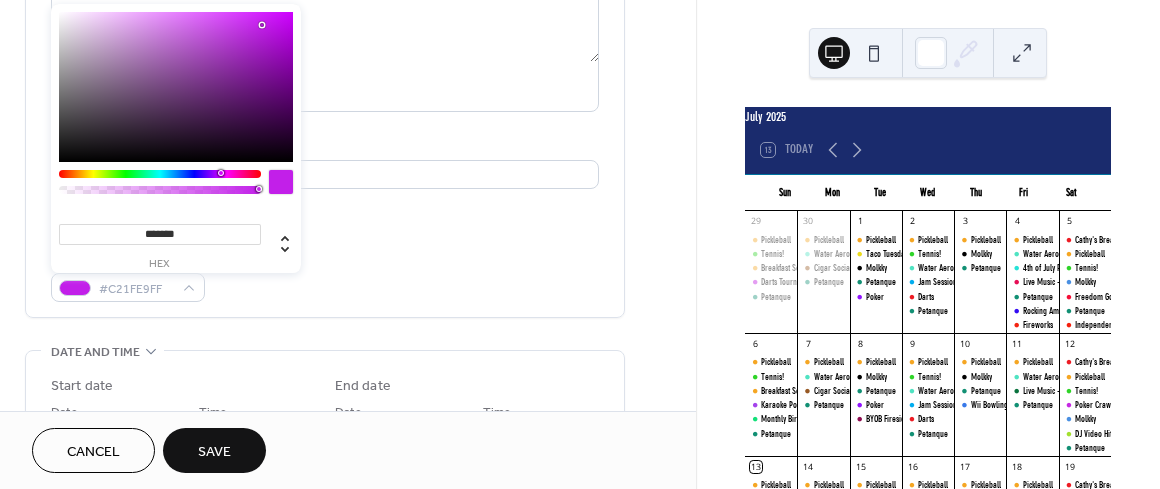 click at bounding box center (176, 87) 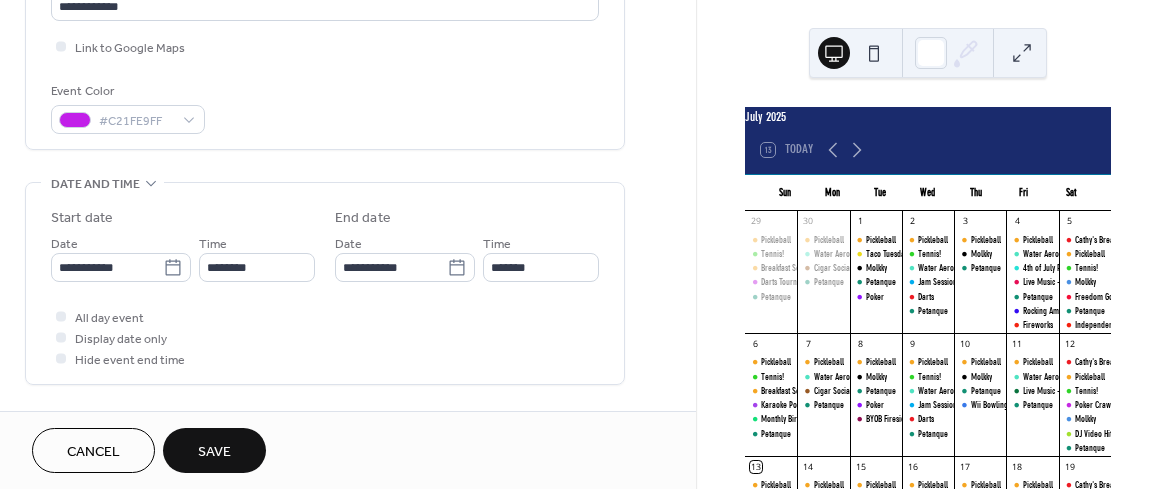 scroll, scrollTop: 500, scrollLeft: 0, axis: vertical 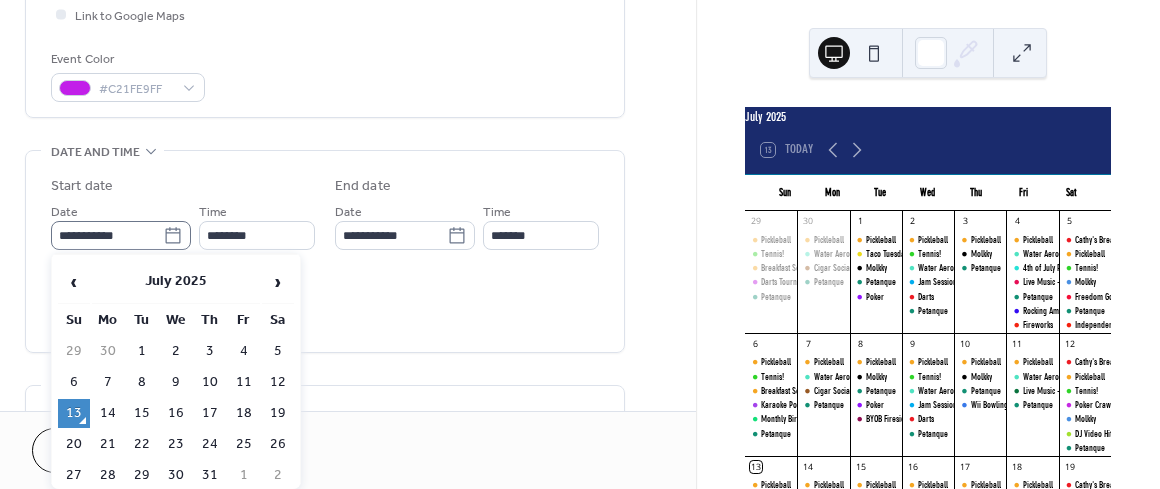click 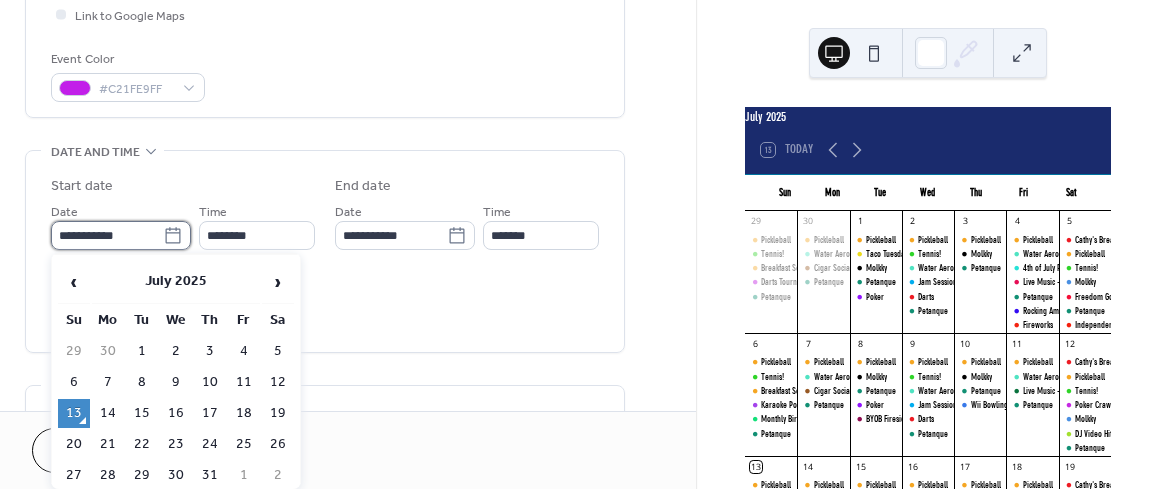 click on "**********" at bounding box center (107, 235) 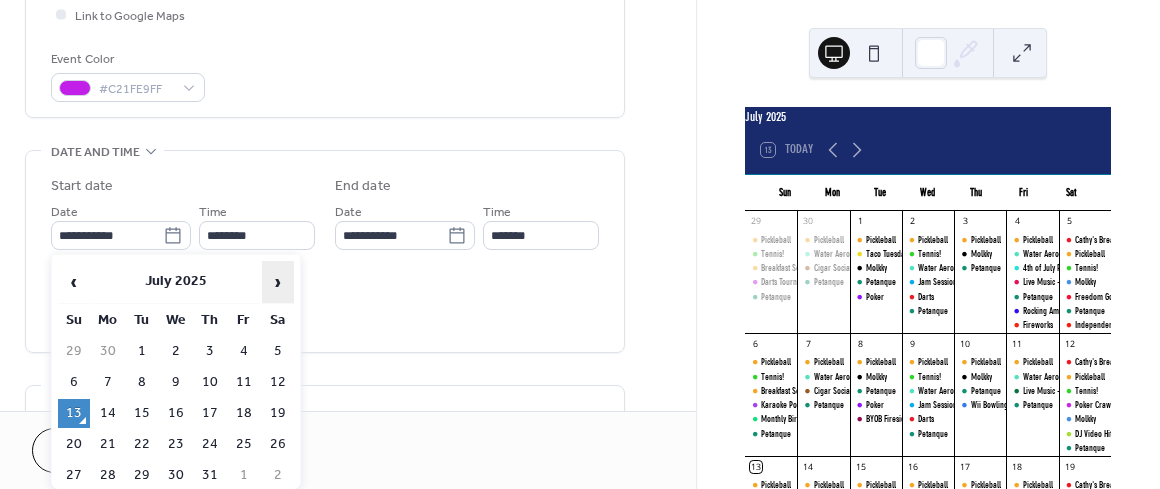 click on "›" at bounding box center (278, 282) 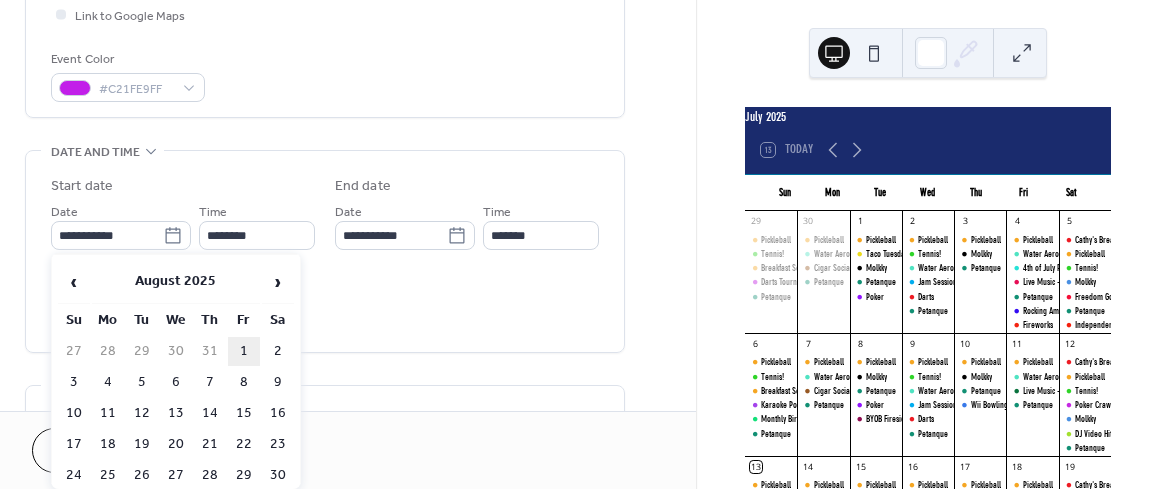 click on "1" at bounding box center (244, 351) 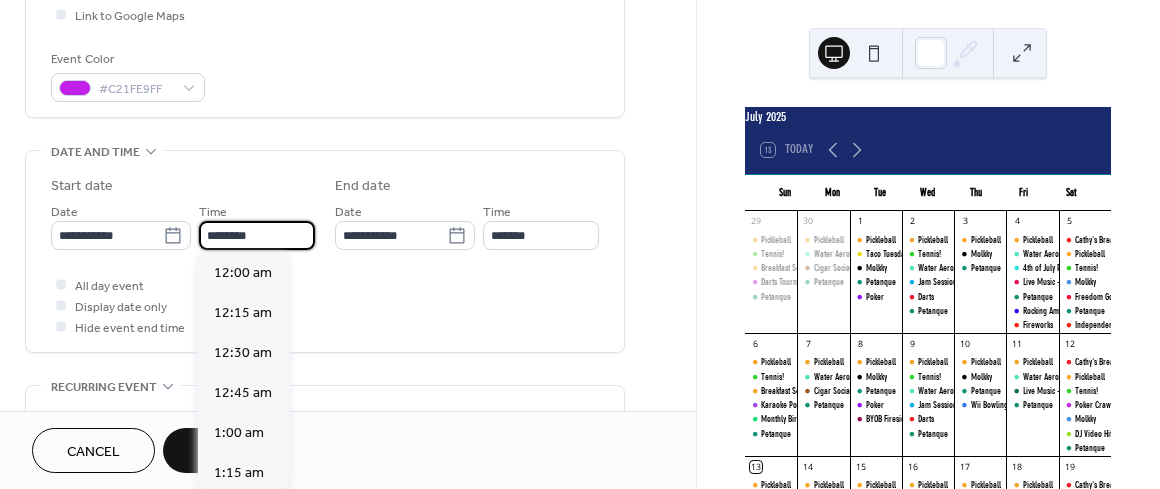 click on "********" at bounding box center [257, 235] 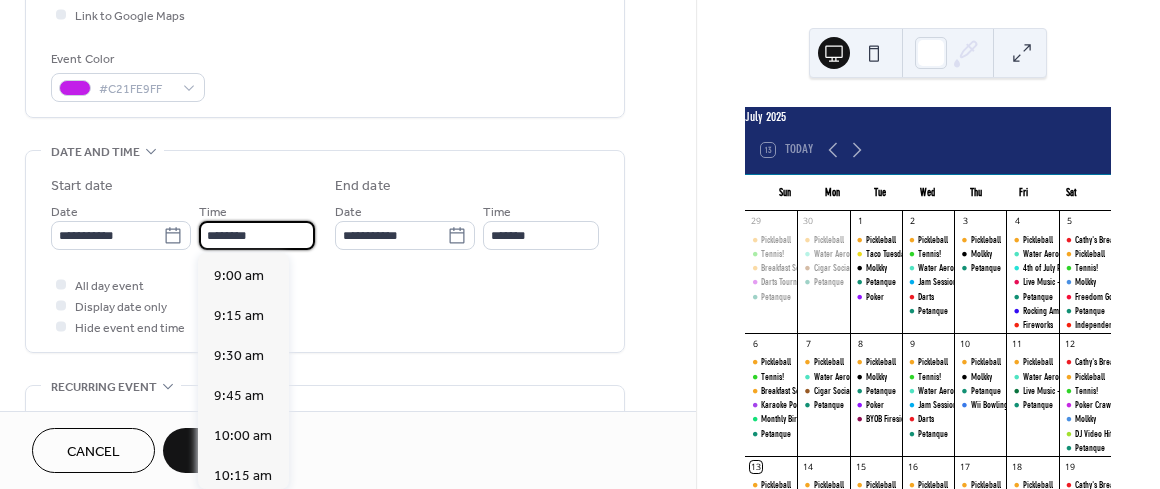 scroll, scrollTop: 1436, scrollLeft: 0, axis: vertical 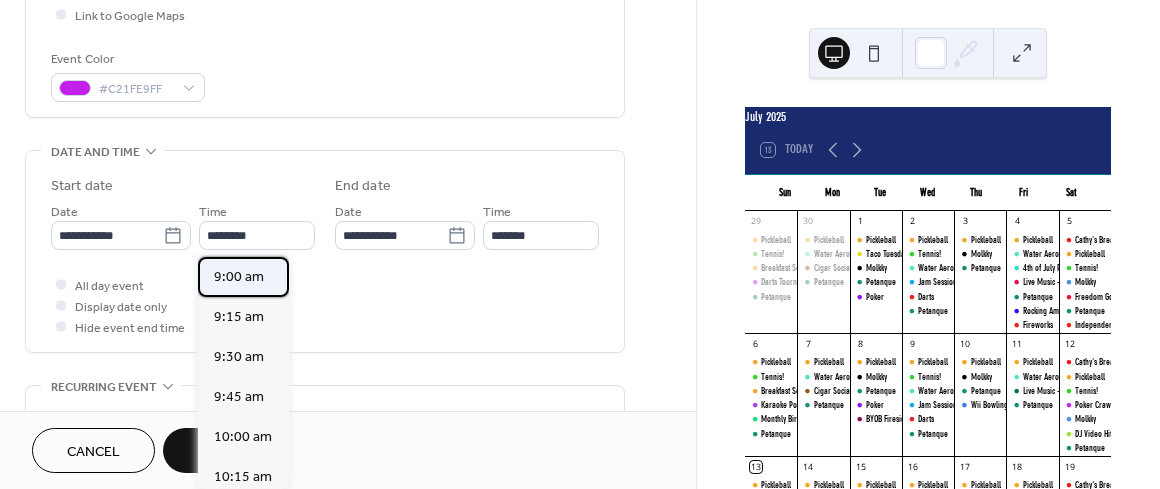 click on "9:00 am" at bounding box center [239, 276] 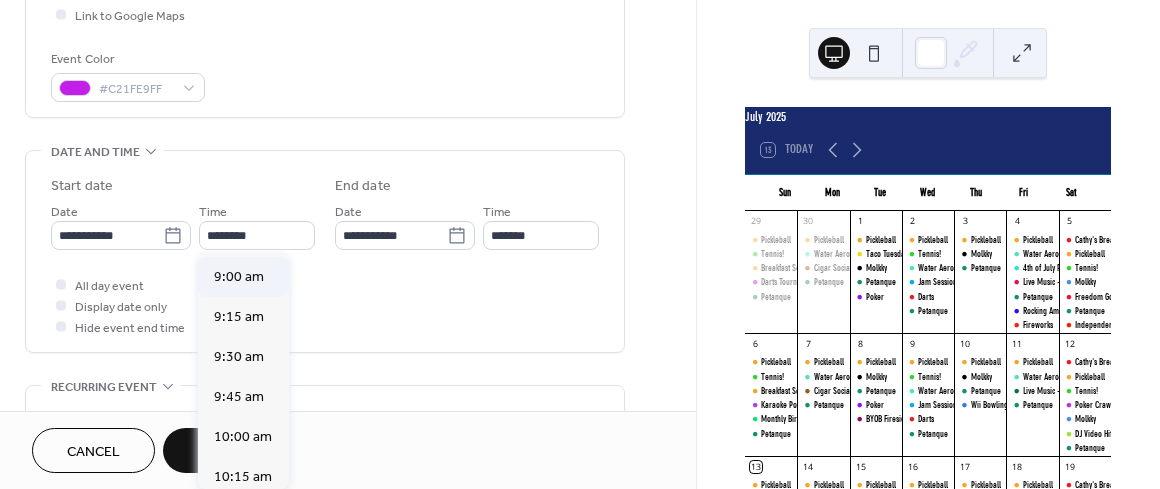 type on "*******" 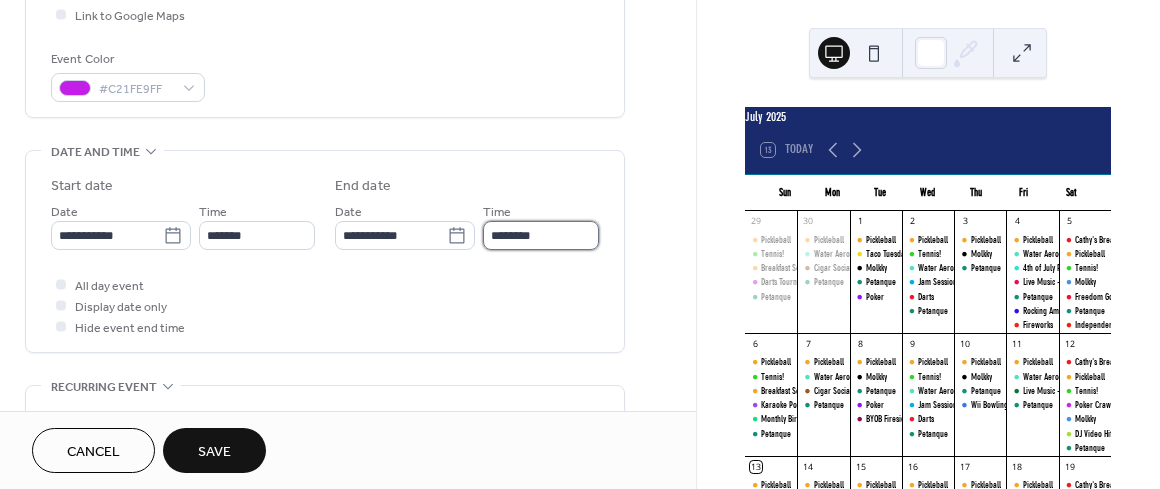 click on "********" at bounding box center [541, 235] 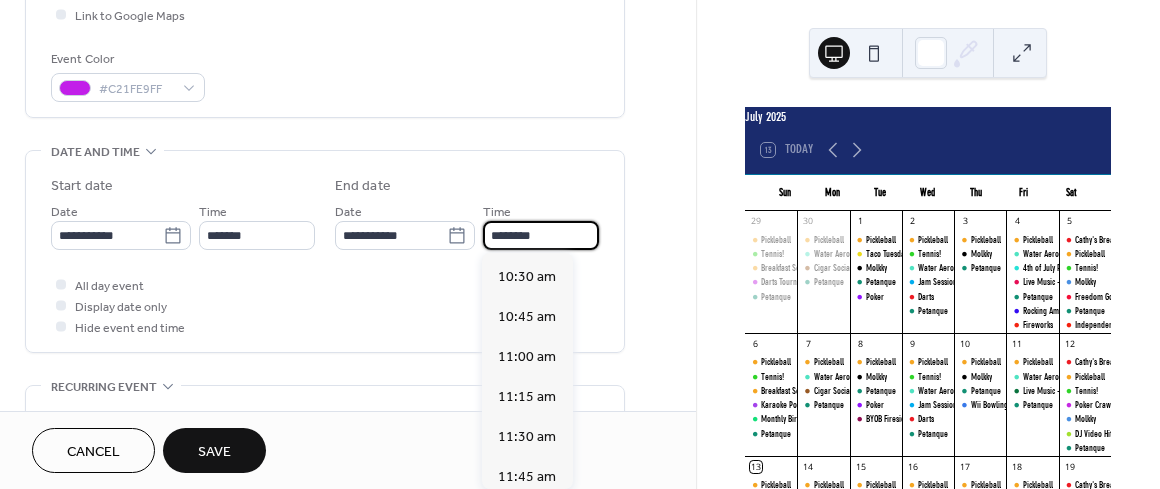 scroll, scrollTop: 200, scrollLeft: 0, axis: vertical 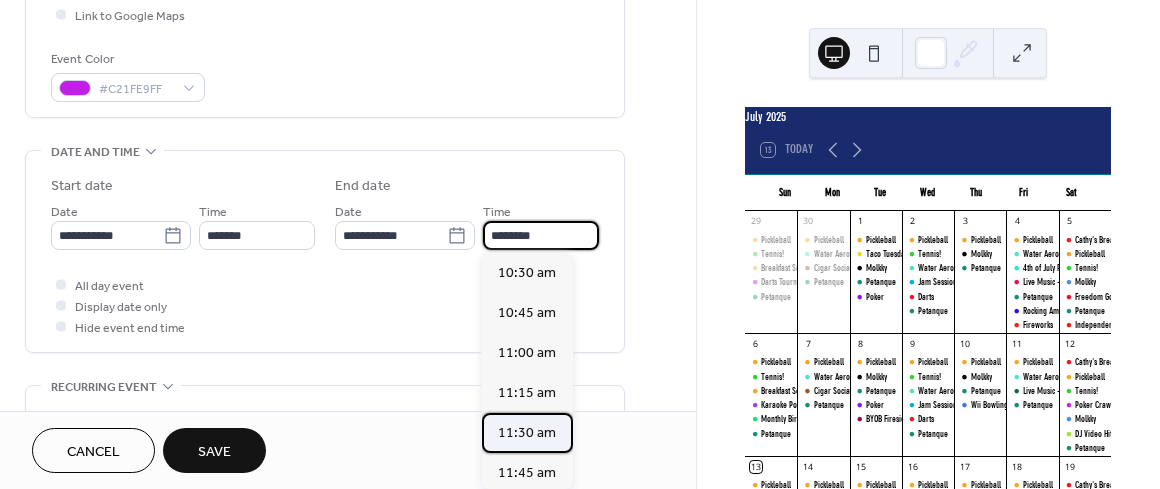 click on "11:30 am" at bounding box center (527, 432) 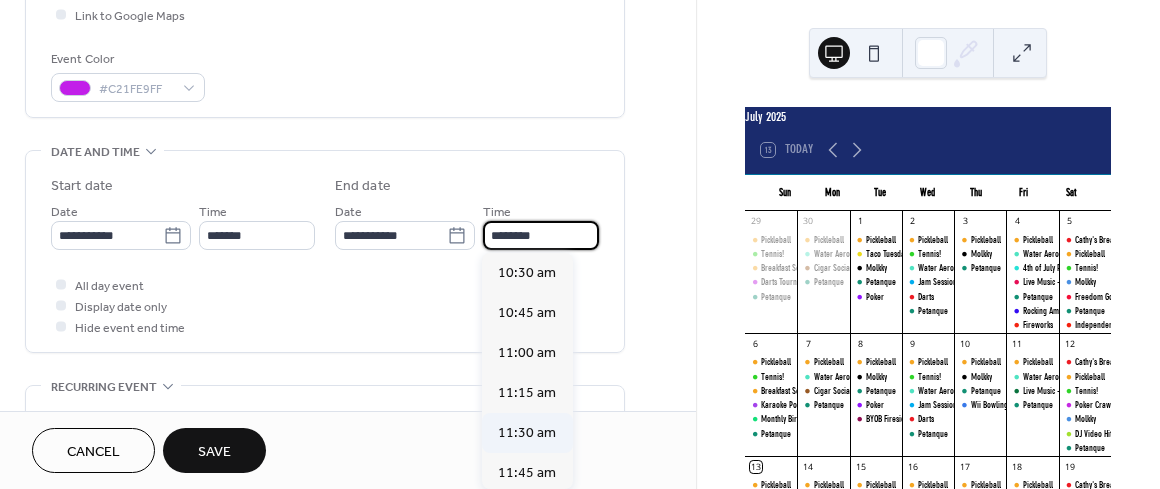 type on "********" 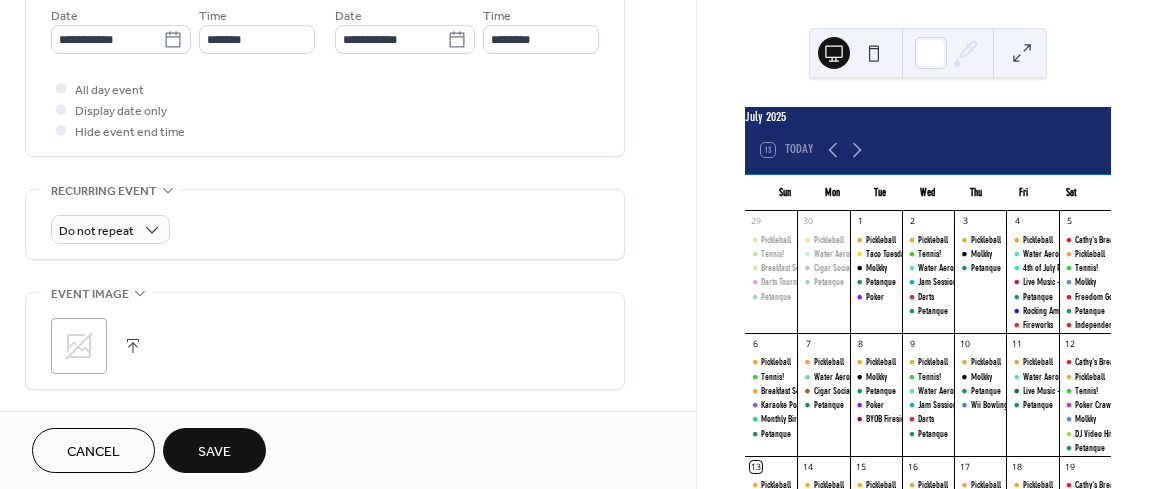 scroll, scrollTop: 700, scrollLeft: 0, axis: vertical 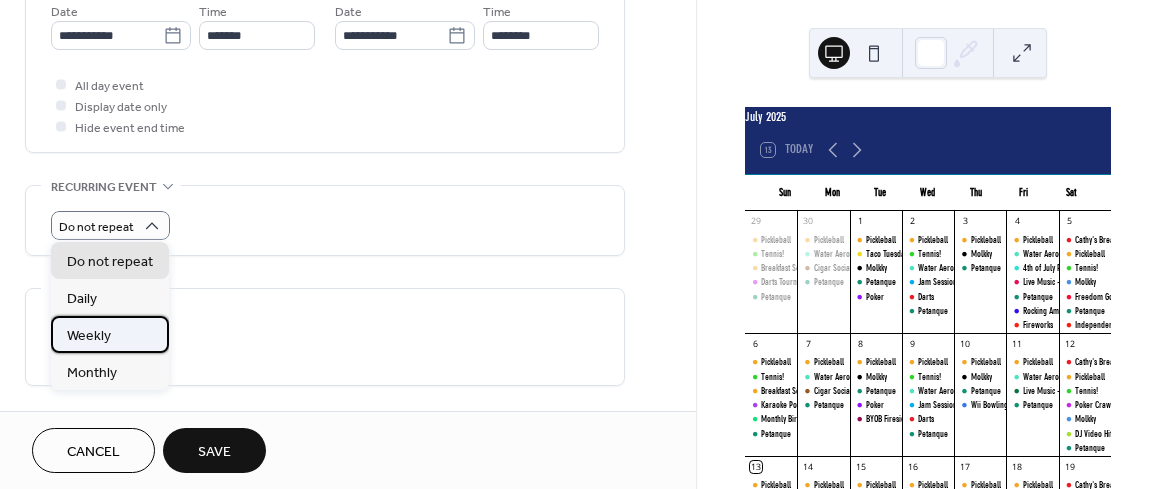 click on "Weekly" at bounding box center (89, 336) 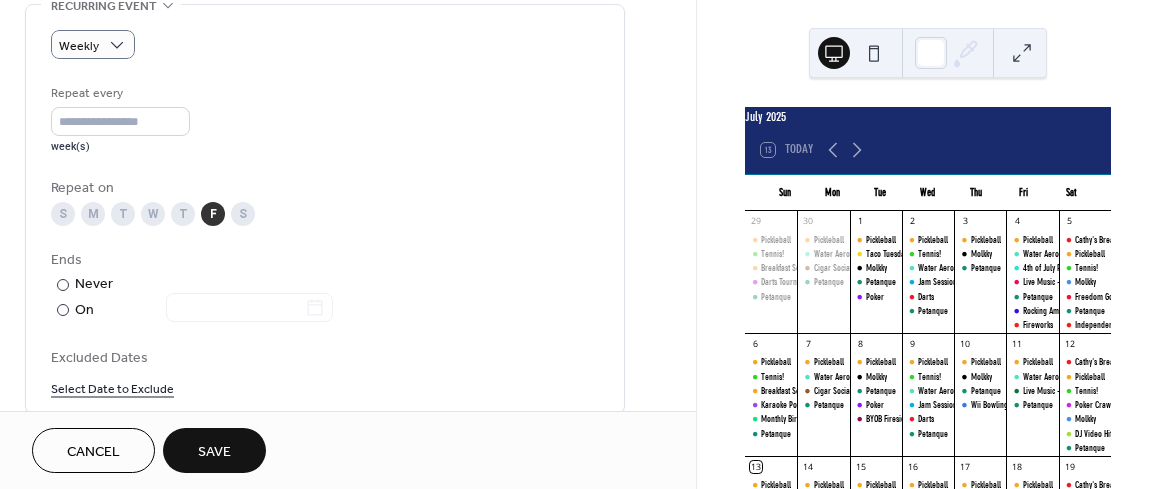 scroll, scrollTop: 900, scrollLeft: 0, axis: vertical 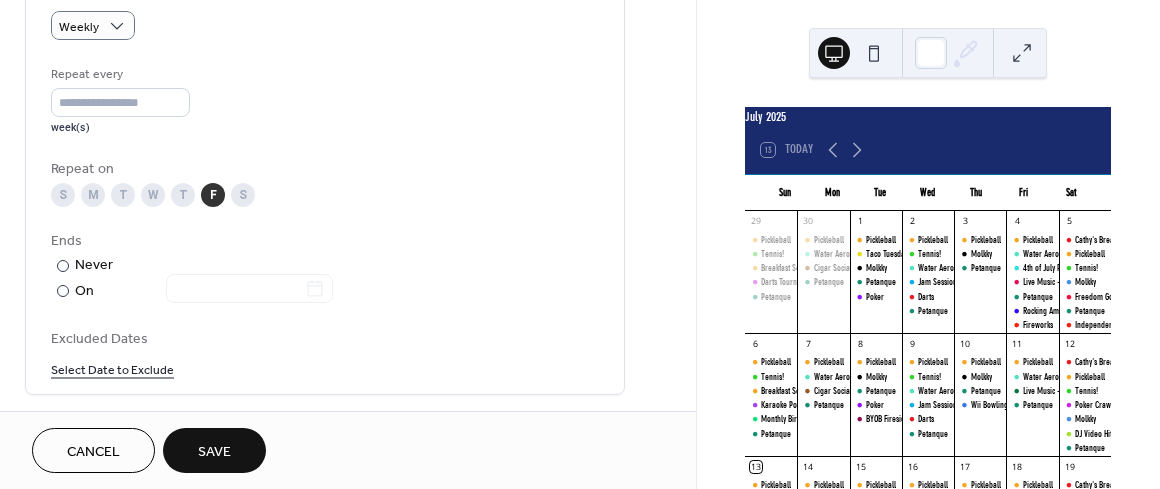 click on "S" at bounding box center [243, 195] 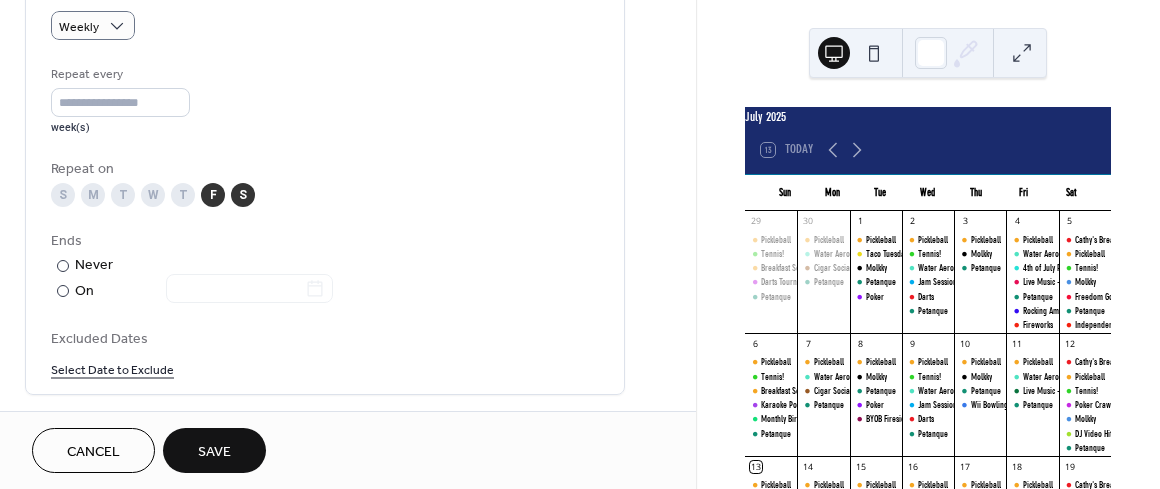 click on "S" at bounding box center (243, 195) 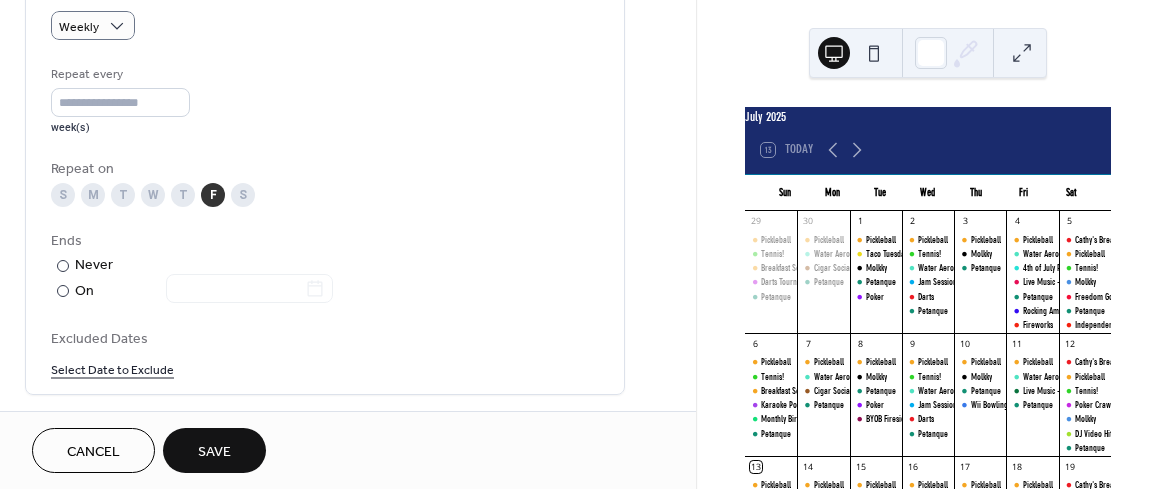 click on "Save" at bounding box center (214, 452) 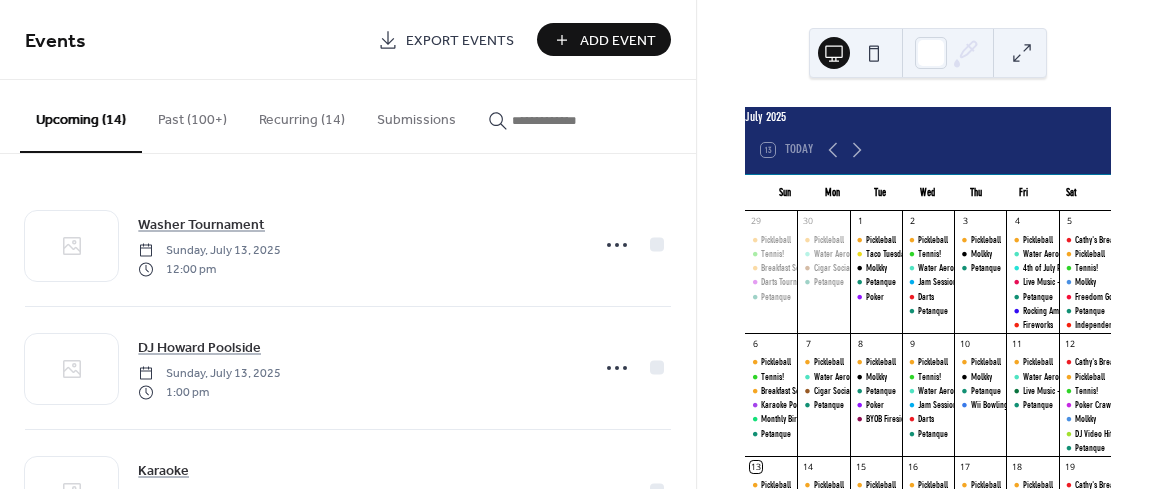 scroll, scrollTop: 0, scrollLeft: 0, axis: both 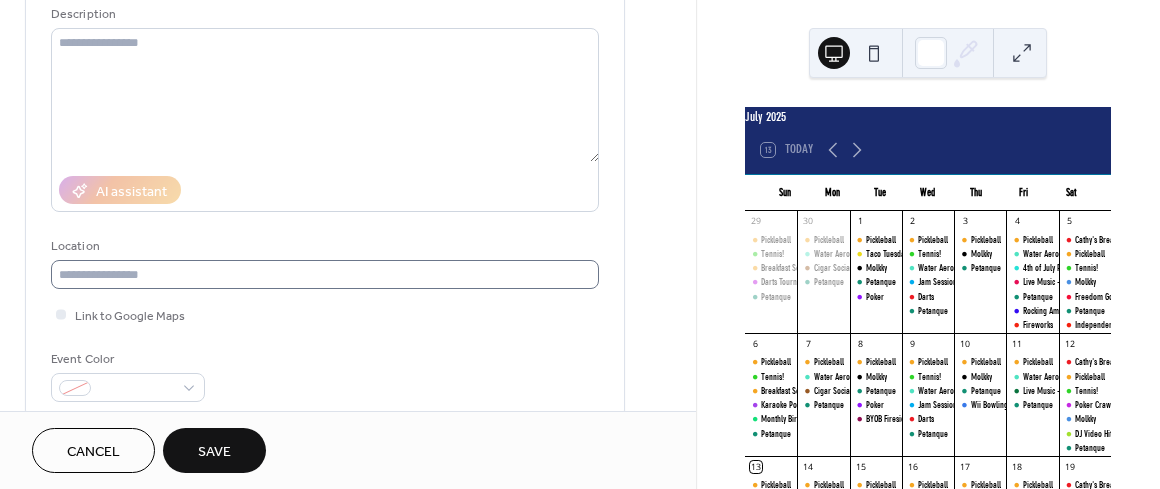 type on "*******" 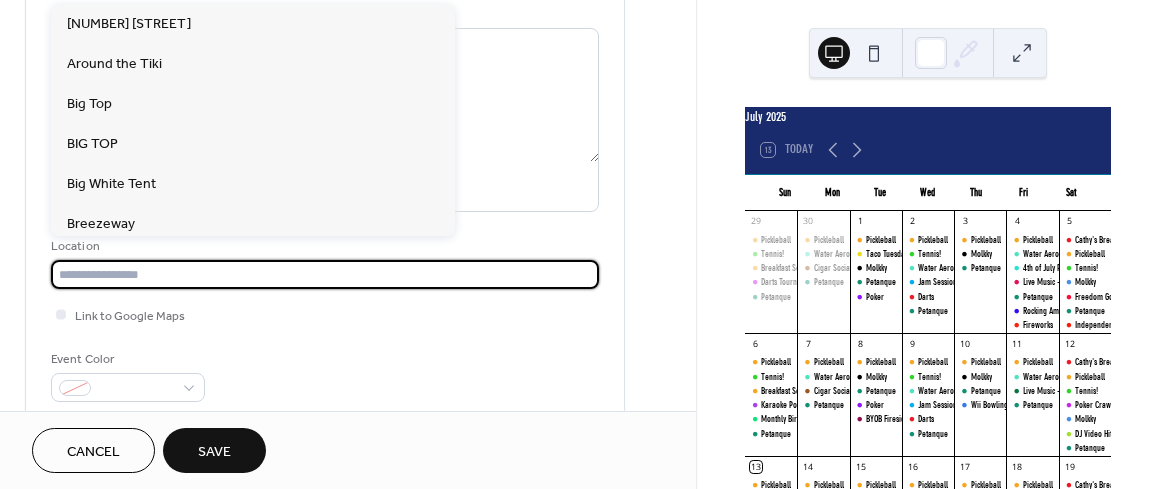 click at bounding box center (325, 274) 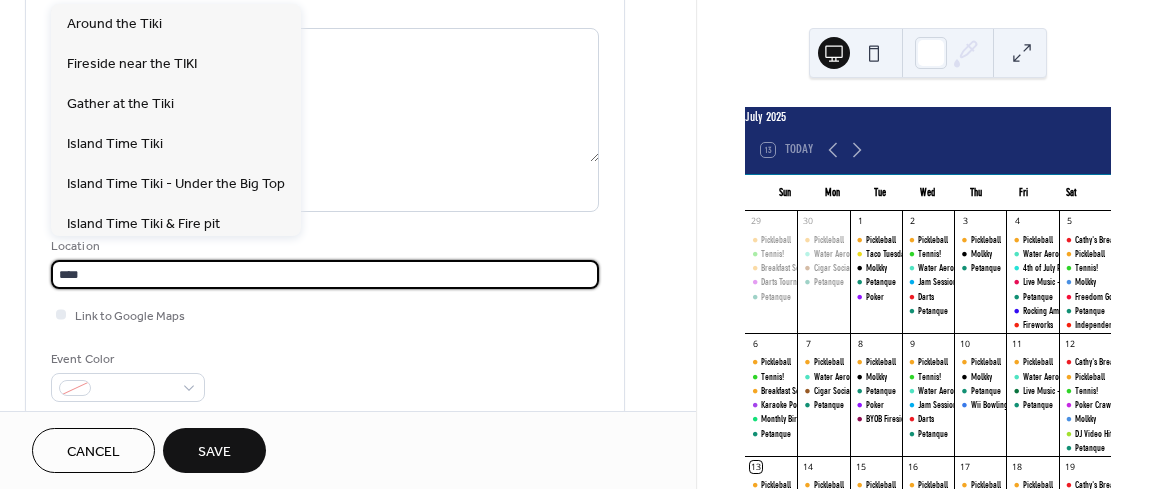type on "****" 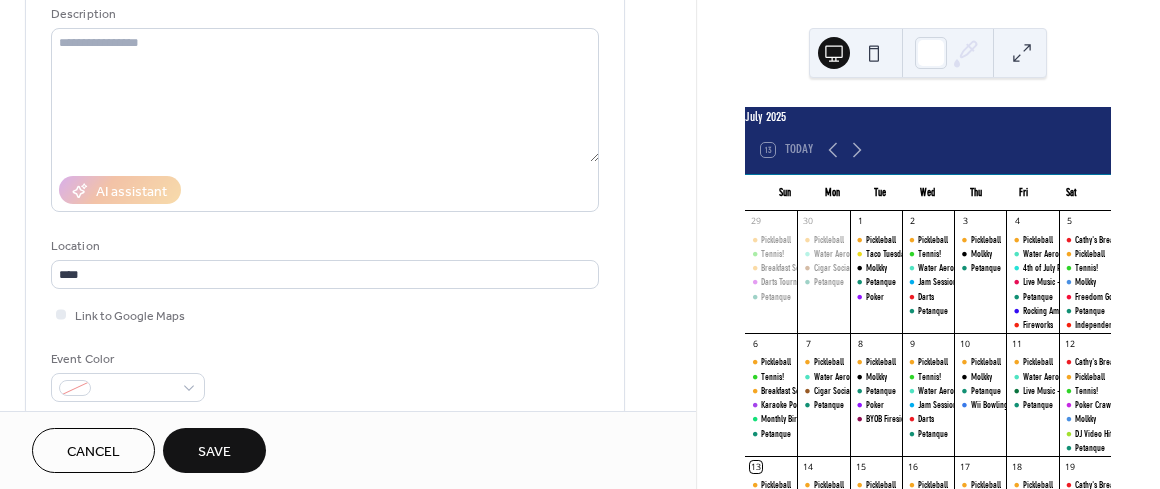 click on "Title ******* Description AI assistant Location **** Link to Google Maps Event Color" at bounding box center (325, 169) 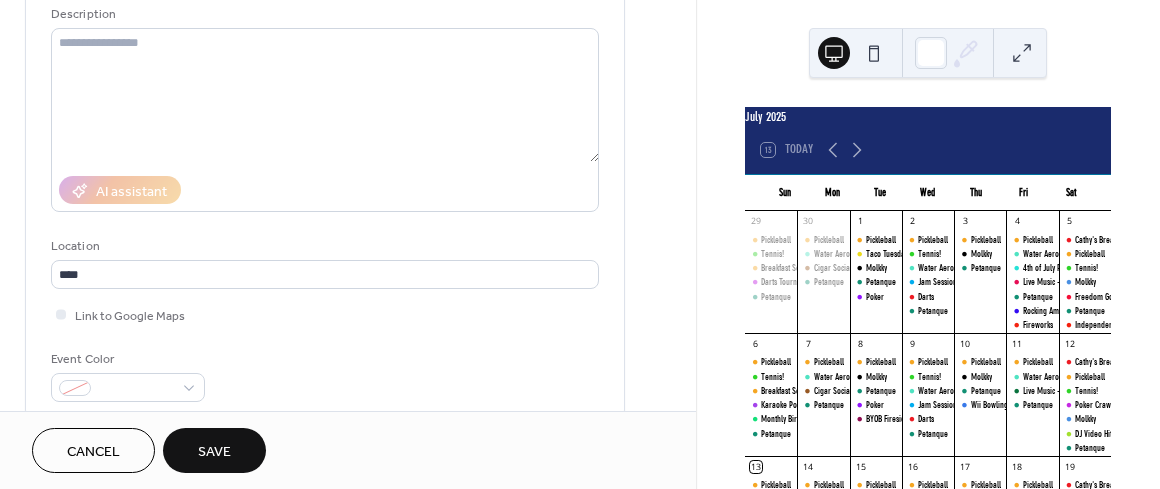 scroll, scrollTop: 300, scrollLeft: 0, axis: vertical 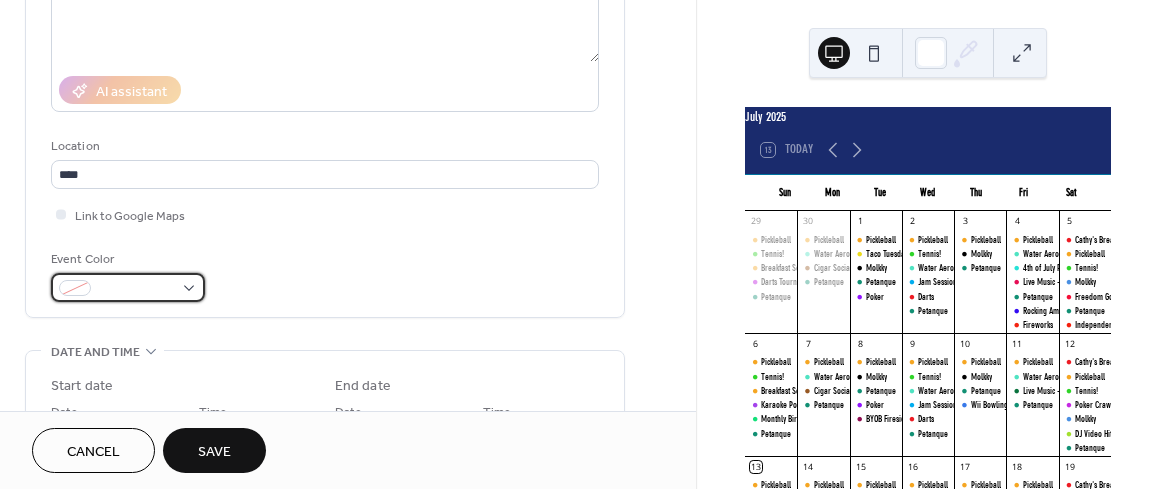 click at bounding box center (128, 287) 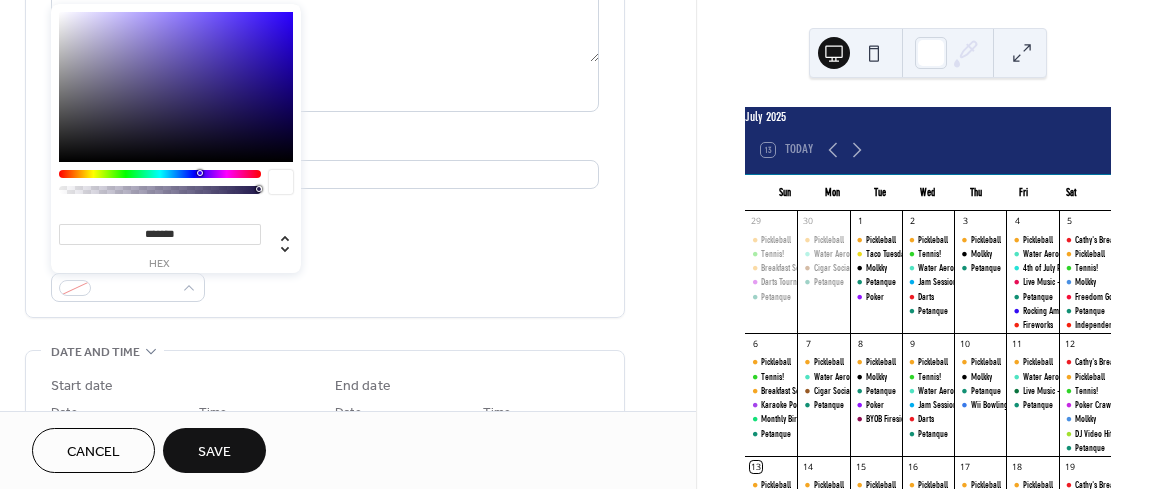 type on "*******" 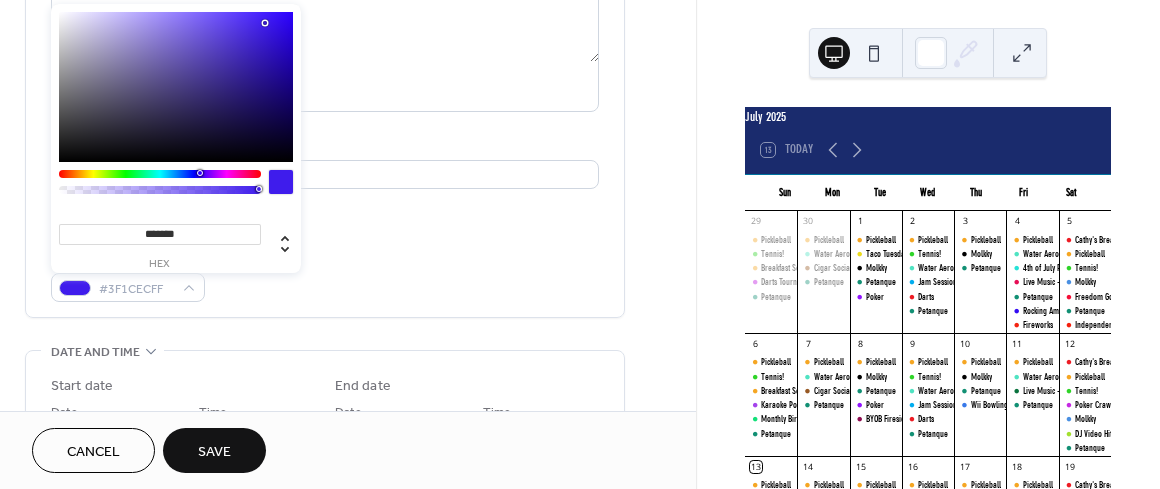 click at bounding box center (176, 87) 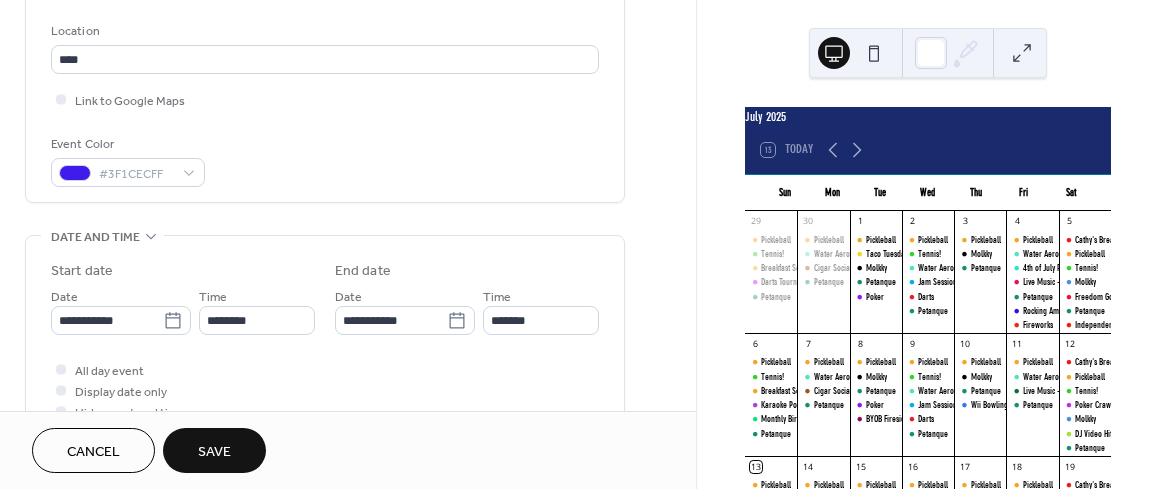 scroll, scrollTop: 500, scrollLeft: 0, axis: vertical 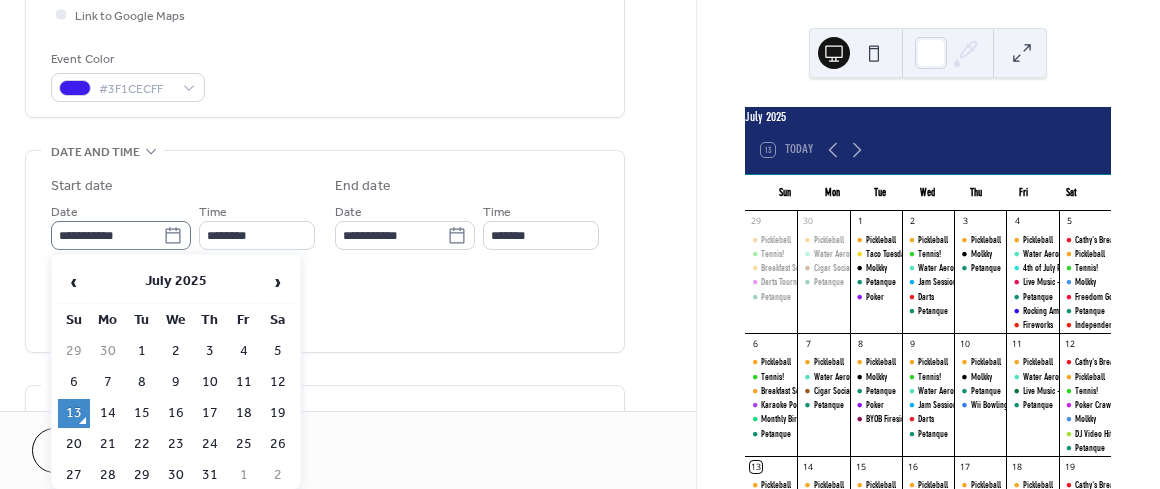 click 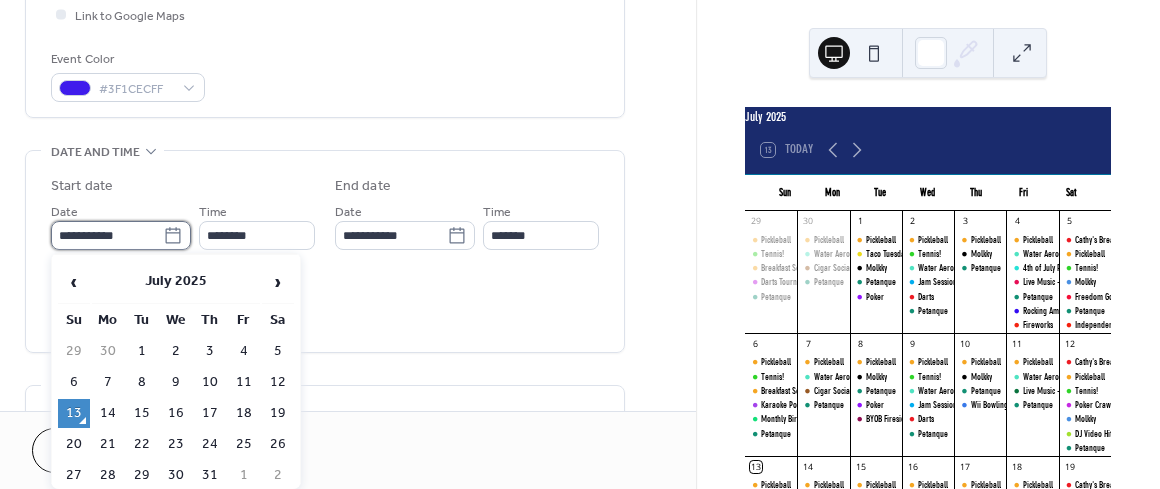 click on "**********" at bounding box center [107, 235] 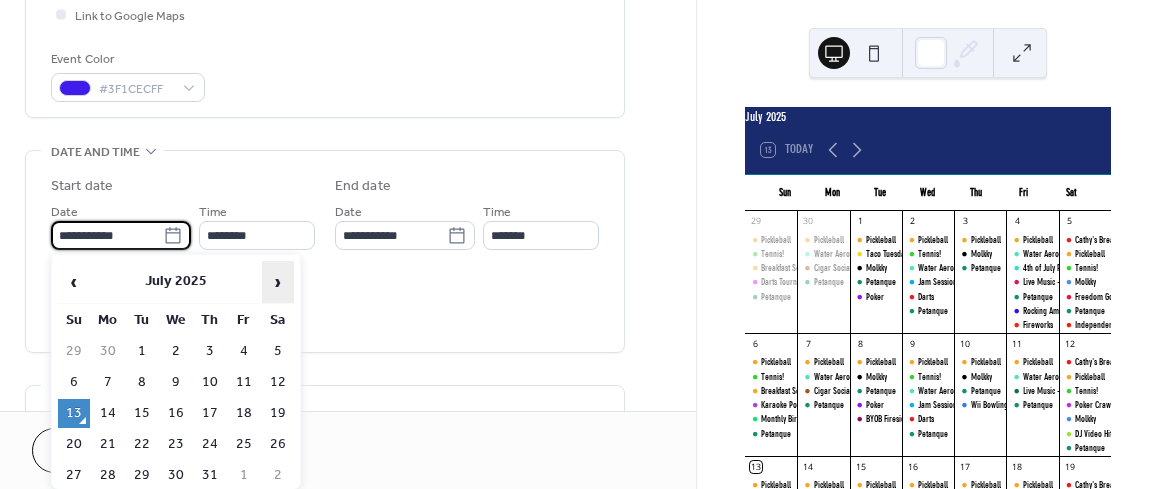 click on "›" at bounding box center [278, 282] 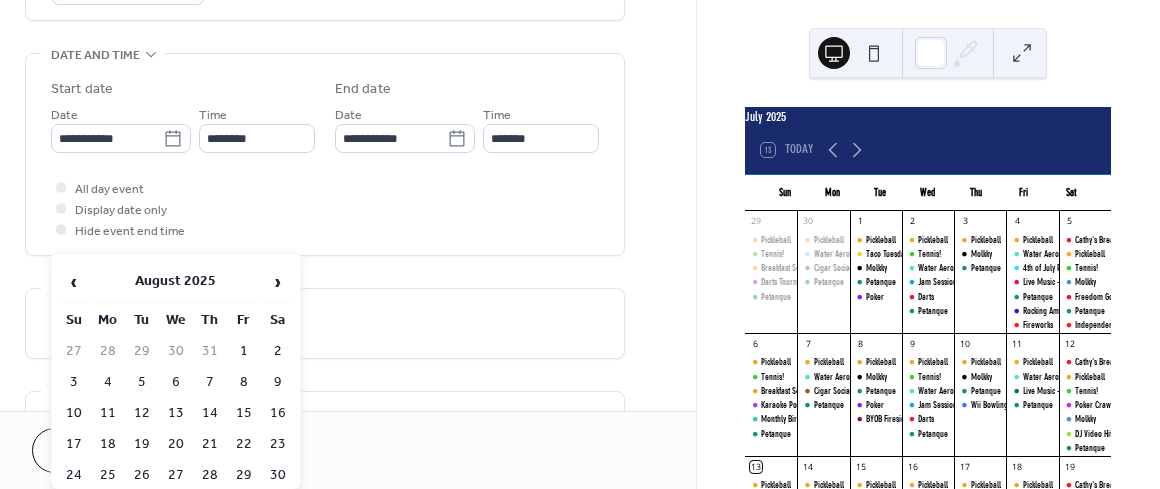 scroll, scrollTop: 600, scrollLeft: 0, axis: vertical 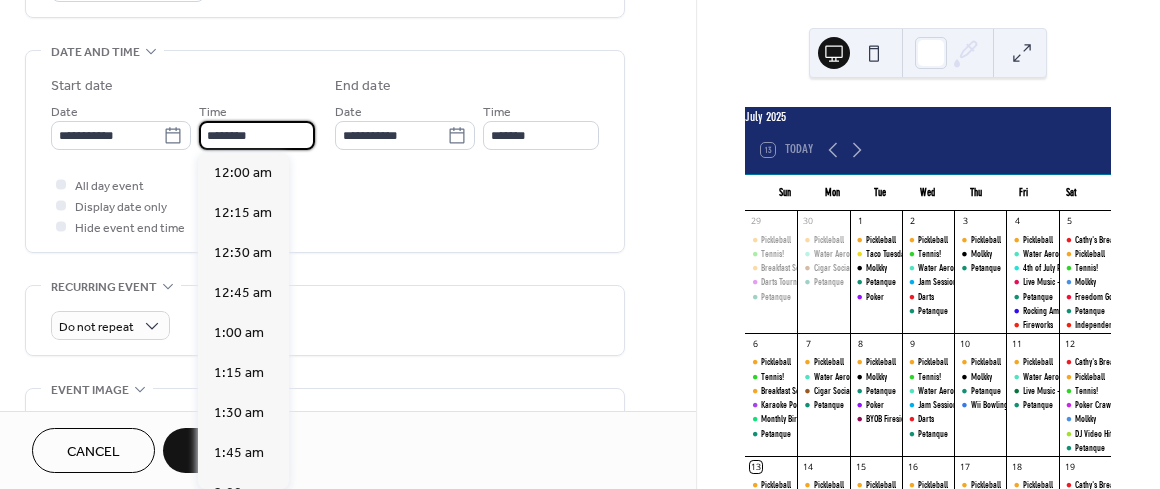 click on "********" at bounding box center [257, 135] 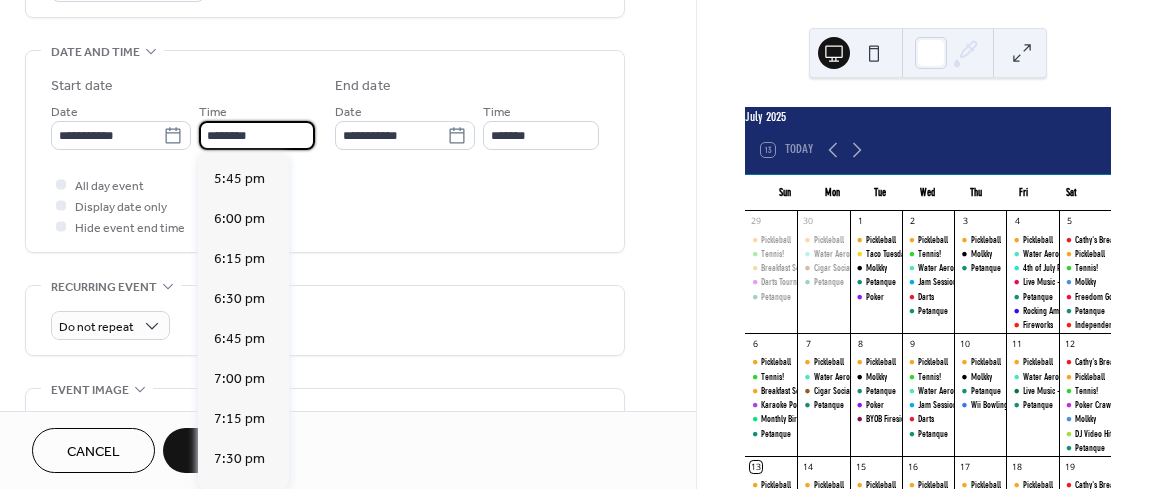 scroll, scrollTop: 2836, scrollLeft: 0, axis: vertical 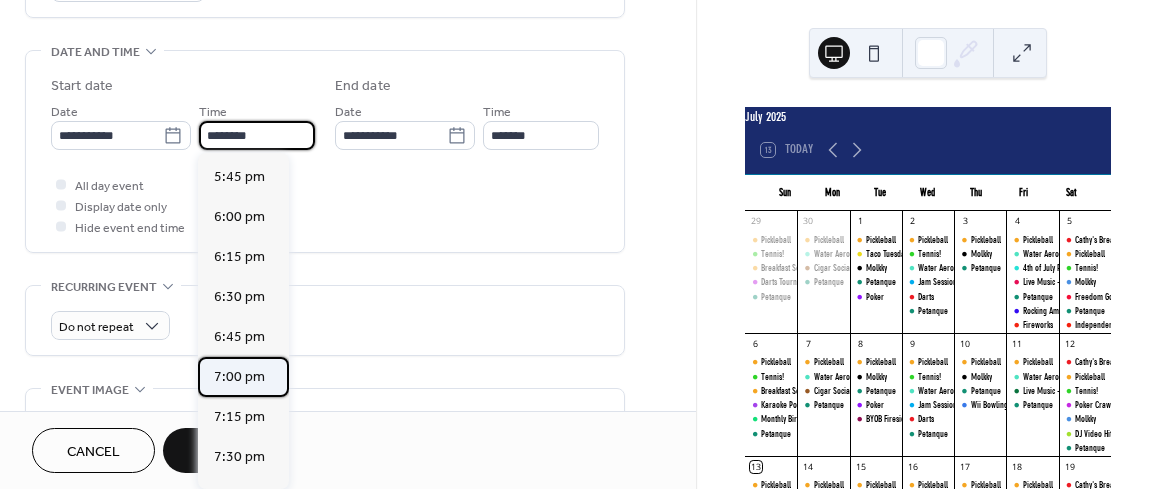 click on "7:00 pm" at bounding box center [239, 376] 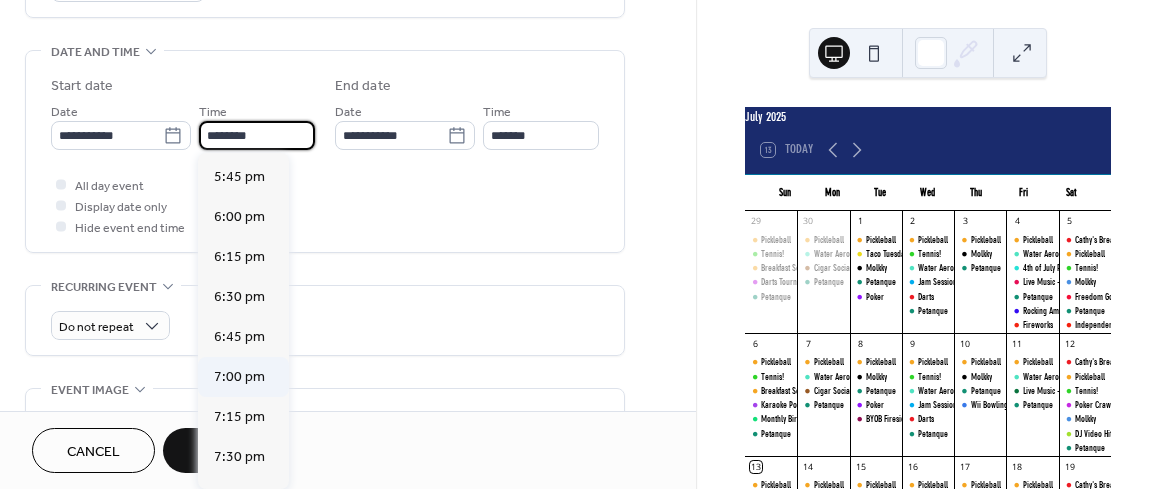type on "*******" 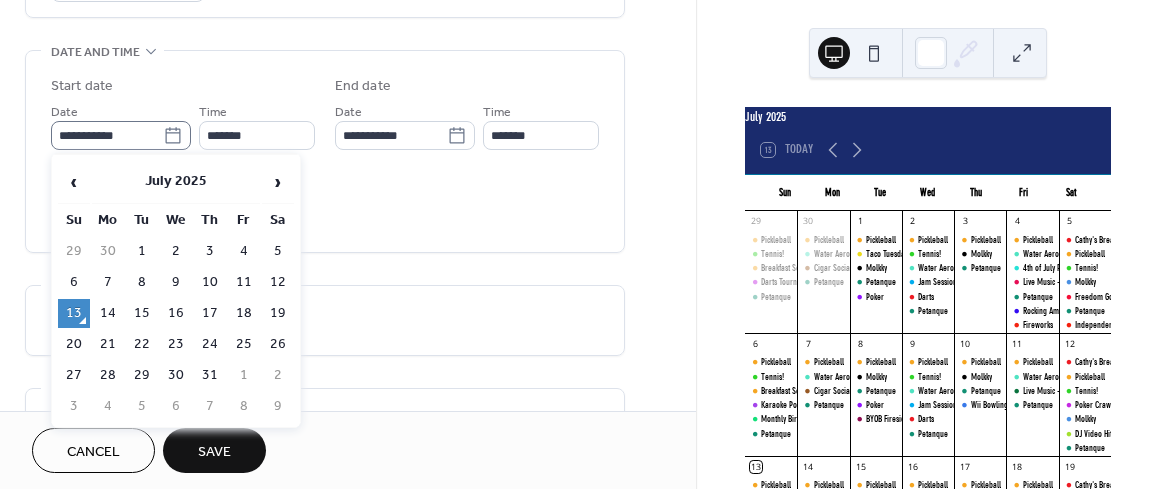 click 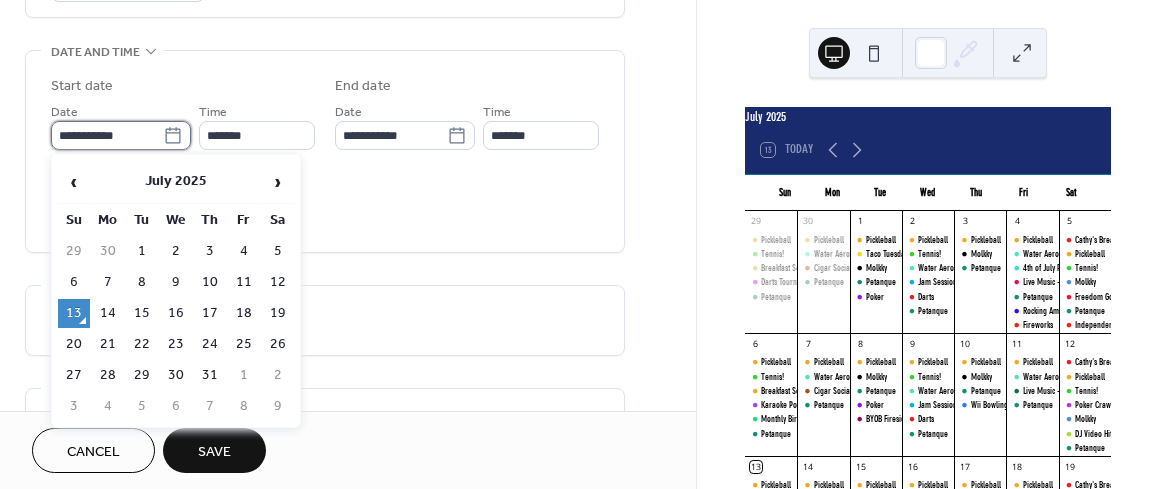 click on "**********" at bounding box center (107, 135) 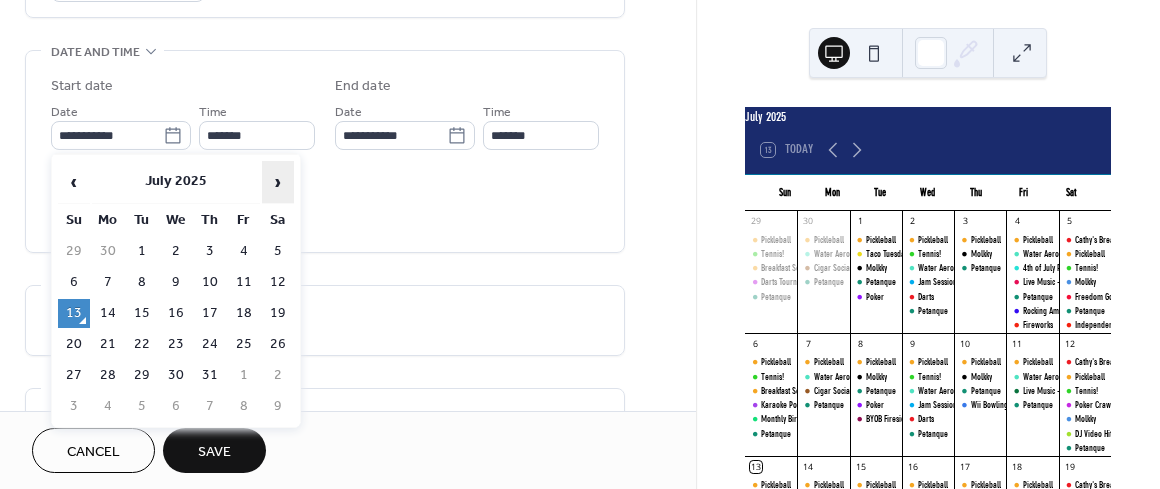 click on "›" at bounding box center [278, 182] 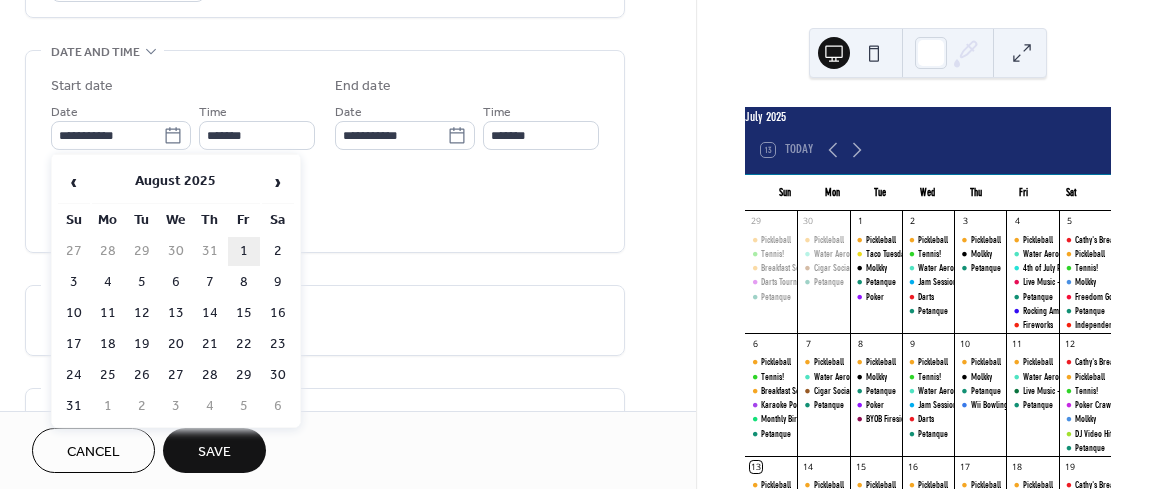 click on "1" at bounding box center (244, 251) 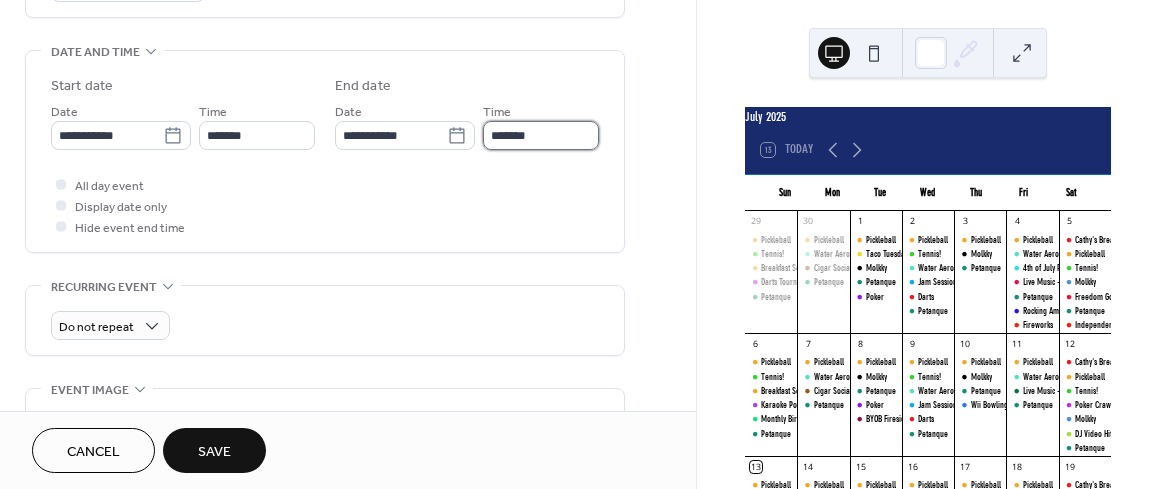 click on "*******" at bounding box center (541, 135) 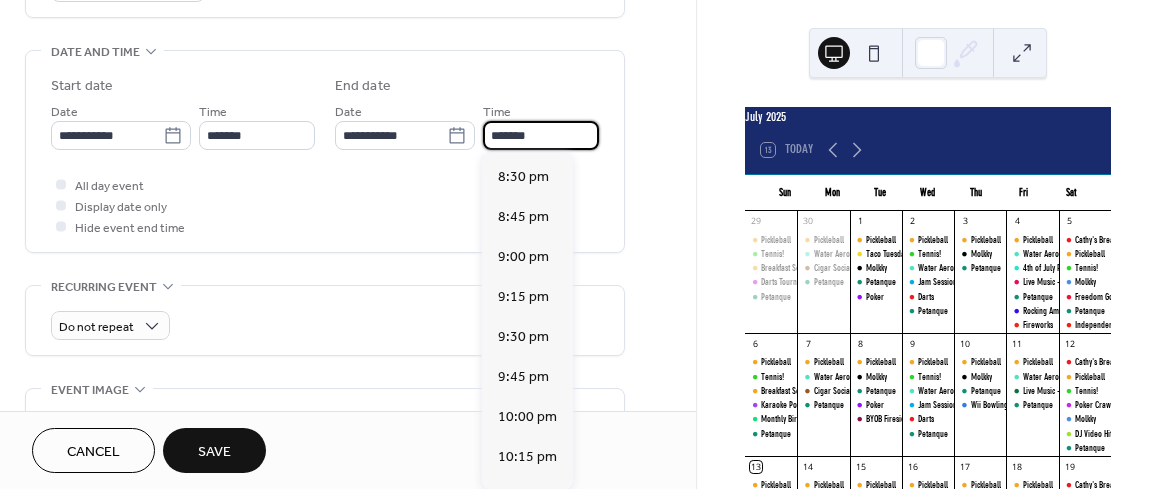 scroll, scrollTop: 200, scrollLeft: 0, axis: vertical 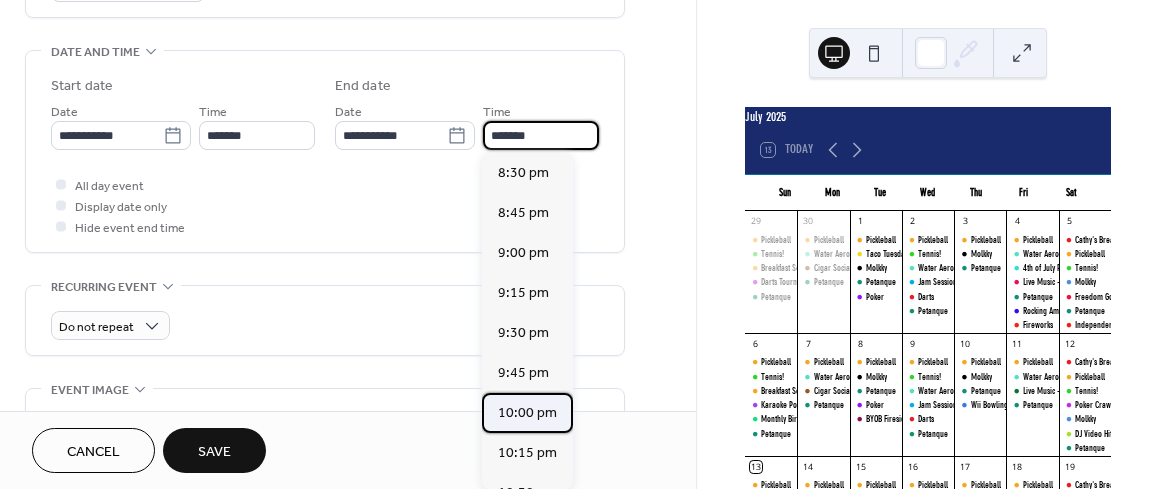click on "10:00 pm" at bounding box center (527, 412) 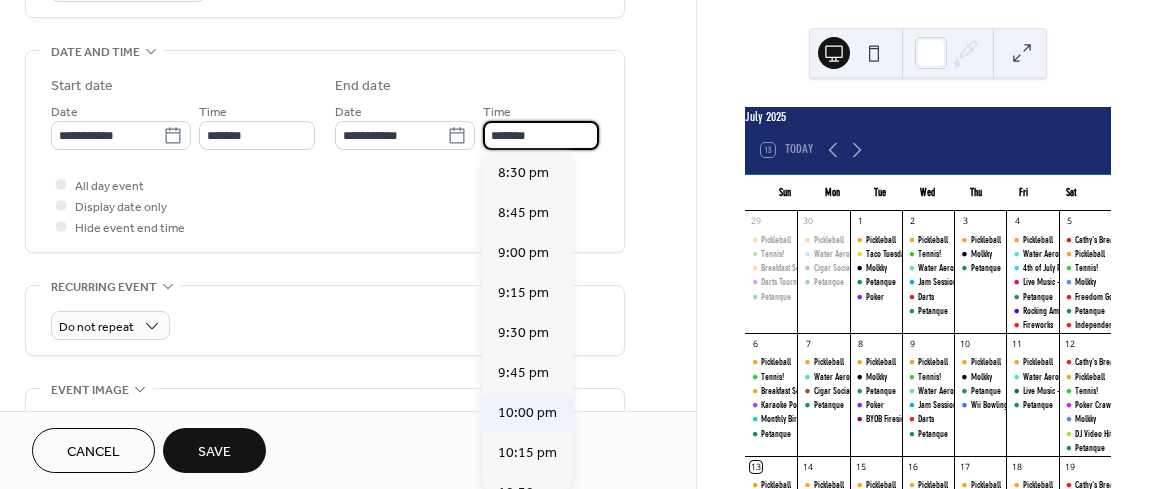 type on "********" 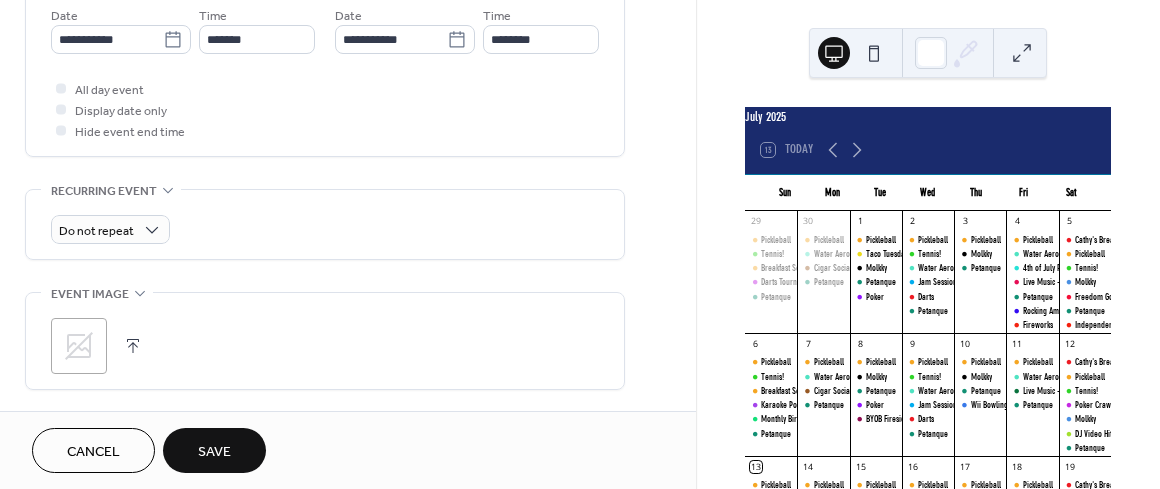 scroll, scrollTop: 700, scrollLeft: 0, axis: vertical 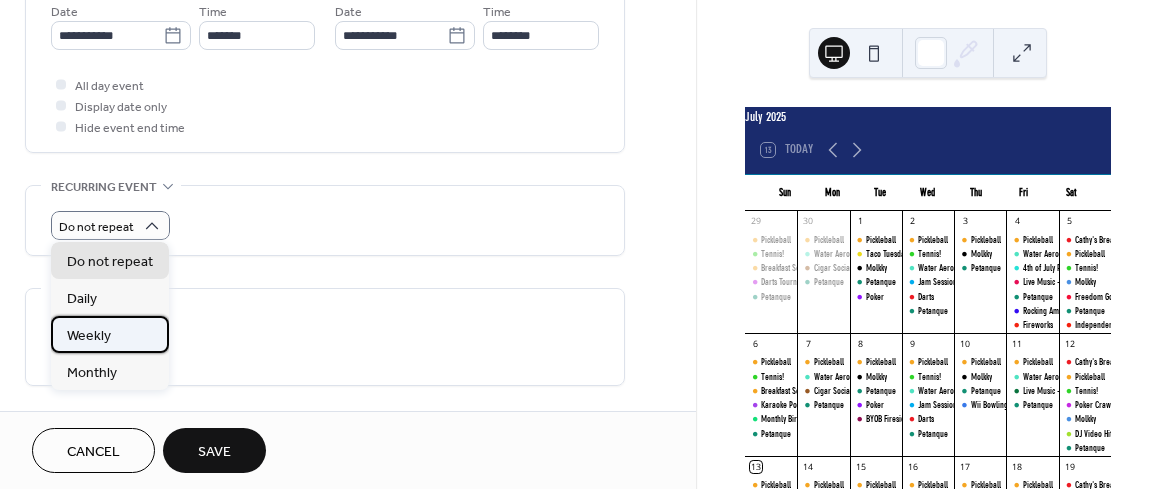 click on "Weekly" at bounding box center [89, 336] 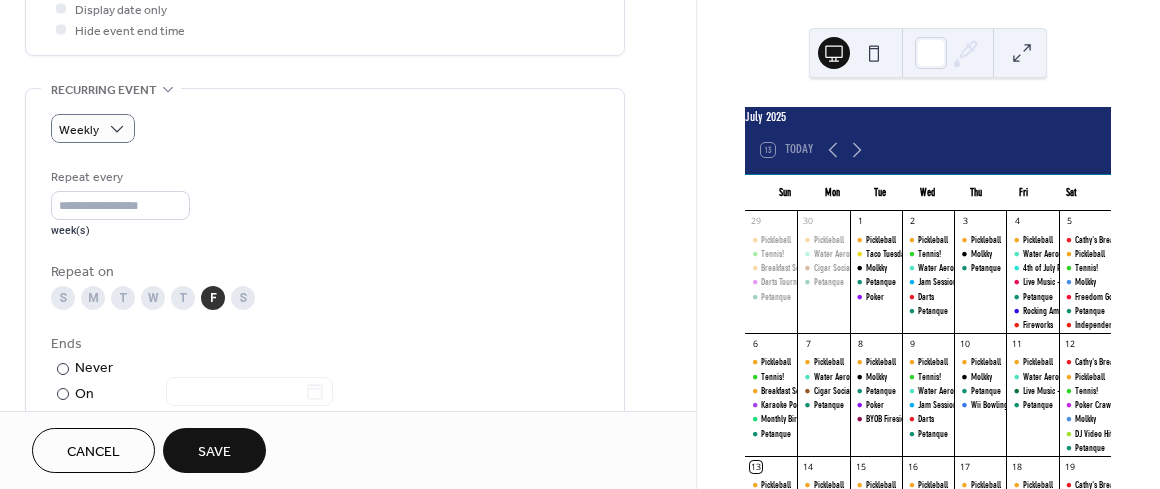 scroll, scrollTop: 800, scrollLeft: 0, axis: vertical 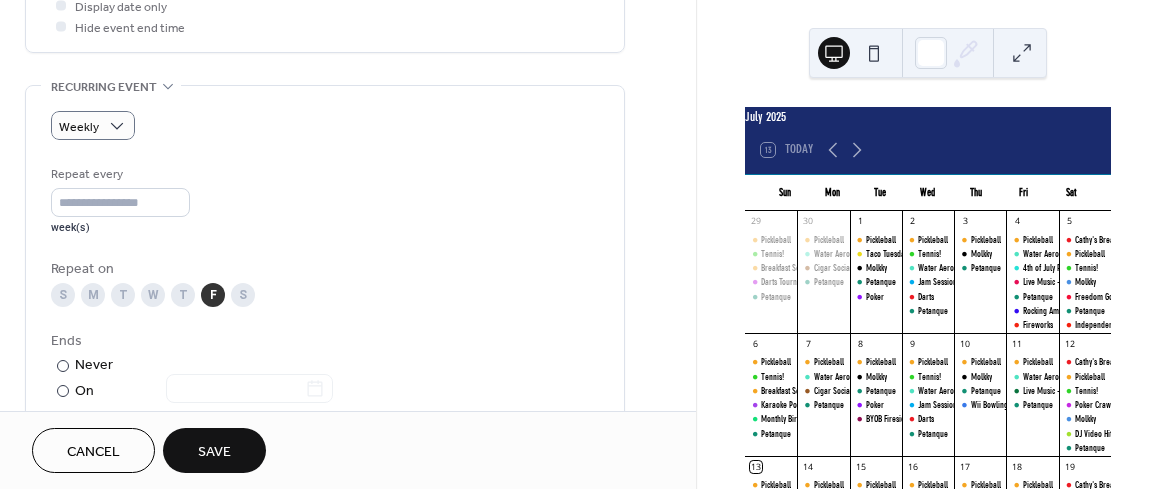 click on "Save" at bounding box center (214, 452) 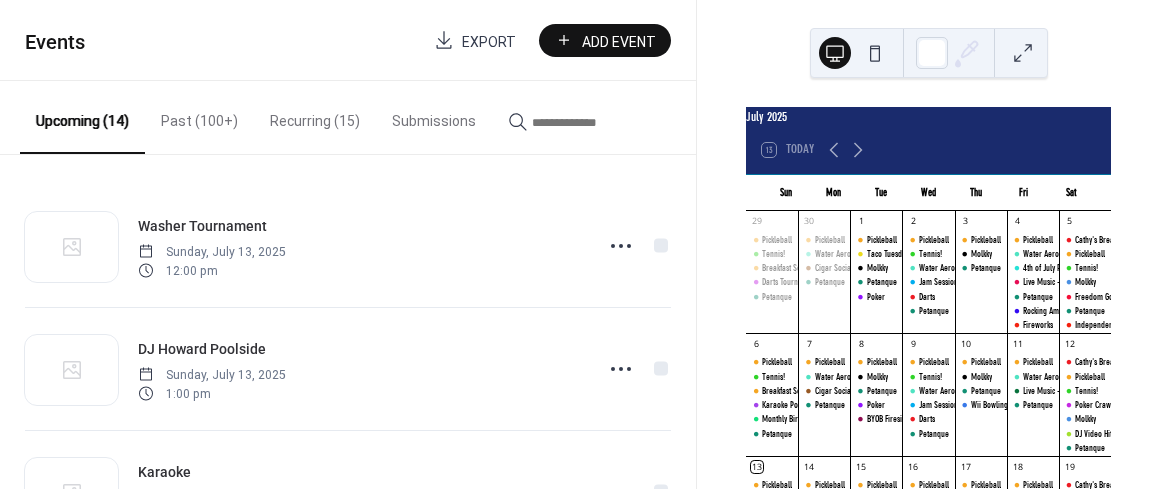 scroll, scrollTop: 0, scrollLeft: 0, axis: both 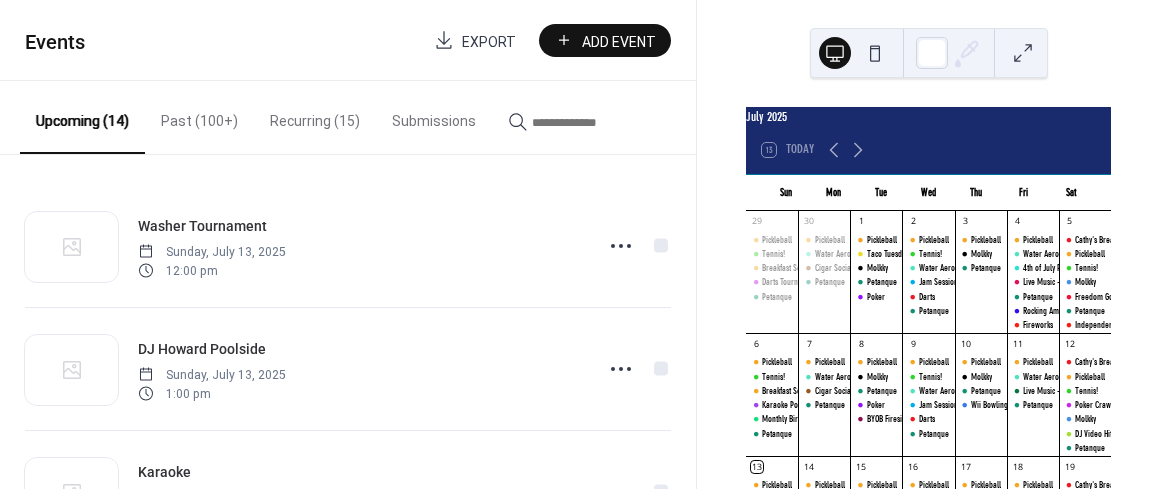 click on "Add Event" at bounding box center [619, 41] 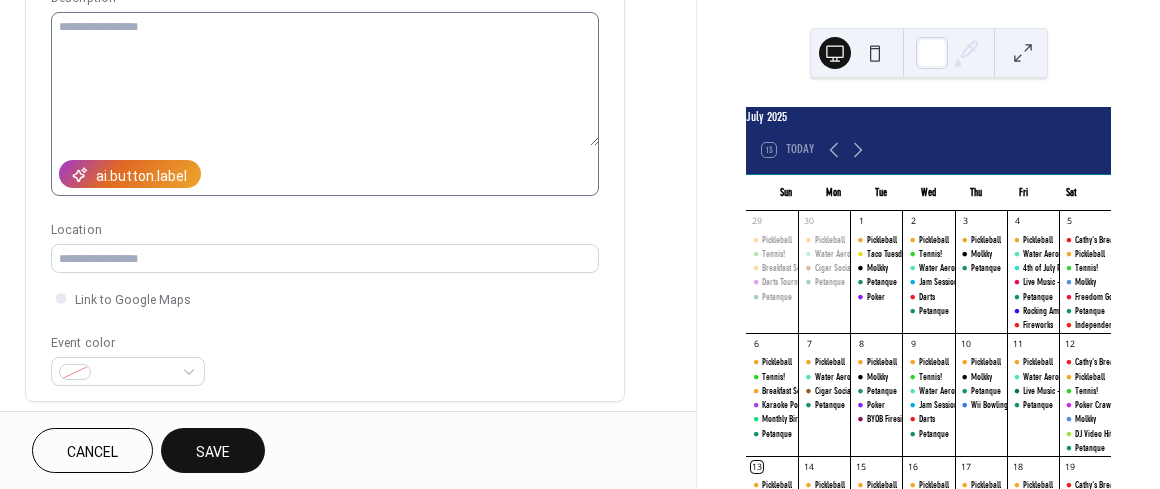 scroll, scrollTop: 236, scrollLeft: 0, axis: vertical 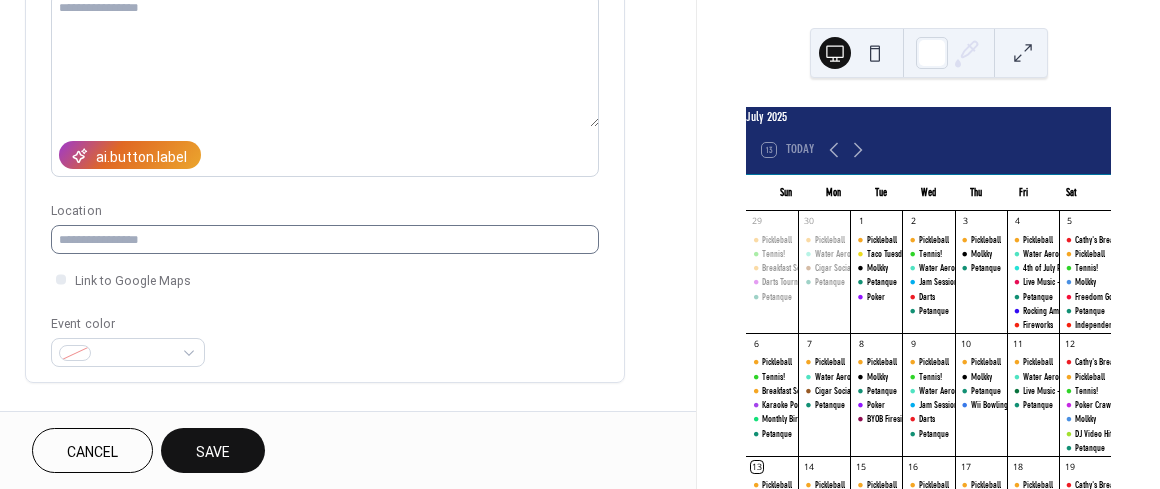 type on "**********" 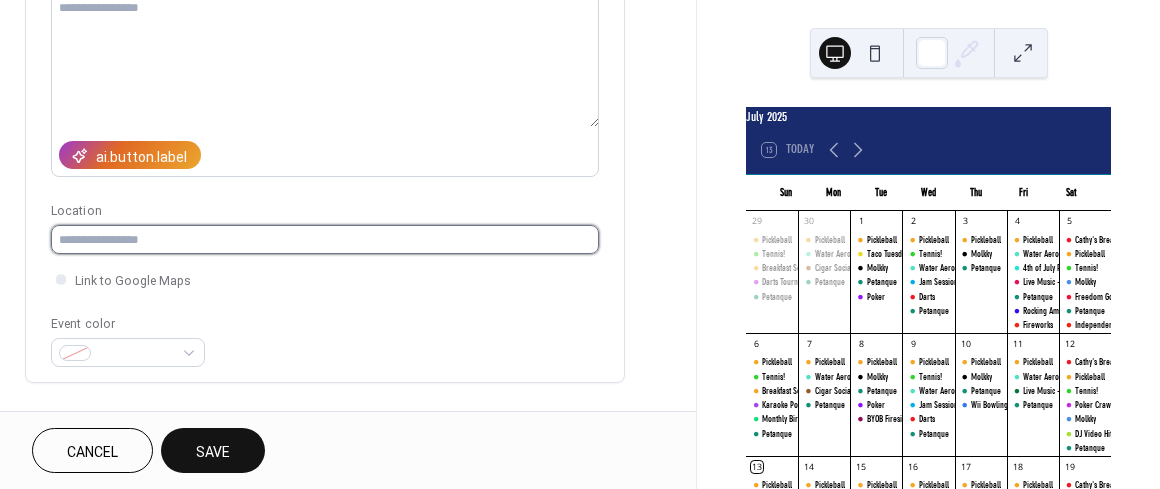 click at bounding box center [325, 239] 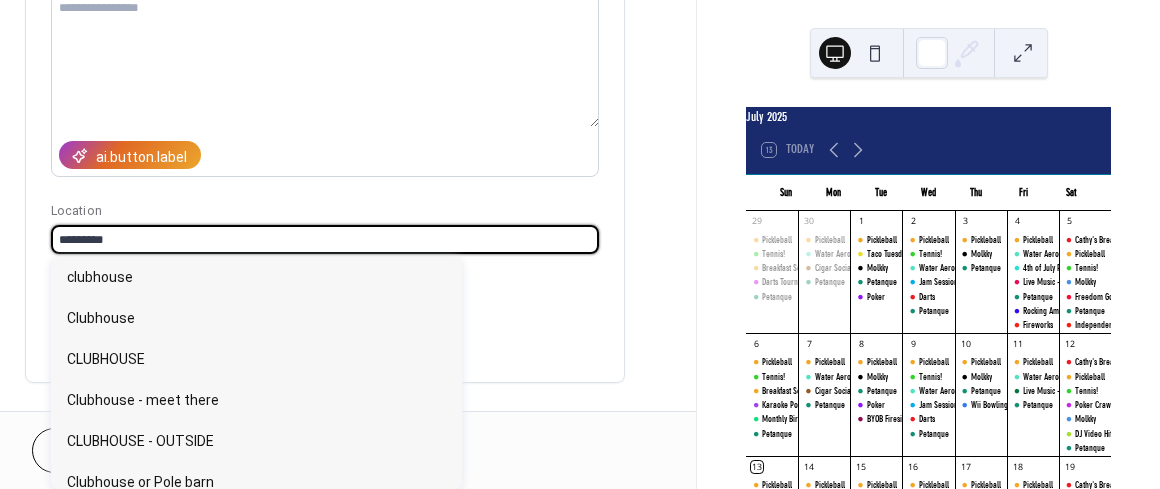 type on "*********" 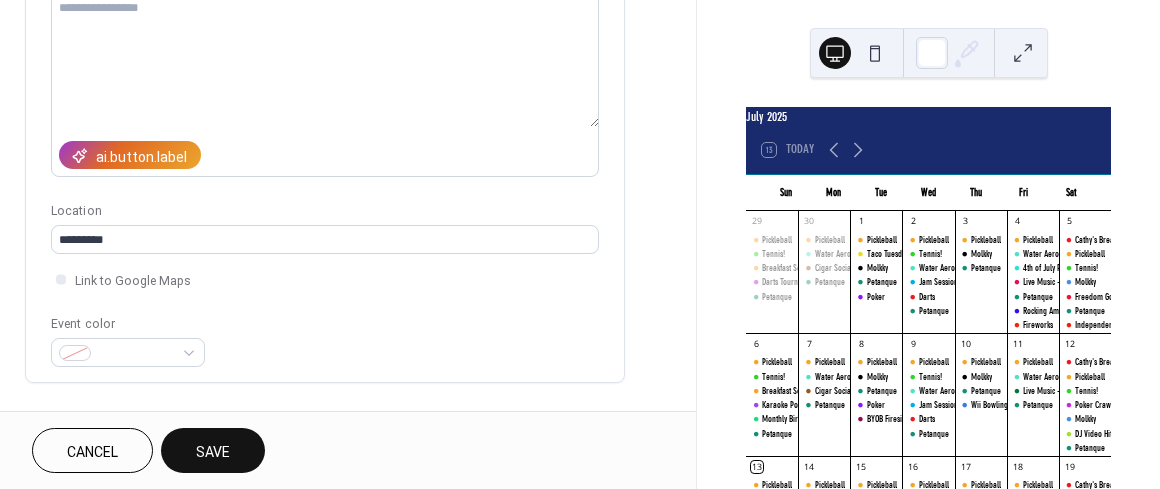 click on "**********" at bounding box center (325, 134) 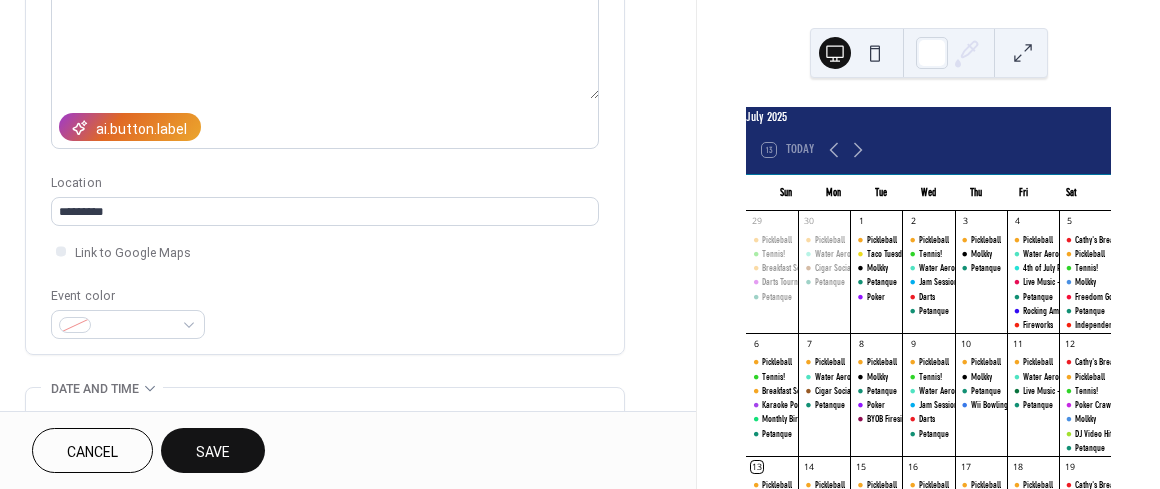 scroll, scrollTop: 313, scrollLeft: 0, axis: vertical 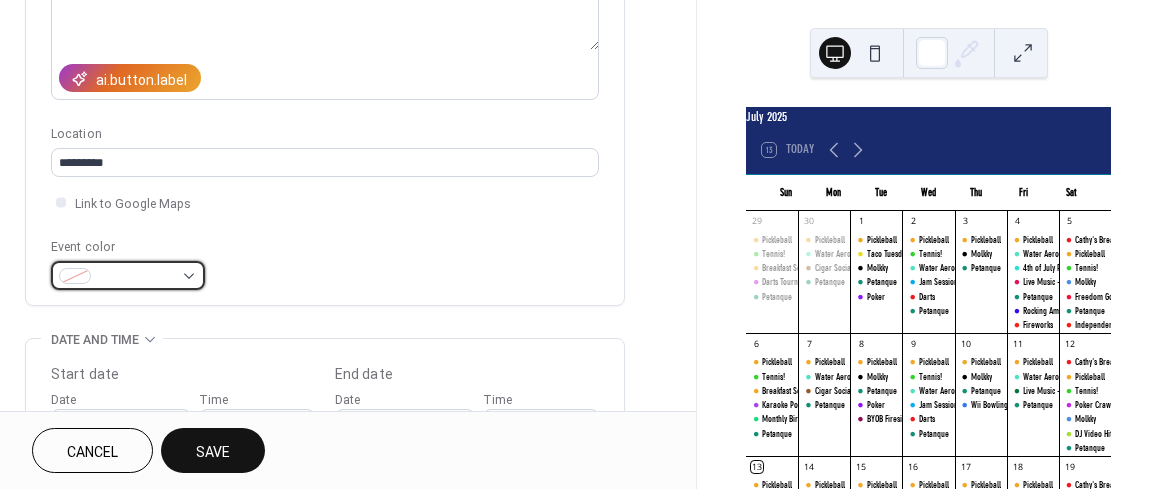 click at bounding box center [128, 275] 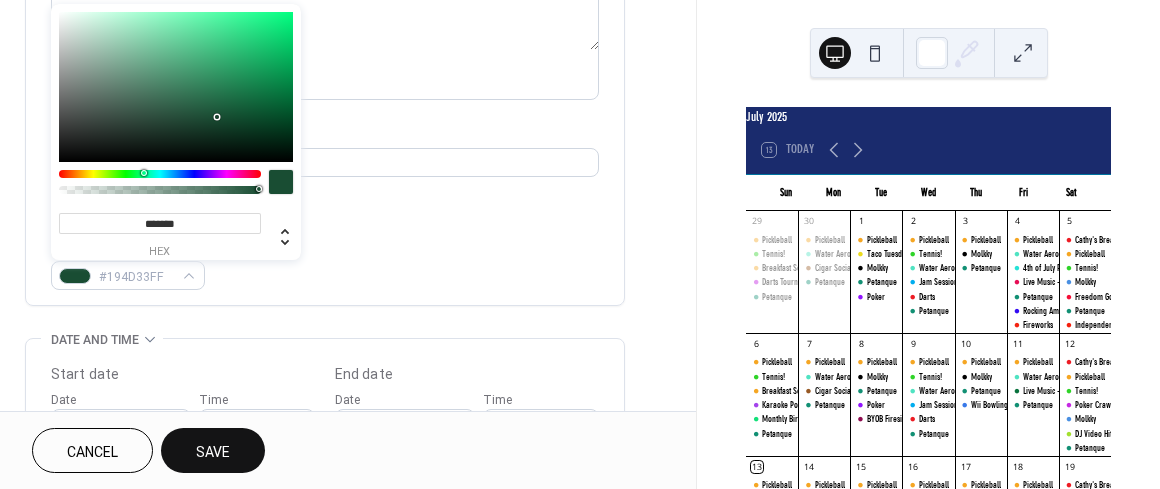 click at bounding box center (160, 174) 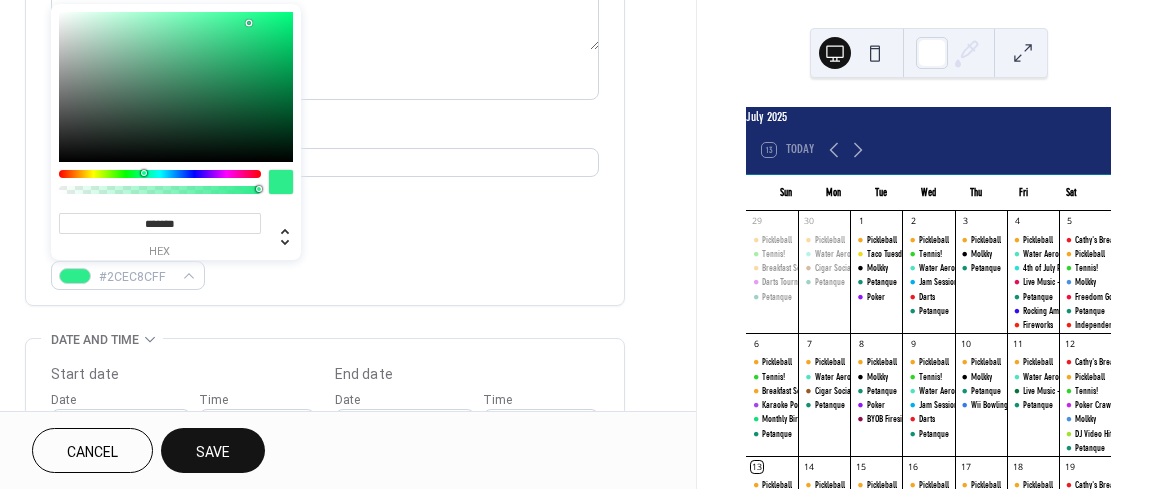 click on "Link to Google Maps" at bounding box center [325, 202] 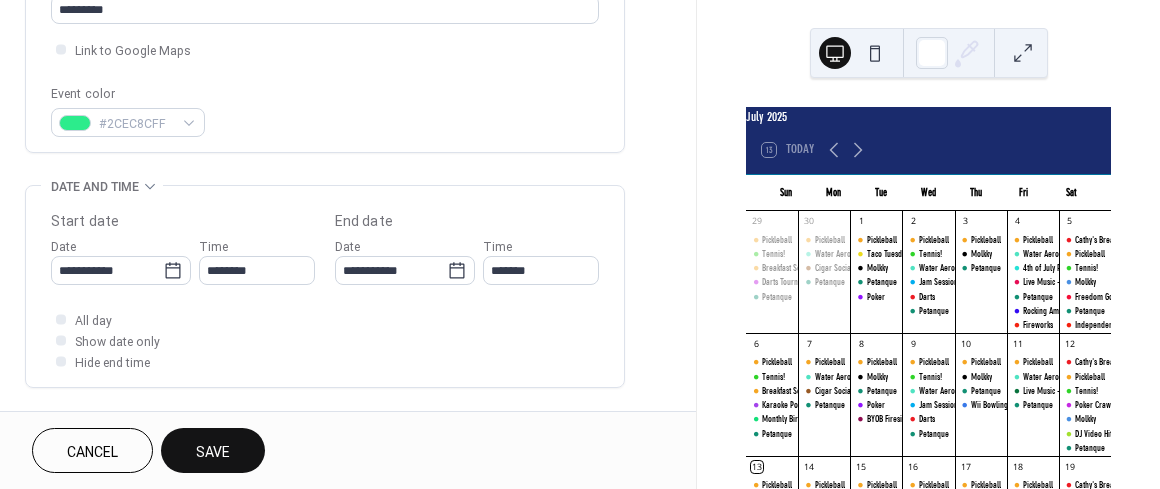 scroll, scrollTop: 469, scrollLeft: 0, axis: vertical 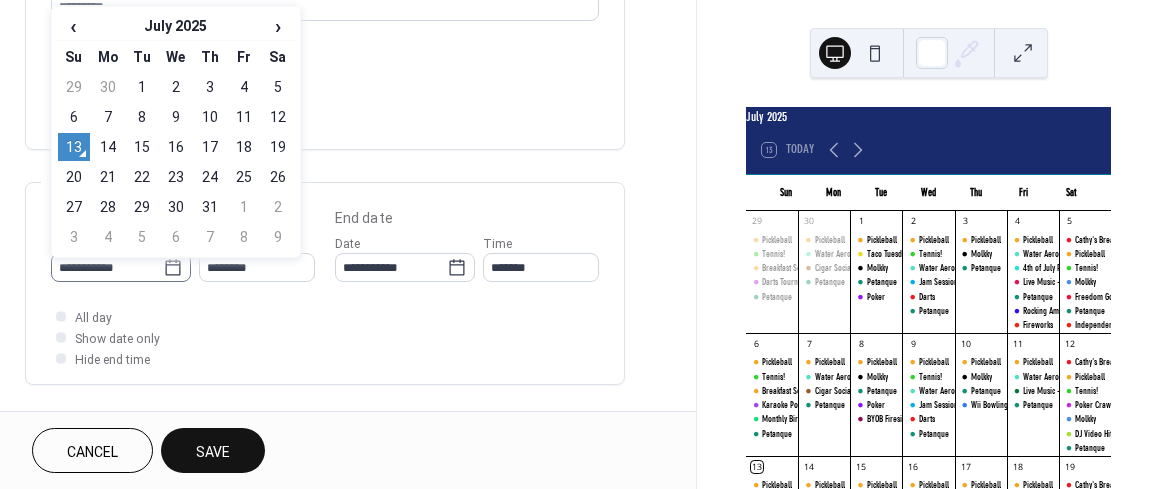 click 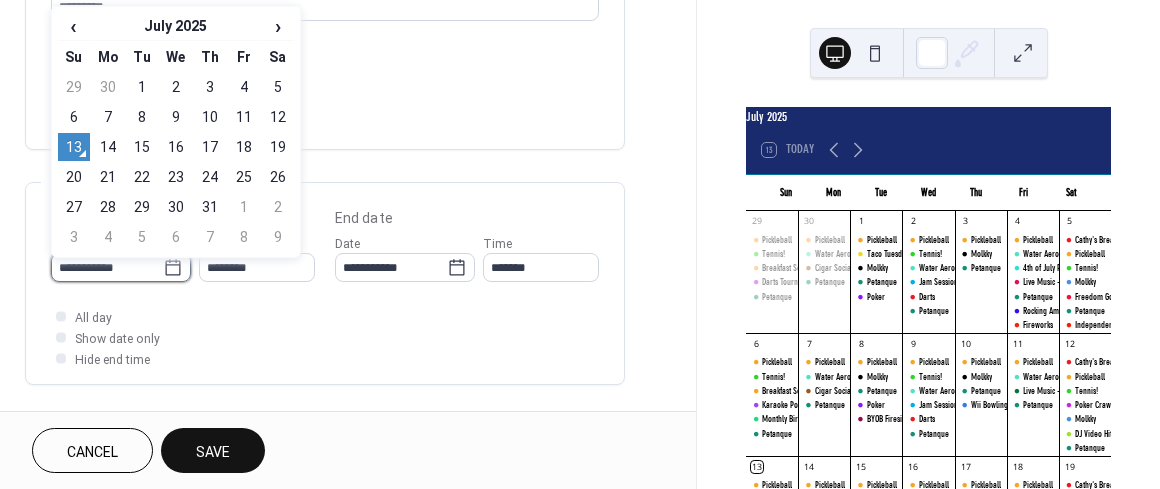 click on "**********" at bounding box center (107, 267) 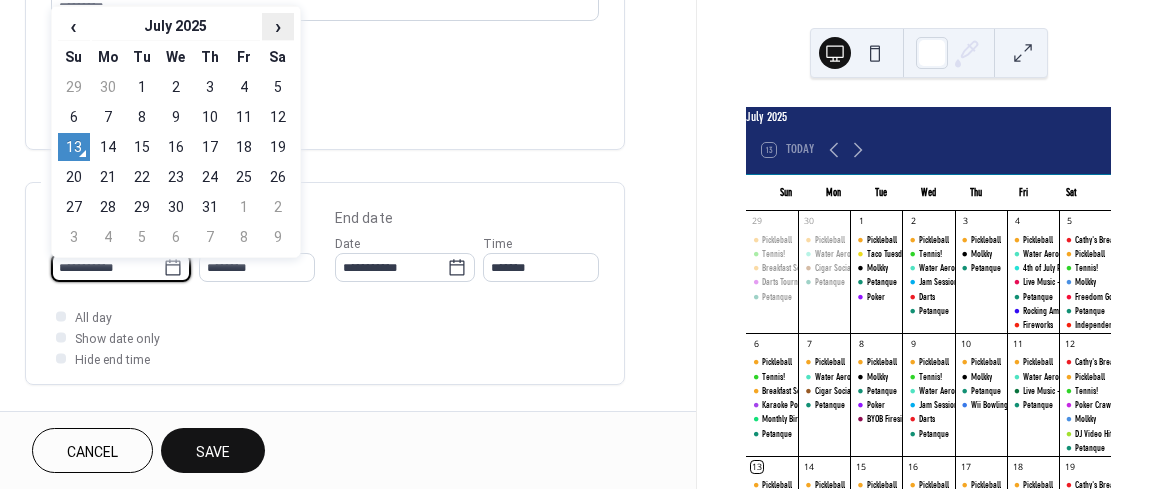 click on "›" at bounding box center (278, 26) 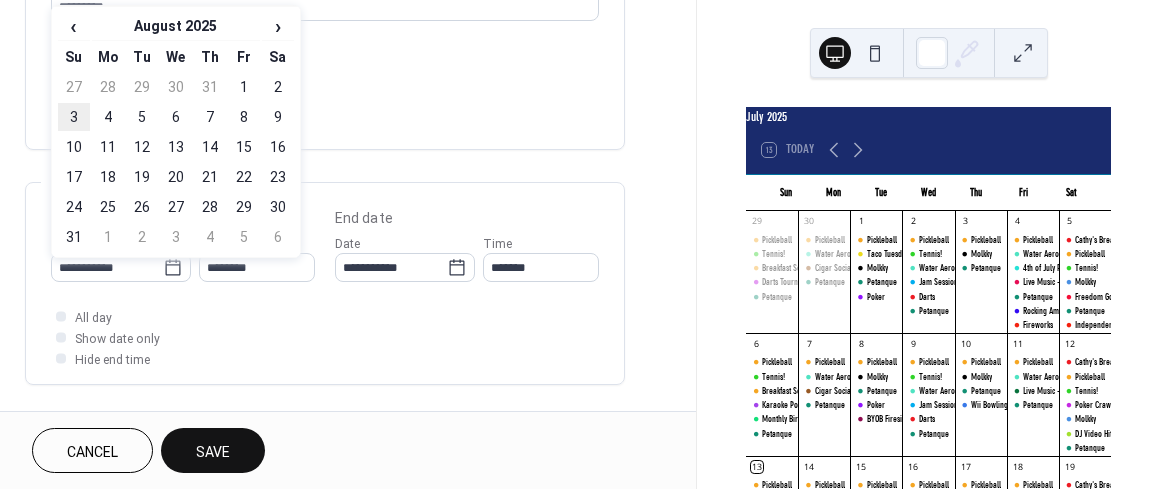 click on "3" at bounding box center [74, 117] 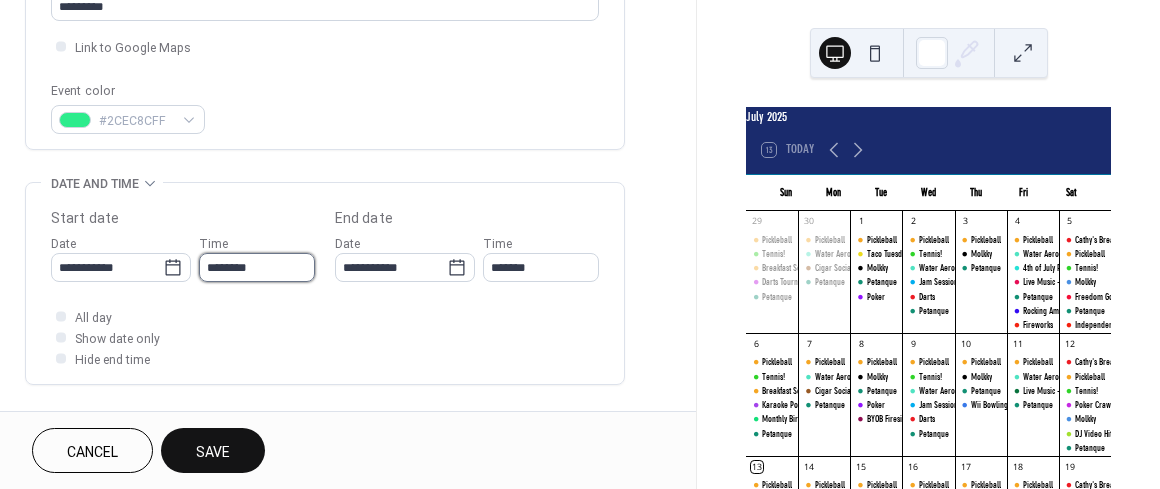 click on "********" at bounding box center (257, 267) 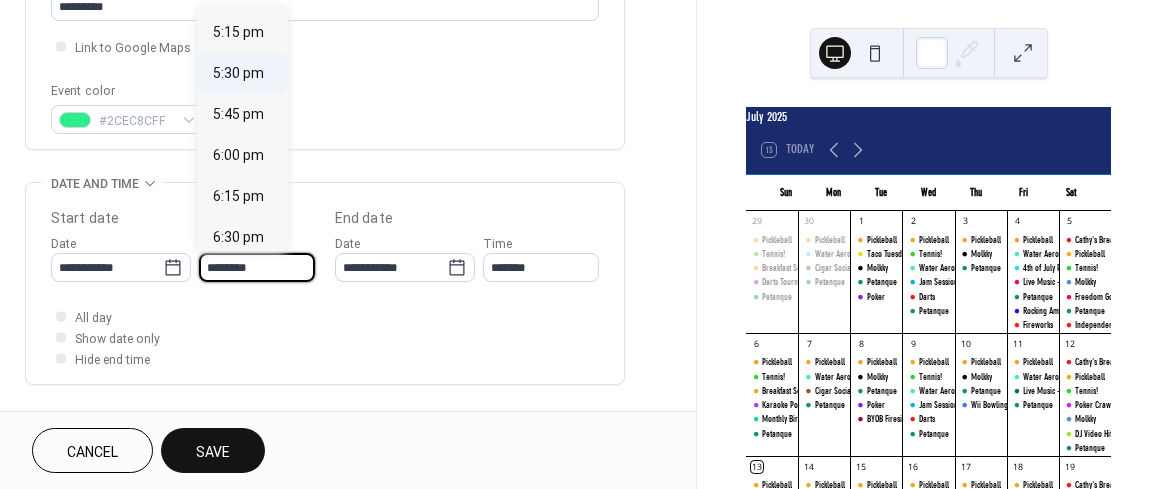 scroll, scrollTop: 2823, scrollLeft: 0, axis: vertical 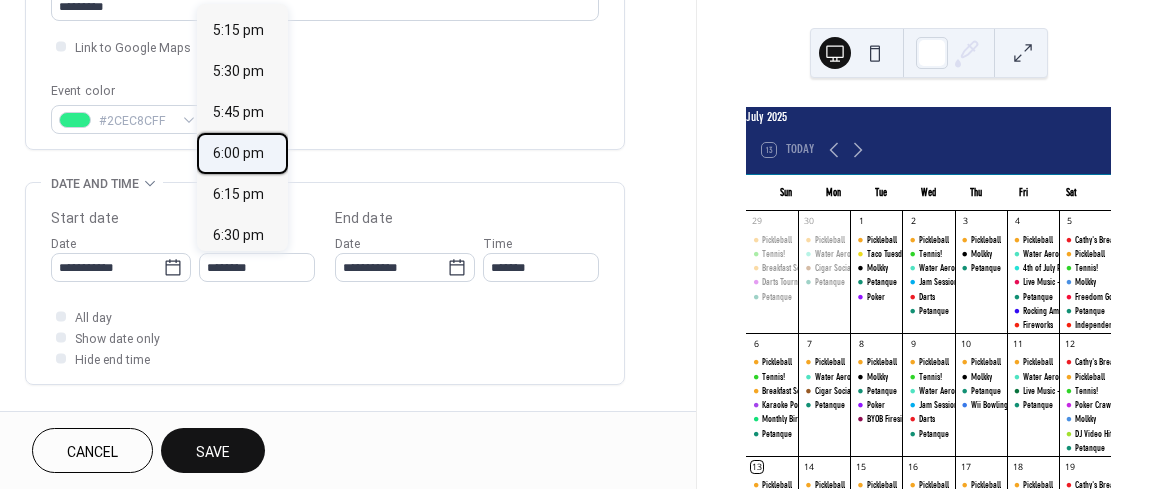 click on "6:00 pm" at bounding box center [238, 153] 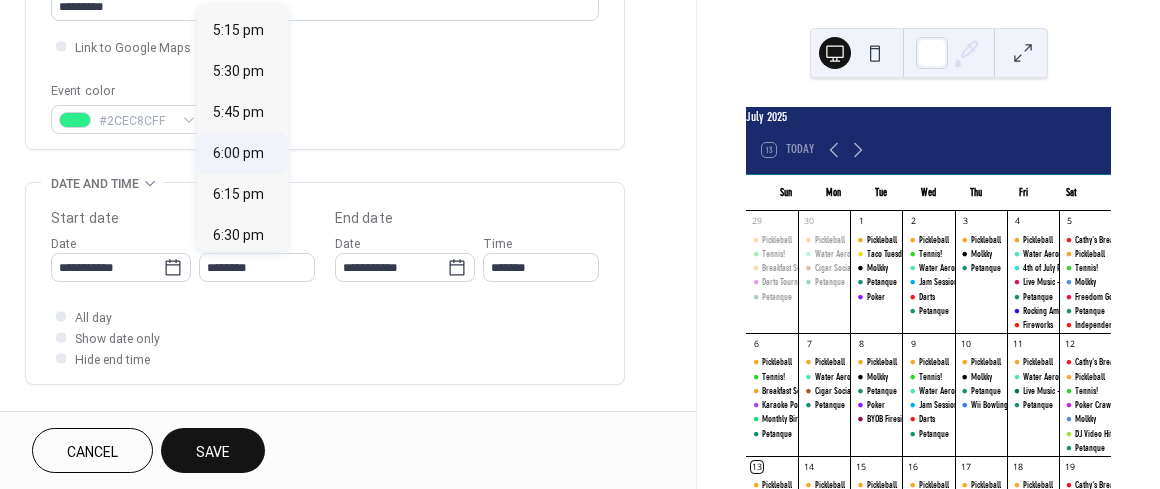 type on "*******" 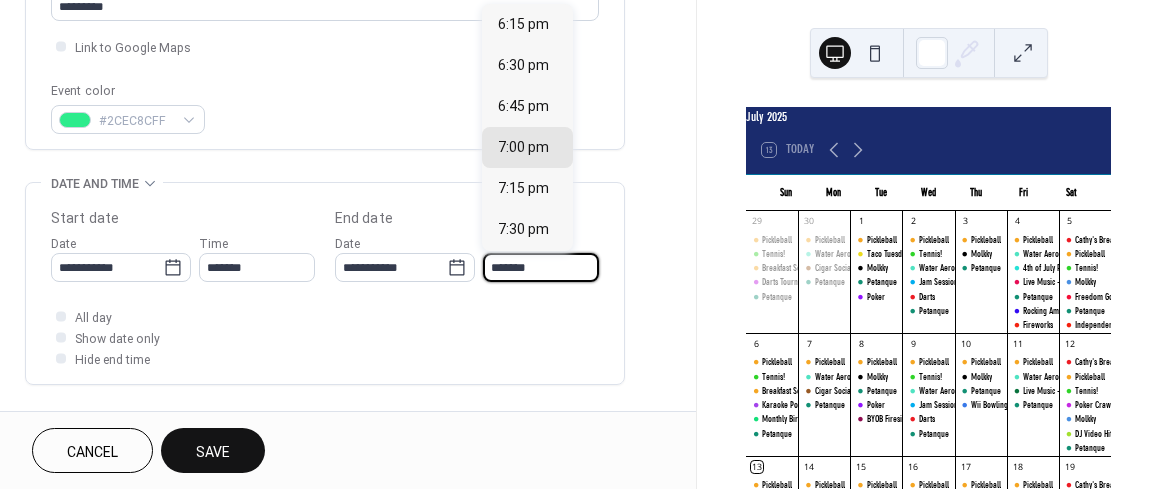click on "*******" at bounding box center (541, 267) 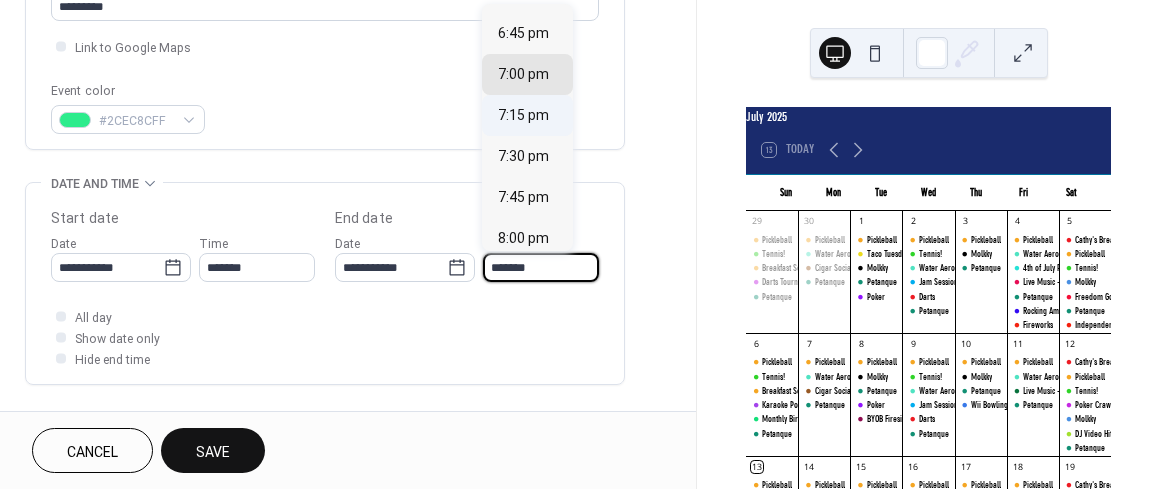 scroll, scrollTop: 77, scrollLeft: 0, axis: vertical 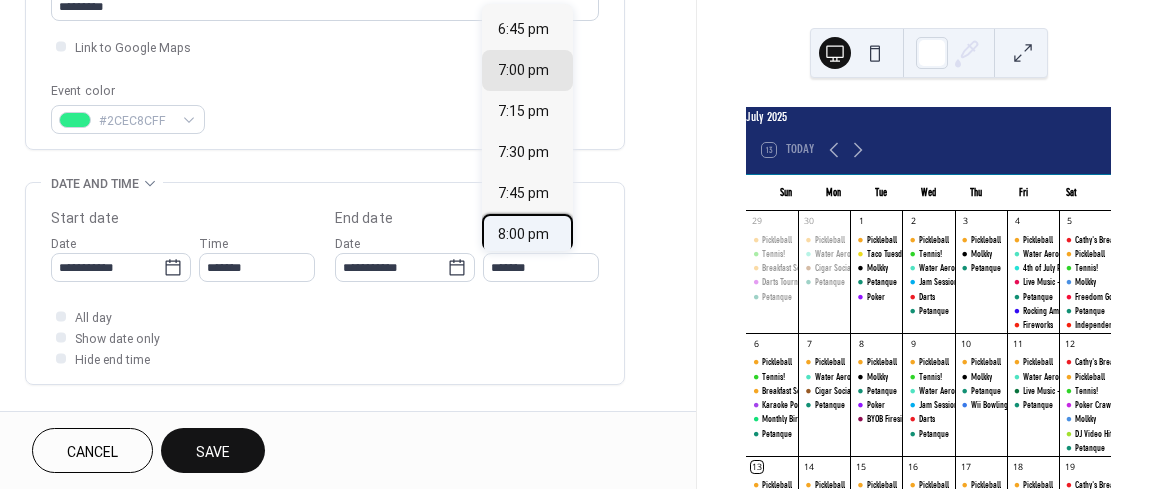 click on "8:00 pm" at bounding box center [523, 234] 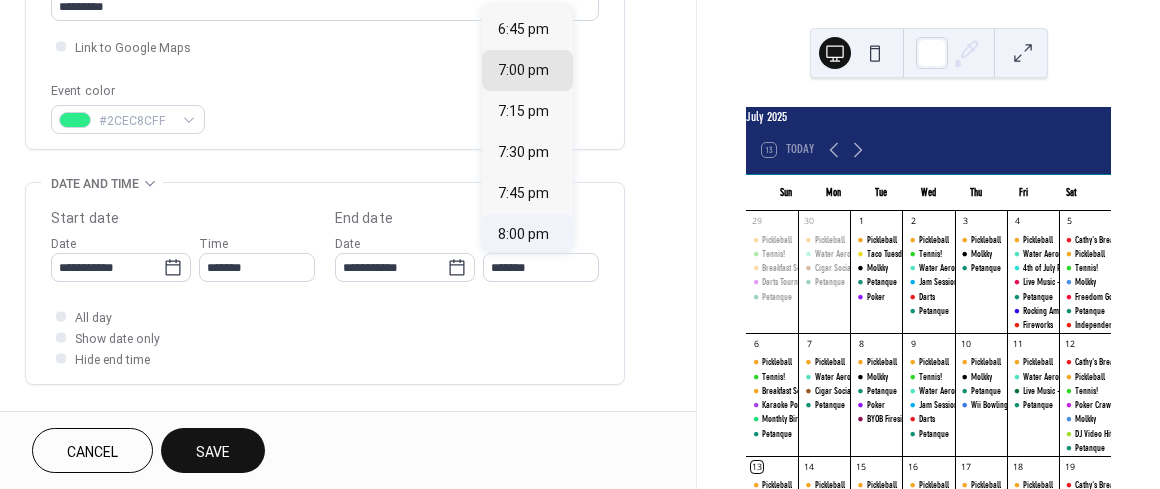 type on "*******" 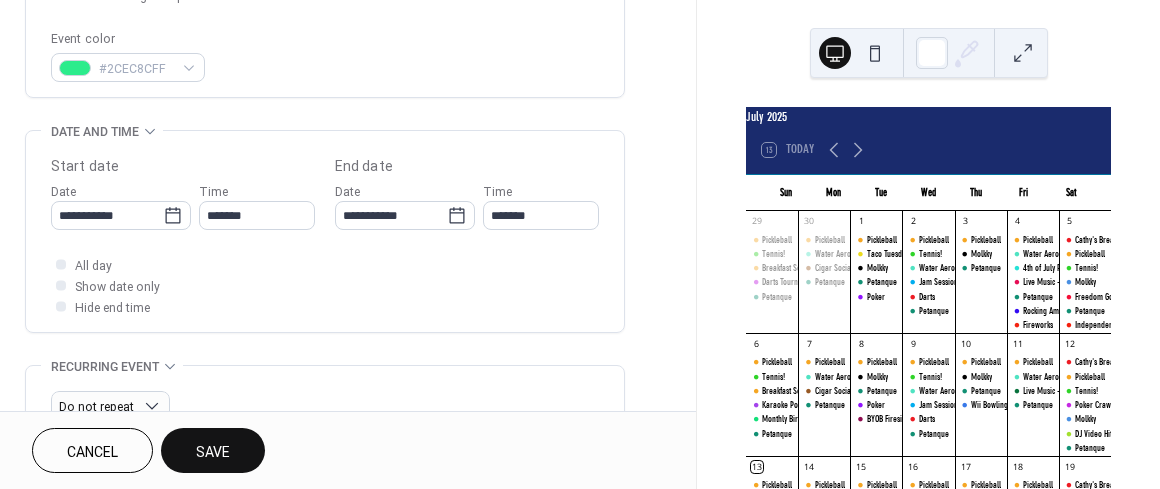 scroll, scrollTop: 520, scrollLeft: 0, axis: vertical 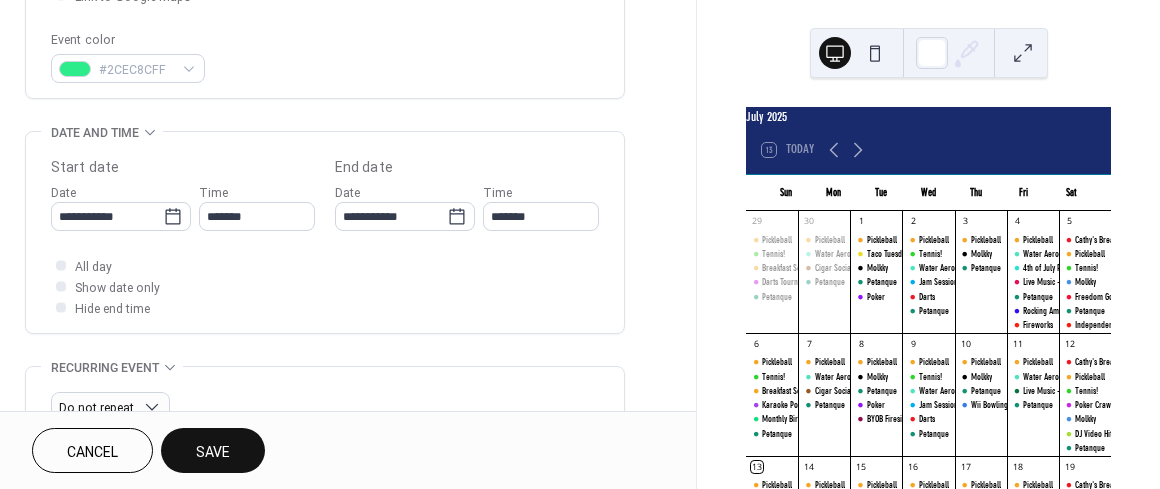 click on "Save" at bounding box center [213, 452] 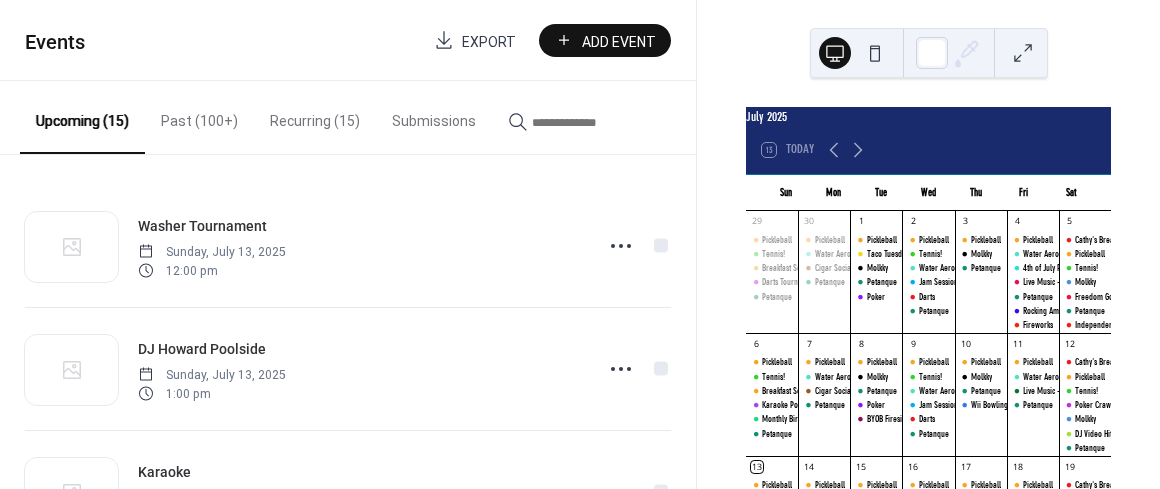 scroll, scrollTop: 0, scrollLeft: 0, axis: both 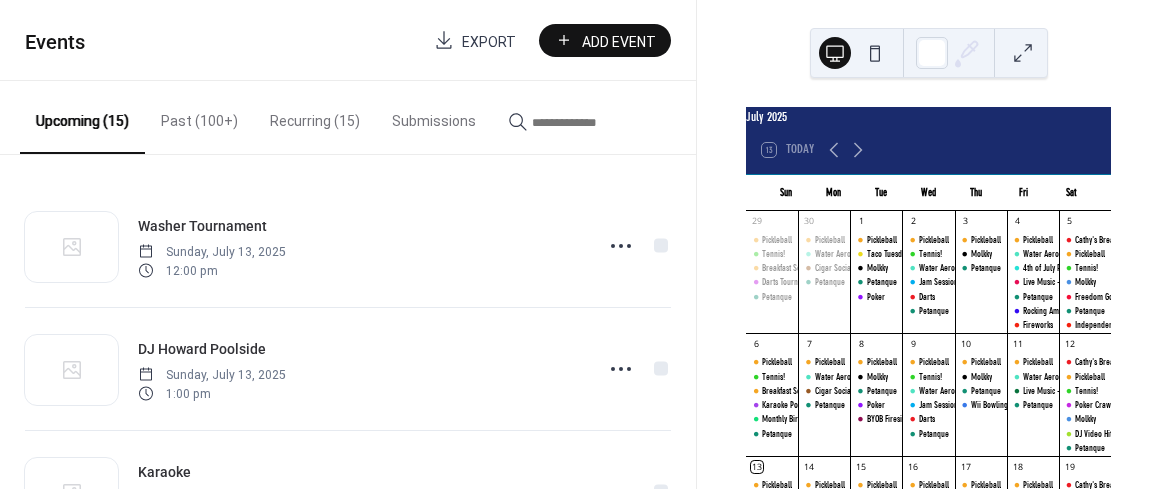 click on "Add Event" at bounding box center [619, 41] 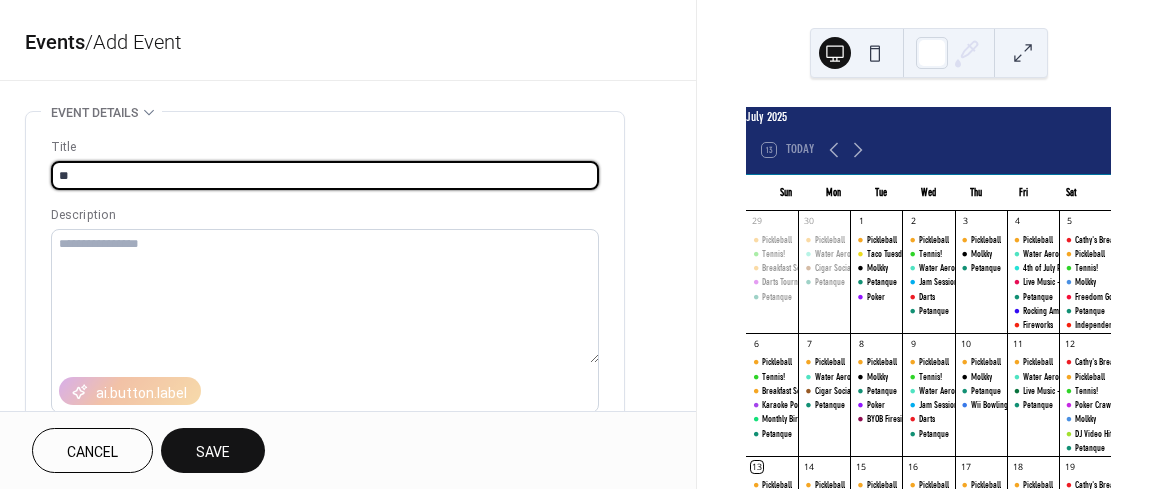 type on "*" 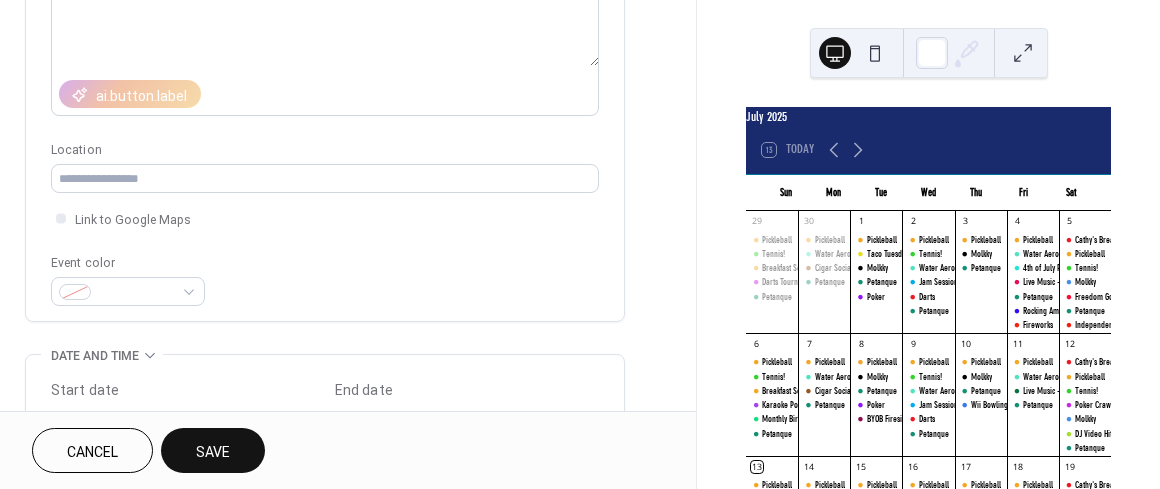 scroll, scrollTop: 300, scrollLeft: 0, axis: vertical 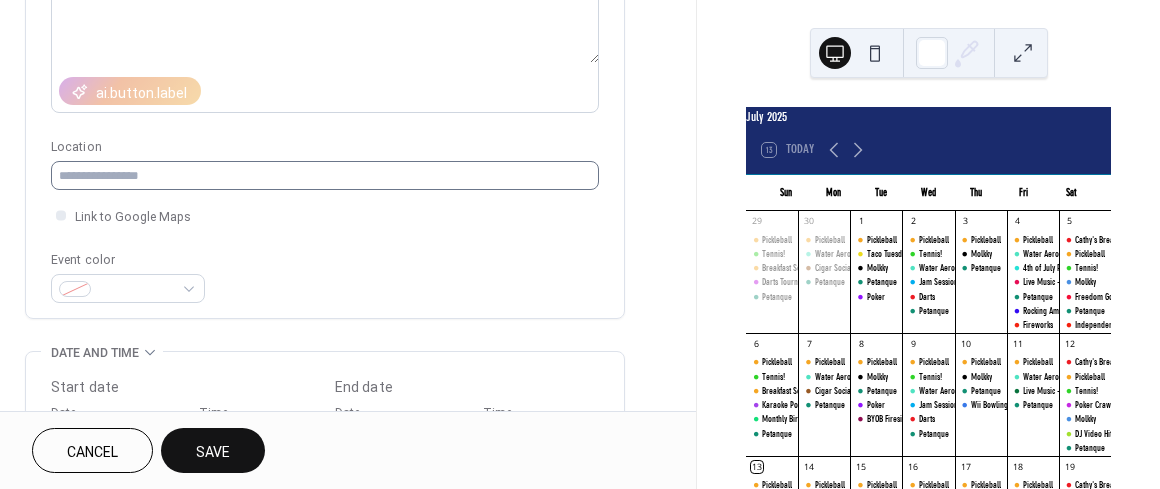 type on "**********" 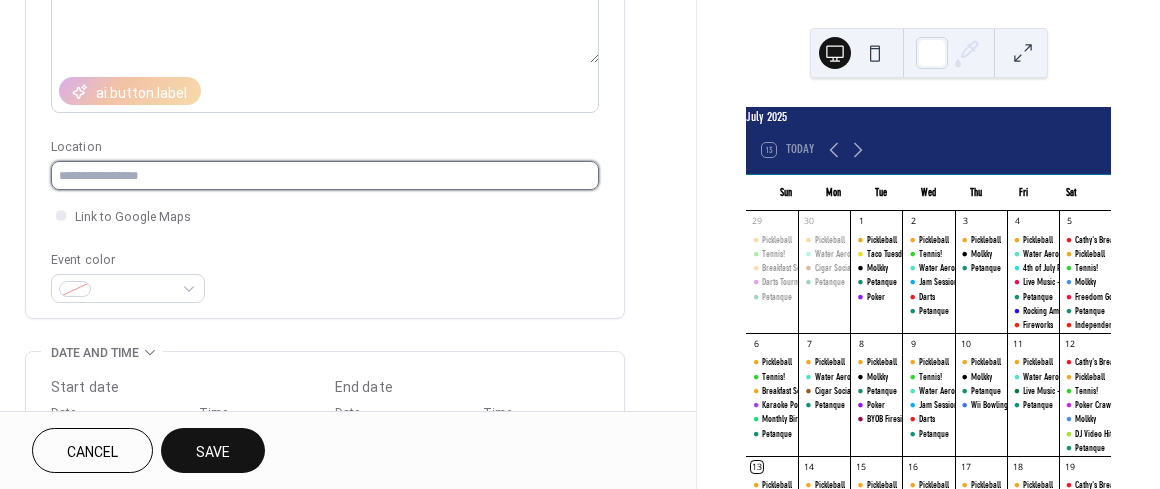 click at bounding box center [325, 175] 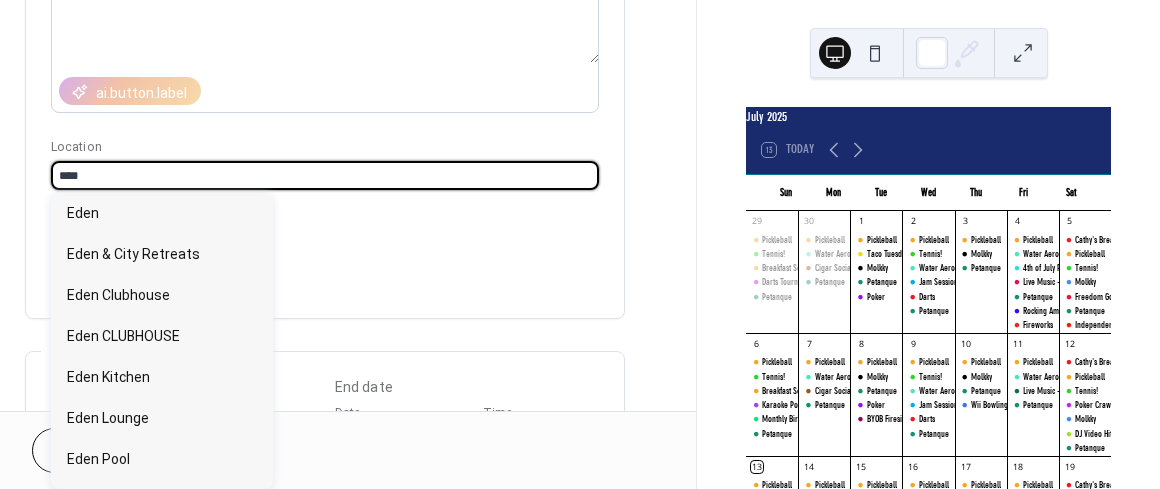 type on "****" 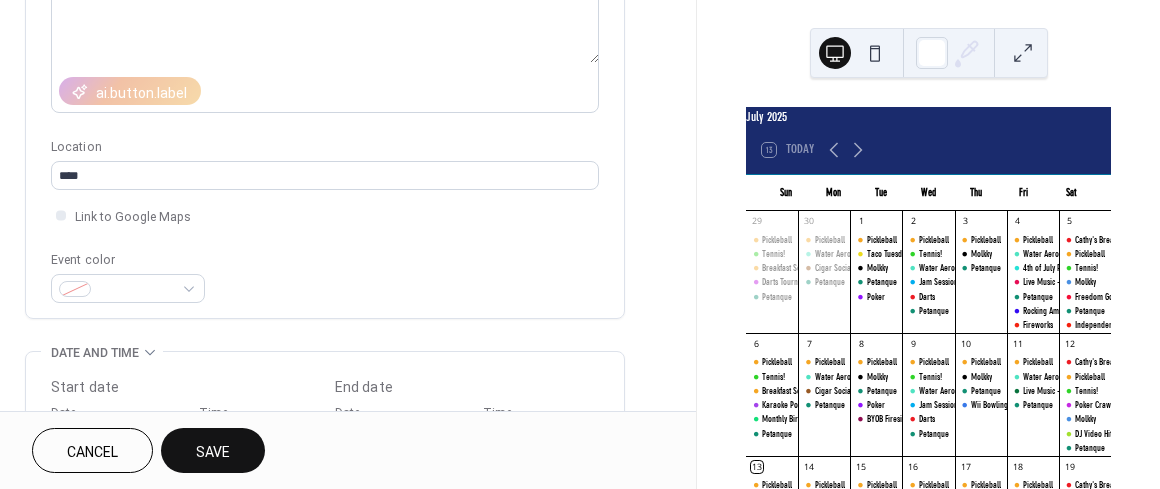 click on "**********" at bounding box center (325, 70) 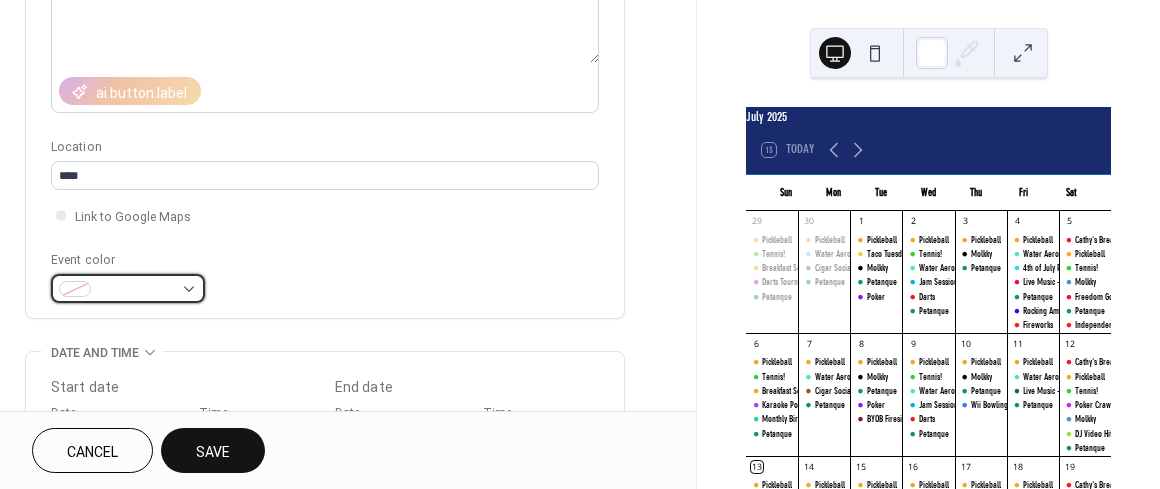 click at bounding box center [128, 288] 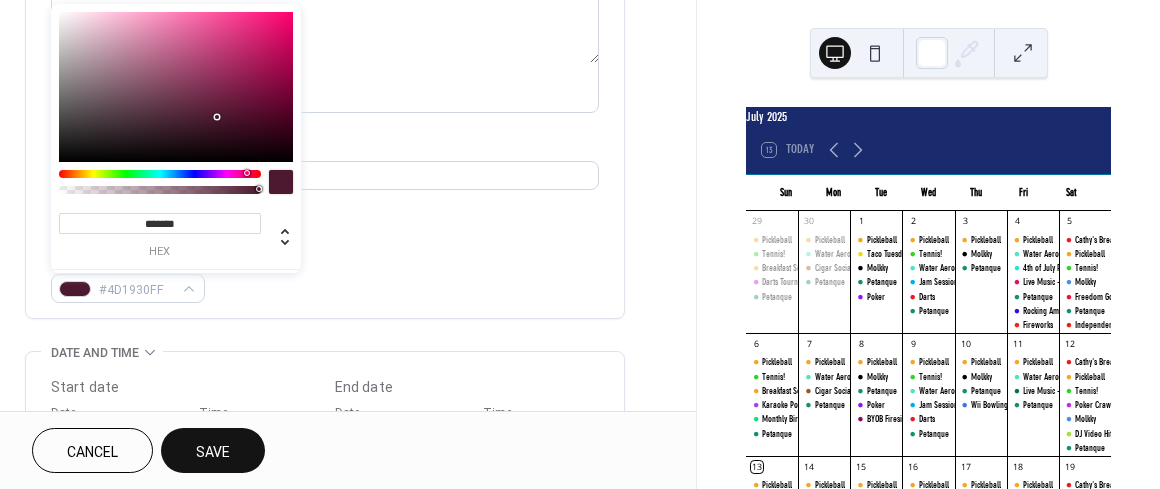 click at bounding box center (160, 174) 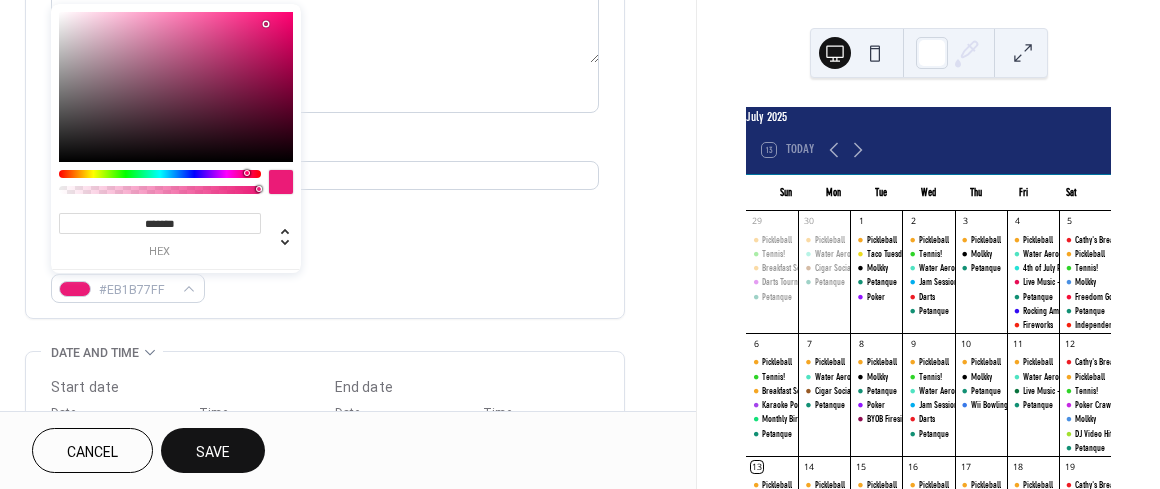click on "Link to Google Maps" at bounding box center (325, 215) 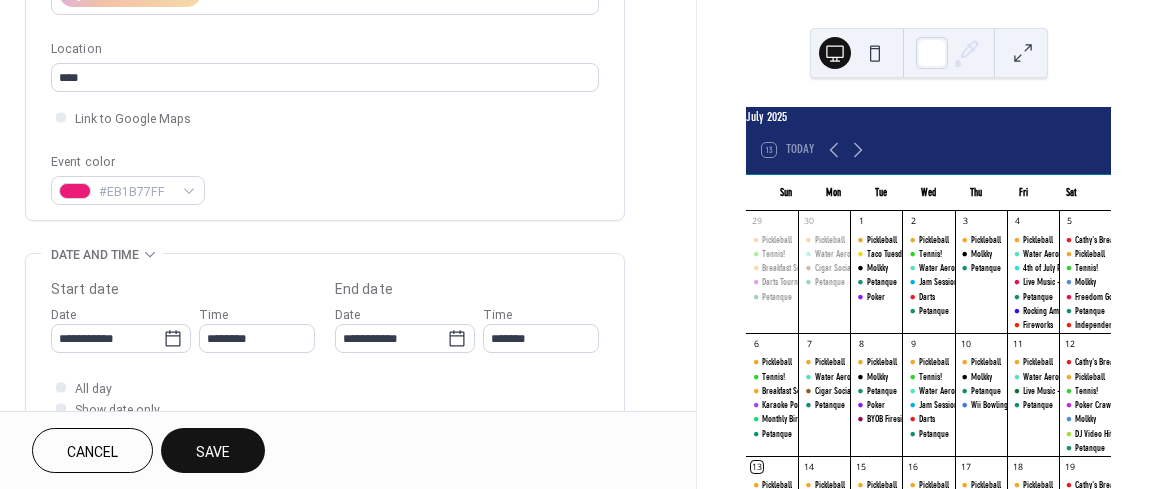 scroll, scrollTop: 400, scrollLeft: 0, axis: vertical 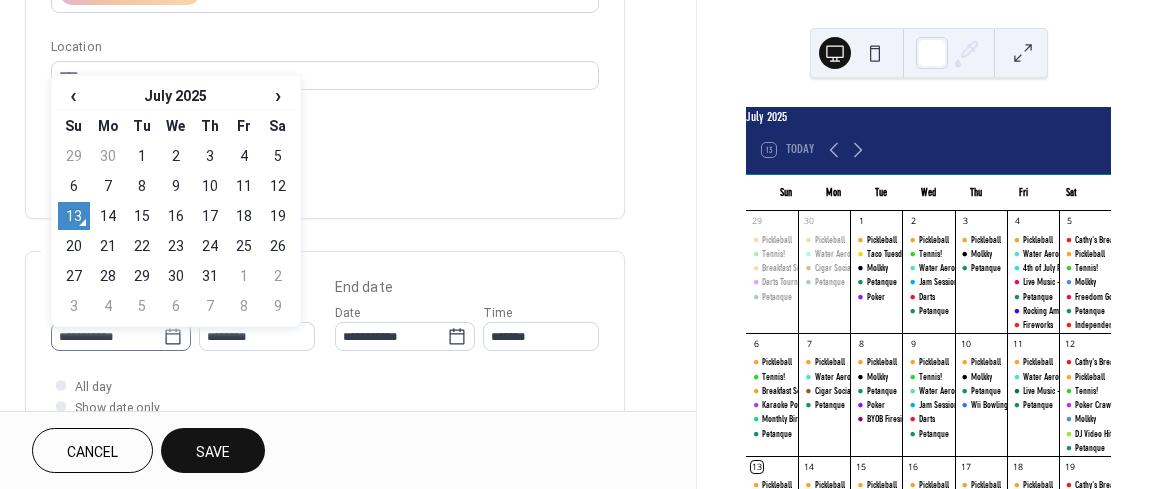 click 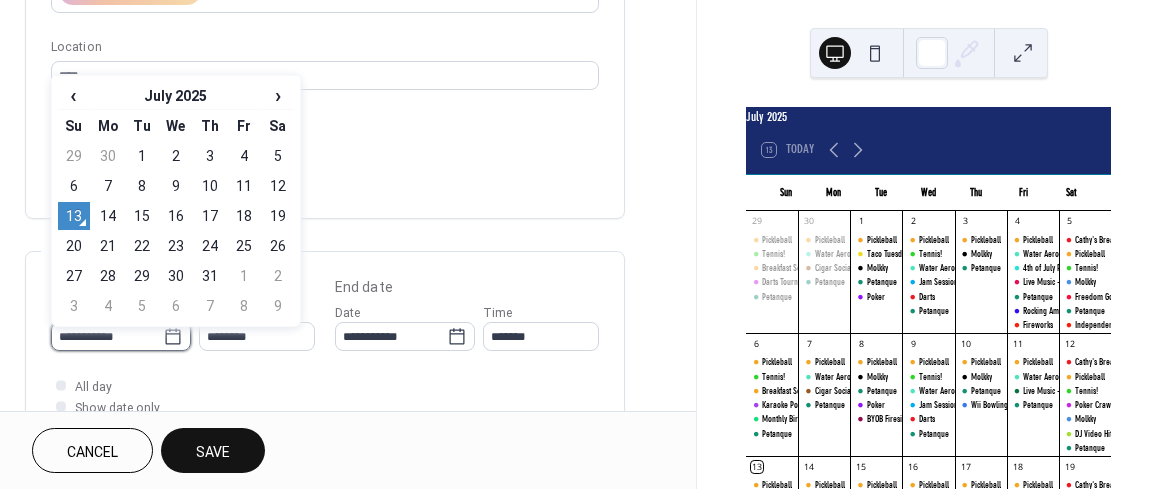 click on "**********" at bounding box center (107, 336) 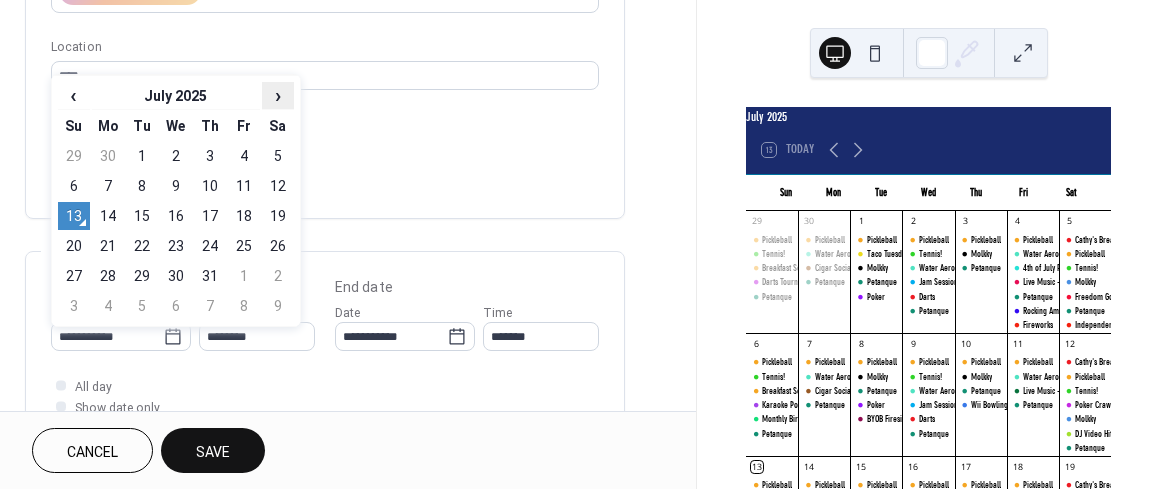 click on "›" at bounding box center (278, 95) 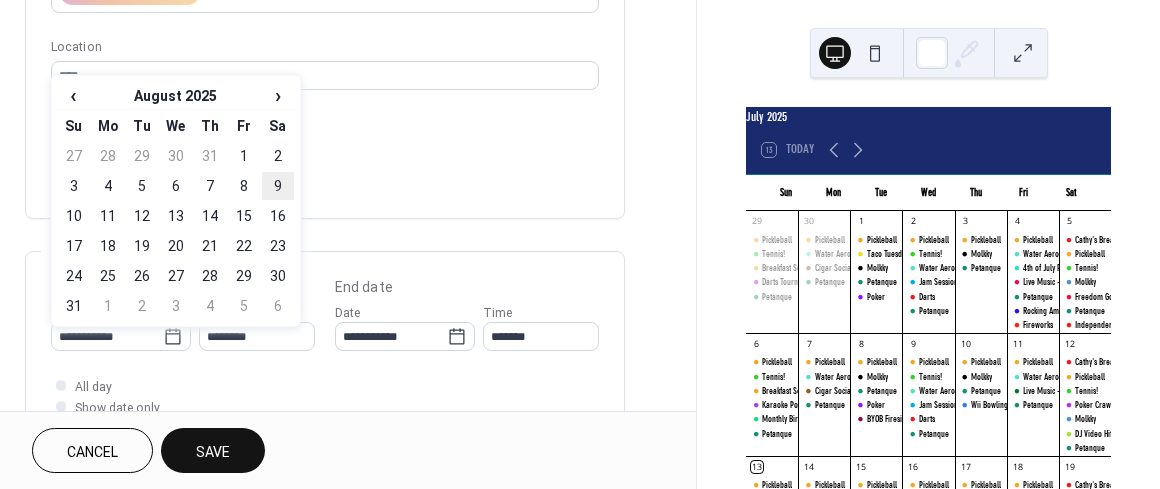 click on "9" at bounding box center (278, 186) 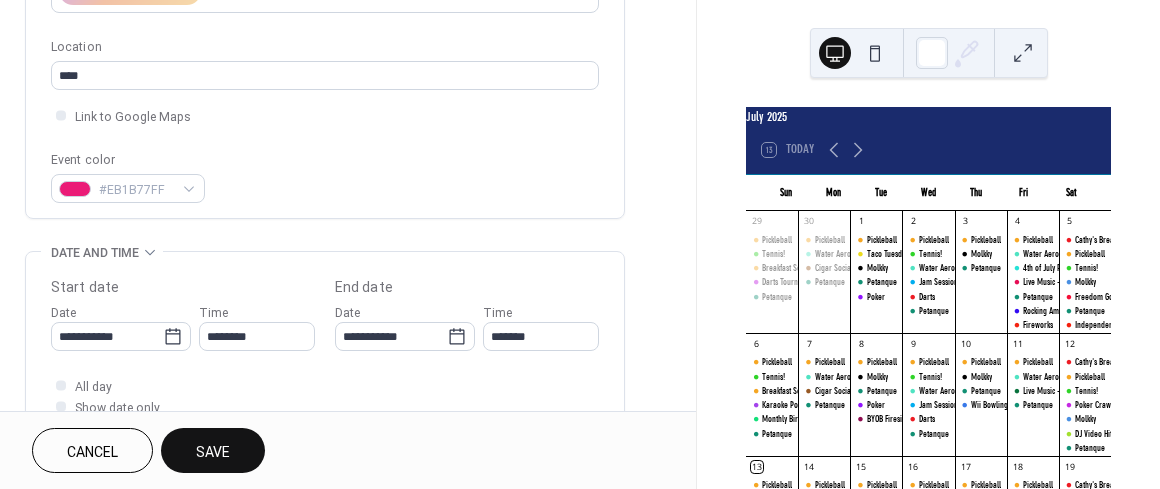 scroll, scrollTop: 414, scrollLeft: 0, axis: vertical 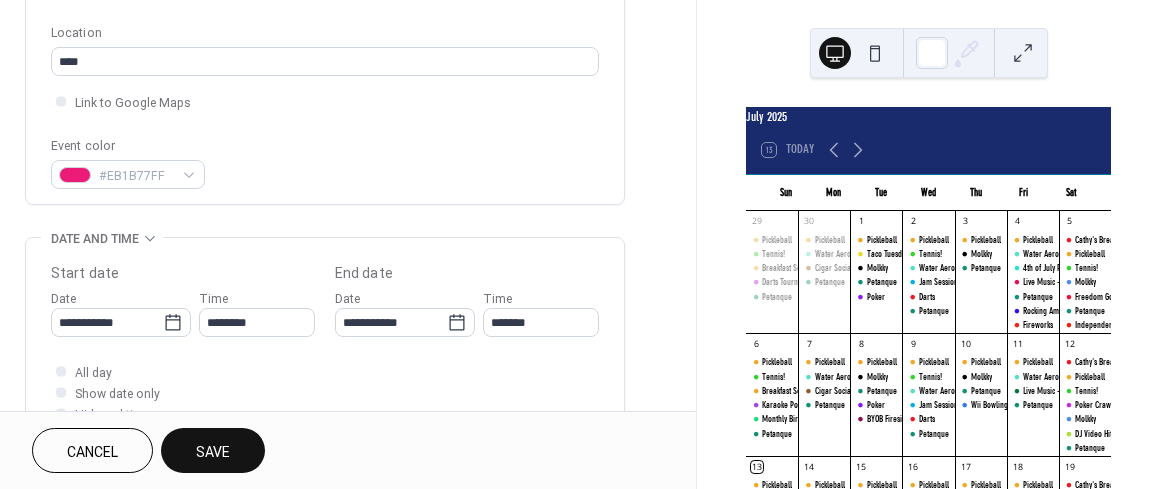 click on "Save" at bounding box center [213, 452] 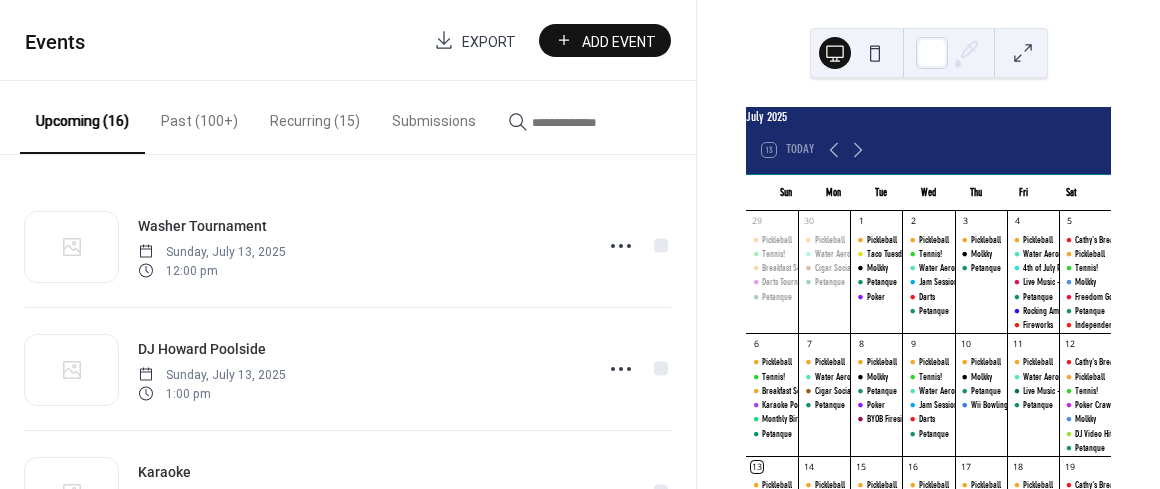 scroll, scrollTop: 0, scrollLeft: 0, axis: both 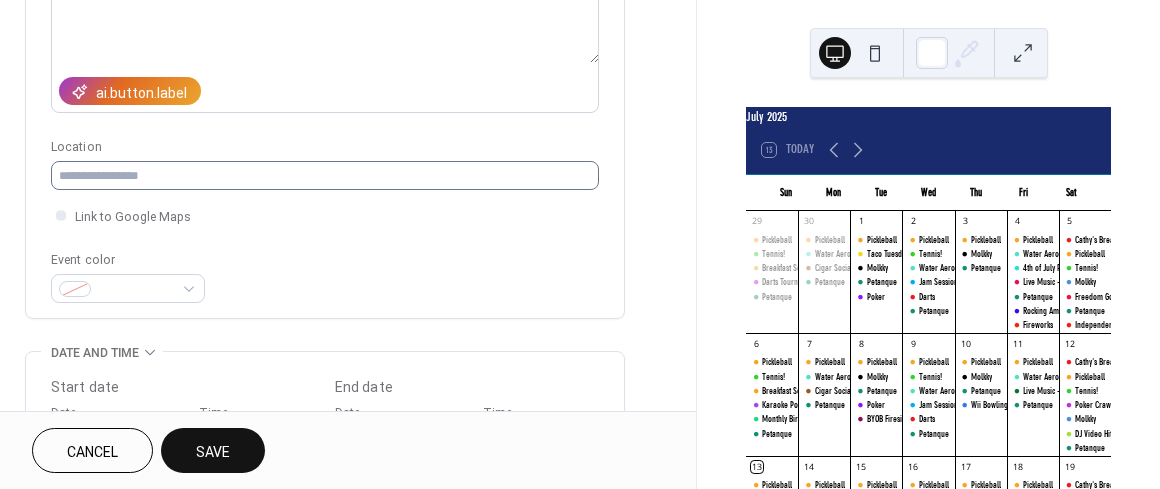 type on "**********" 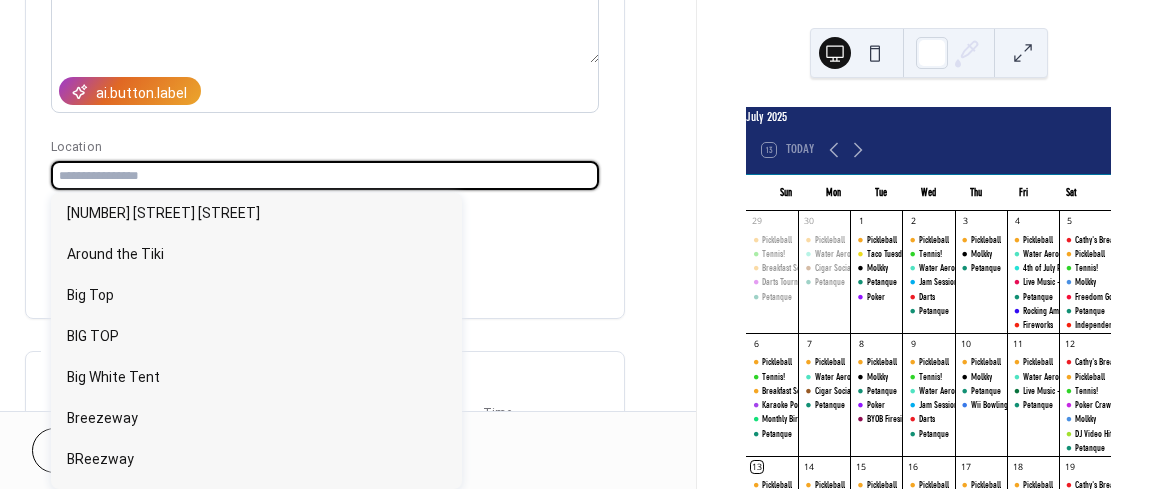 click at bounding box center [325, 175] 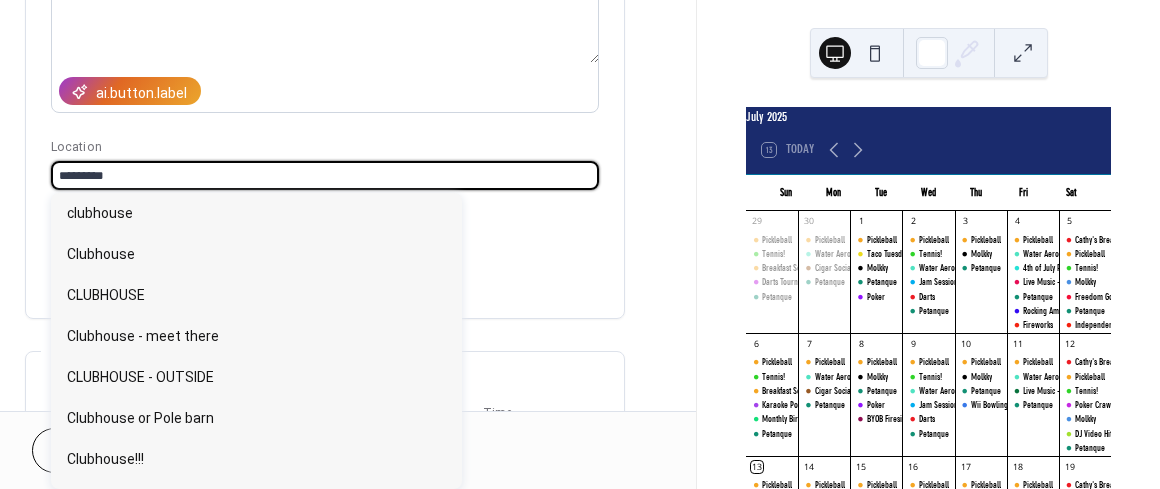 type on "*********" 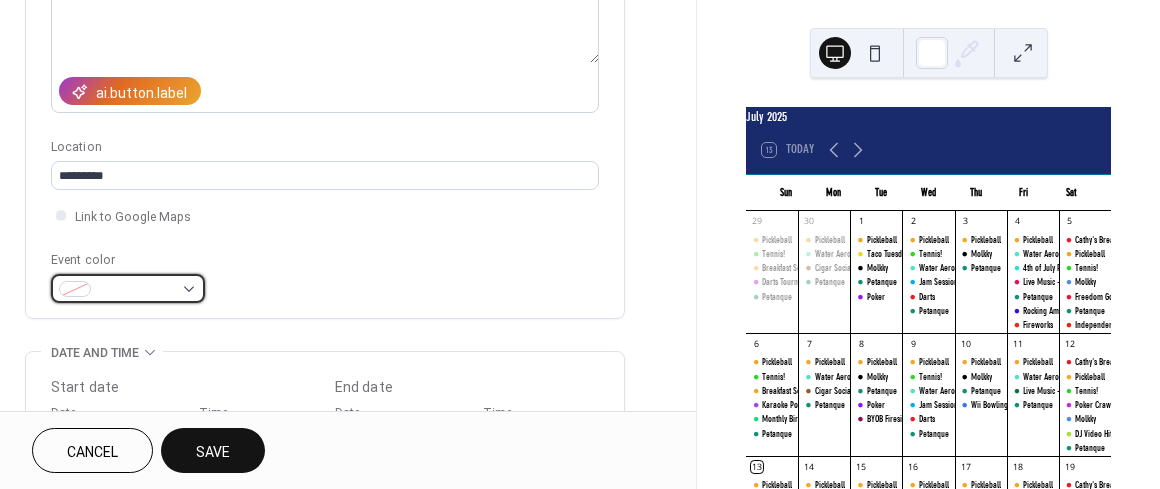 click at bounding box center (128, 288) 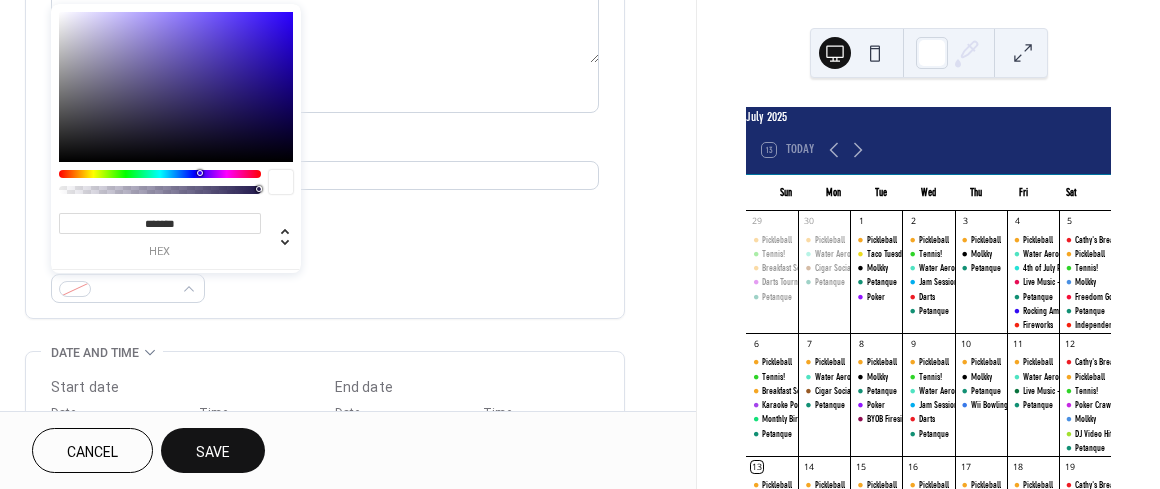 type on "*******" 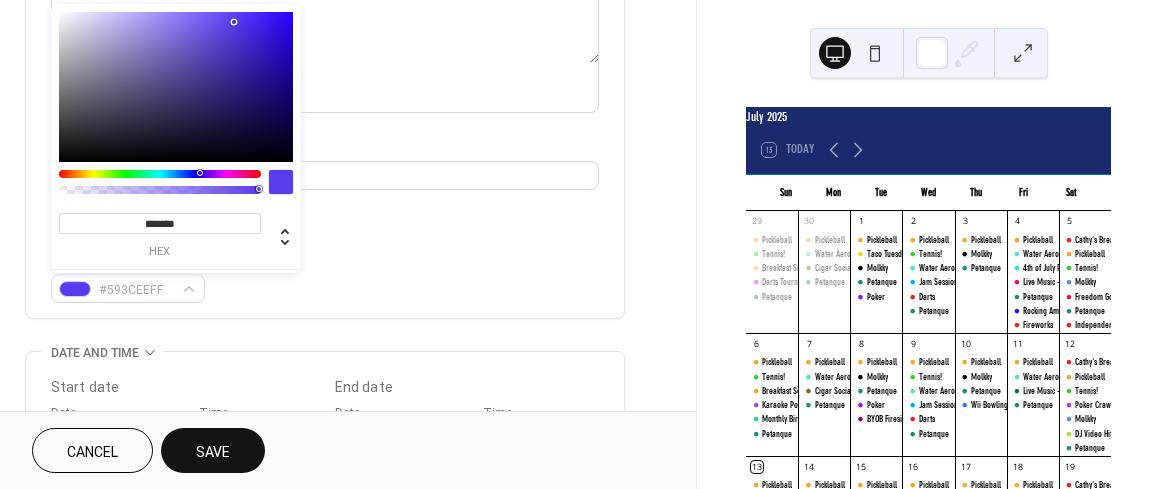 click at bounding box center [176, 87] 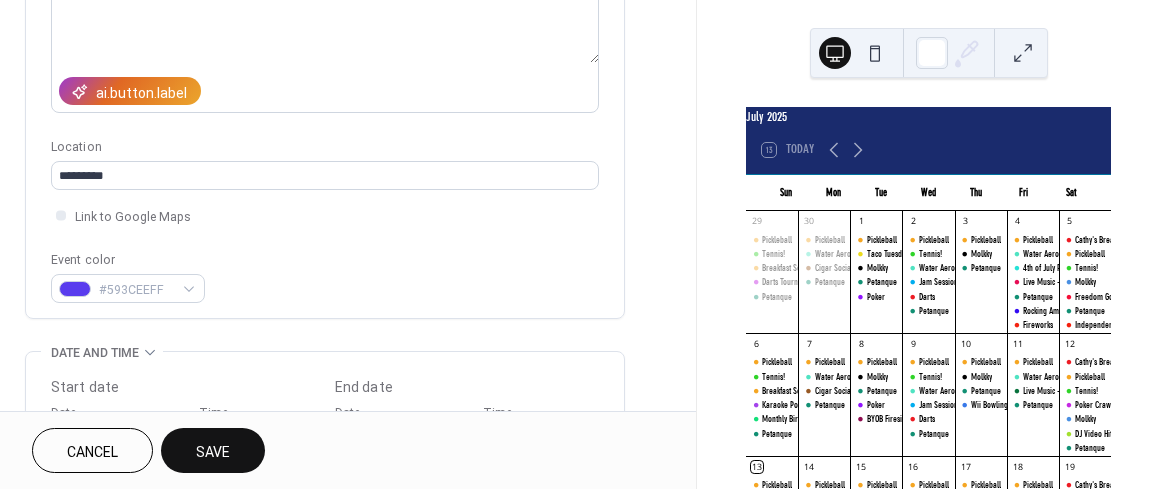 click on "Link to Google Maps" at bounding box center (325, 215) 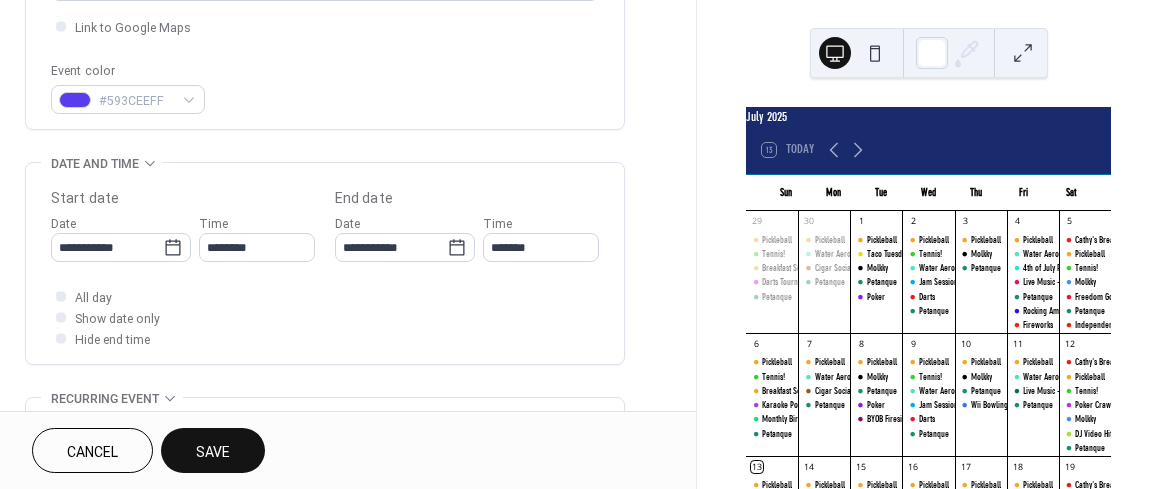 scroll, scrollTop: 500, scrollLeft: 0, axis: vertical 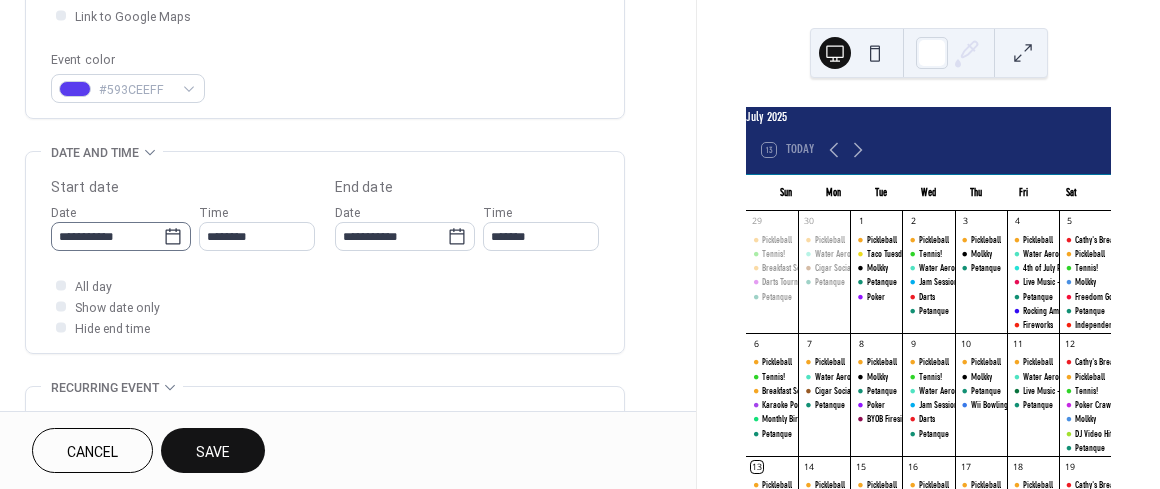 click 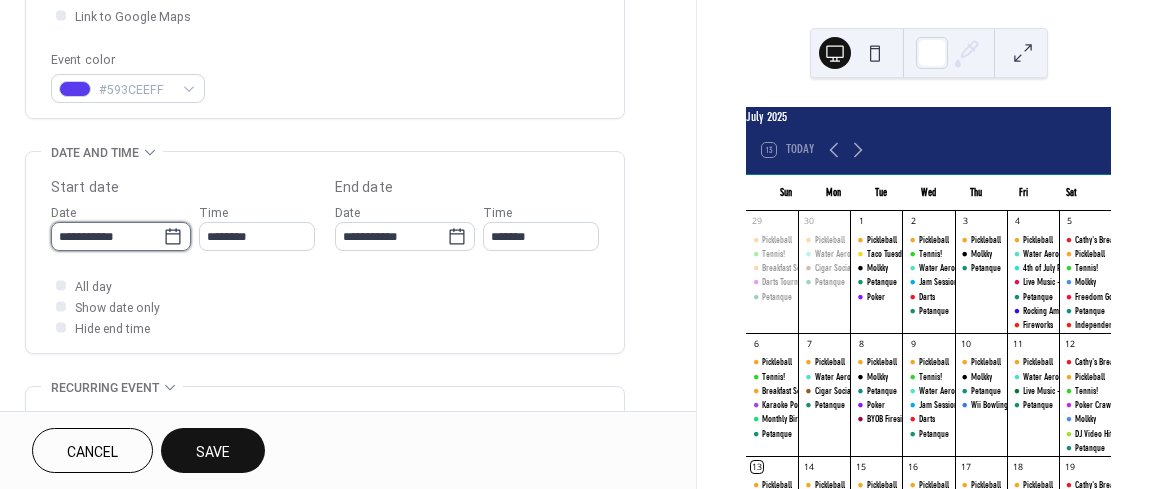 click on "**********" at bounding box center [107, 236] 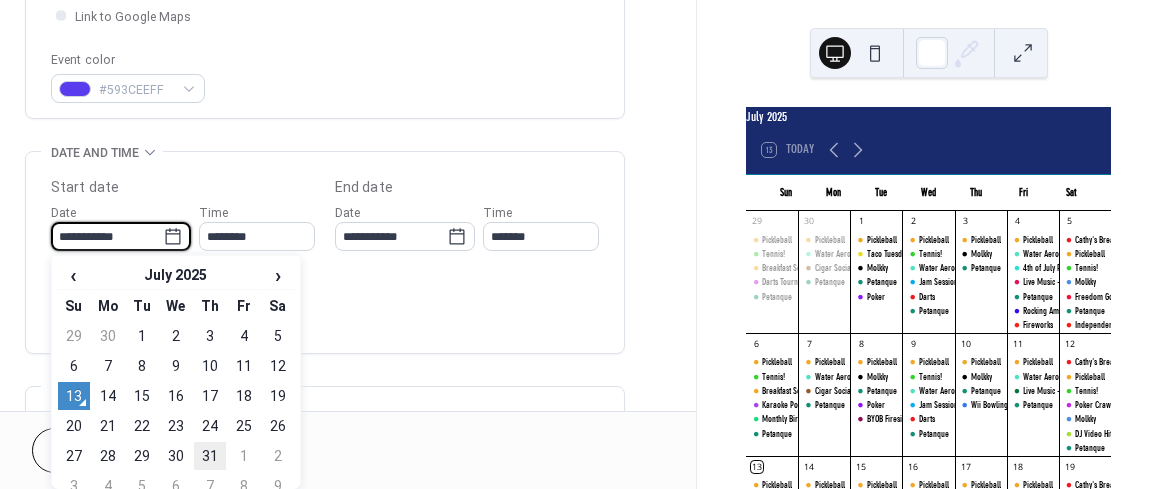 click on "31" at bounding box center [210, 456] 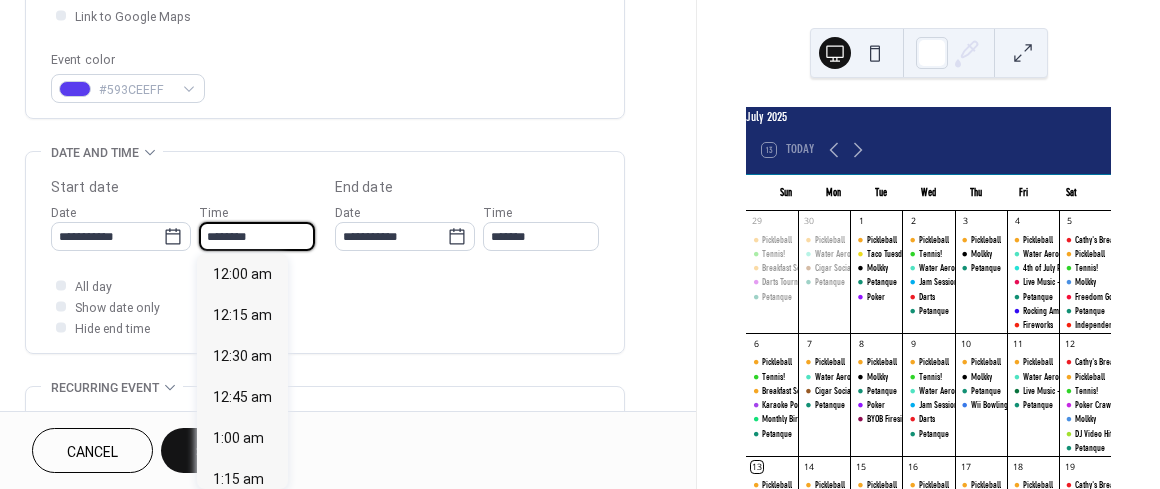 click on "********" at bounding box center [257, 236] 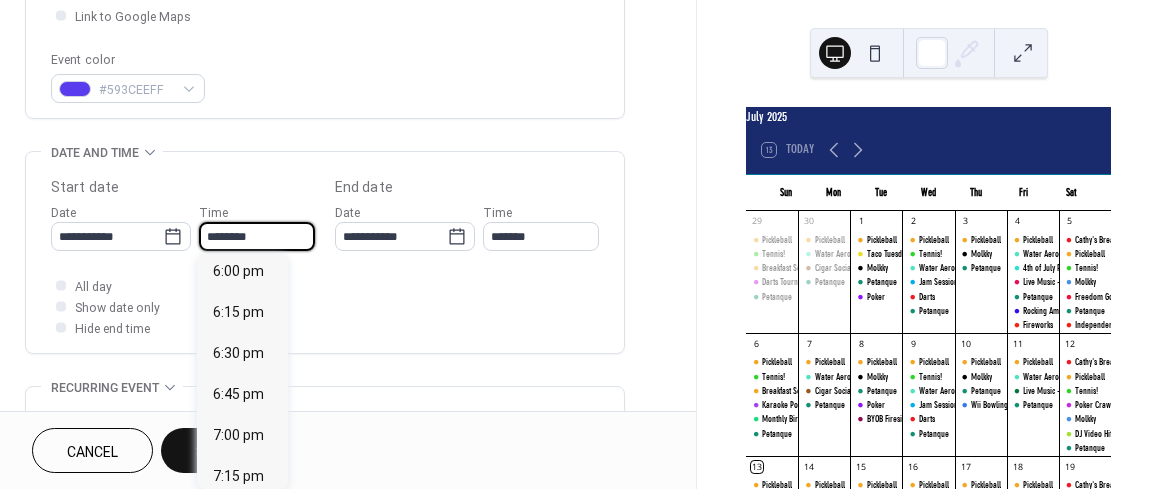 scroll, scrollTop: 2968, scrollLeft: 0, axis: vertical 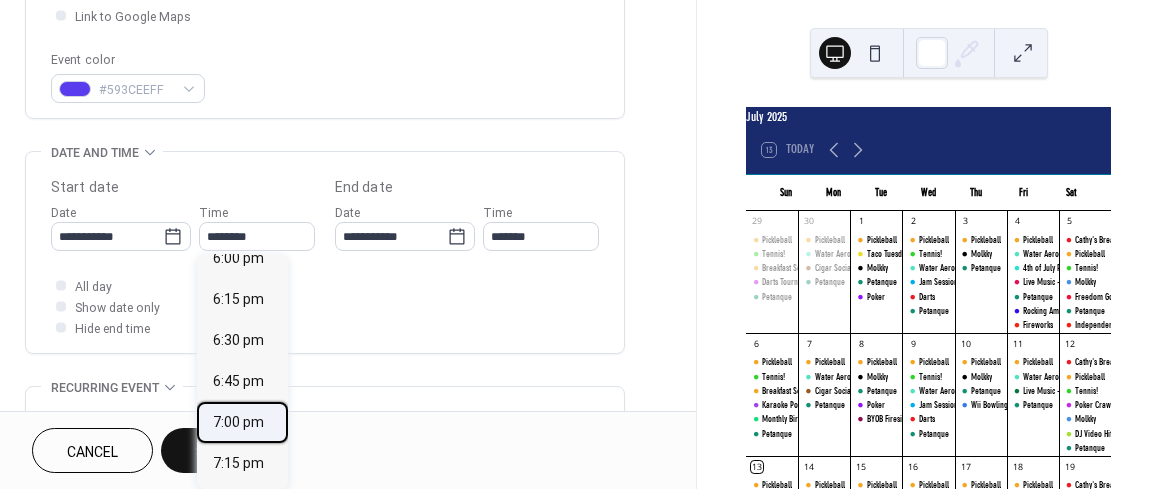 click on "7:00 pm" at bounding box center (238, 421) 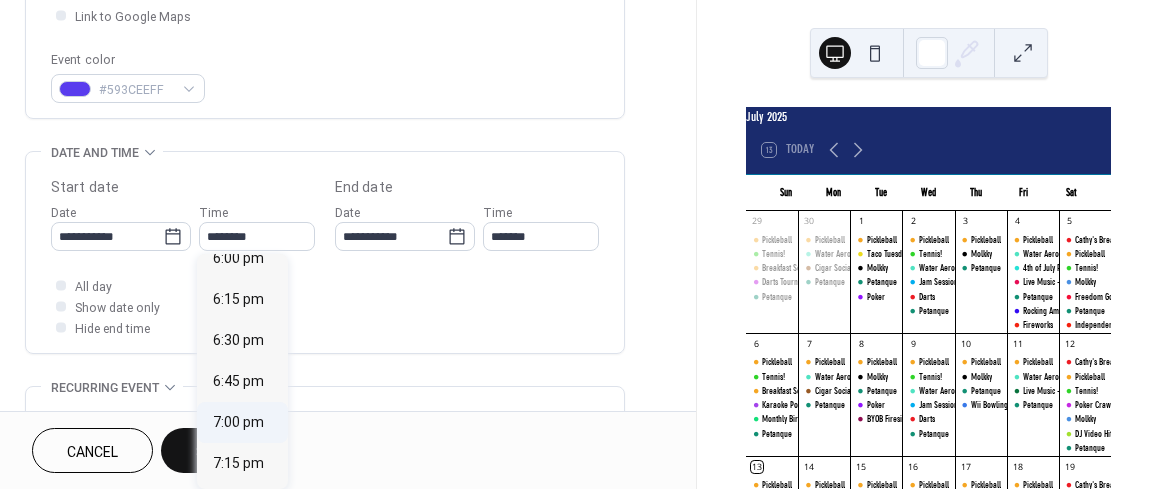 type on "*******" 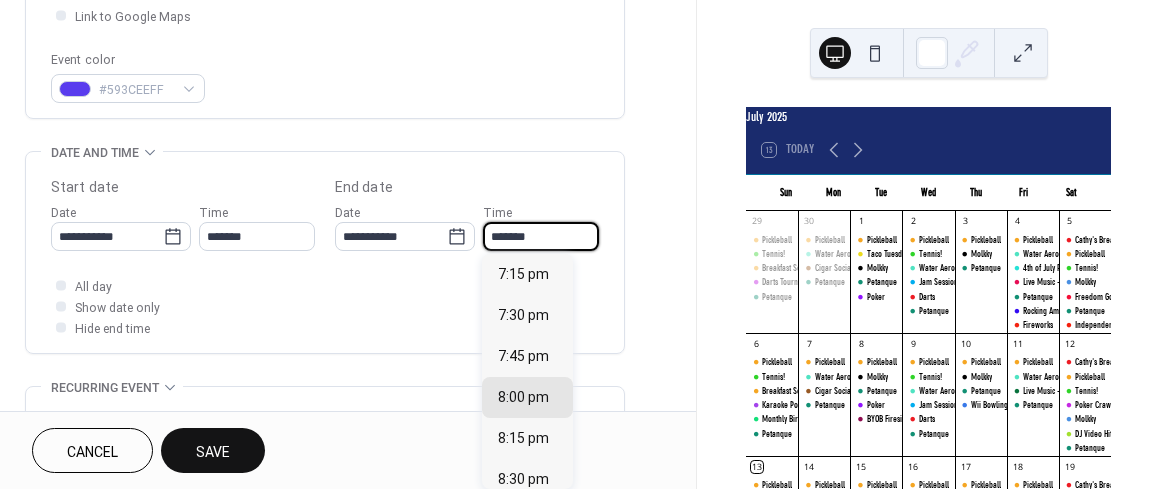 click on "*******" at bounding box center (541, 236) 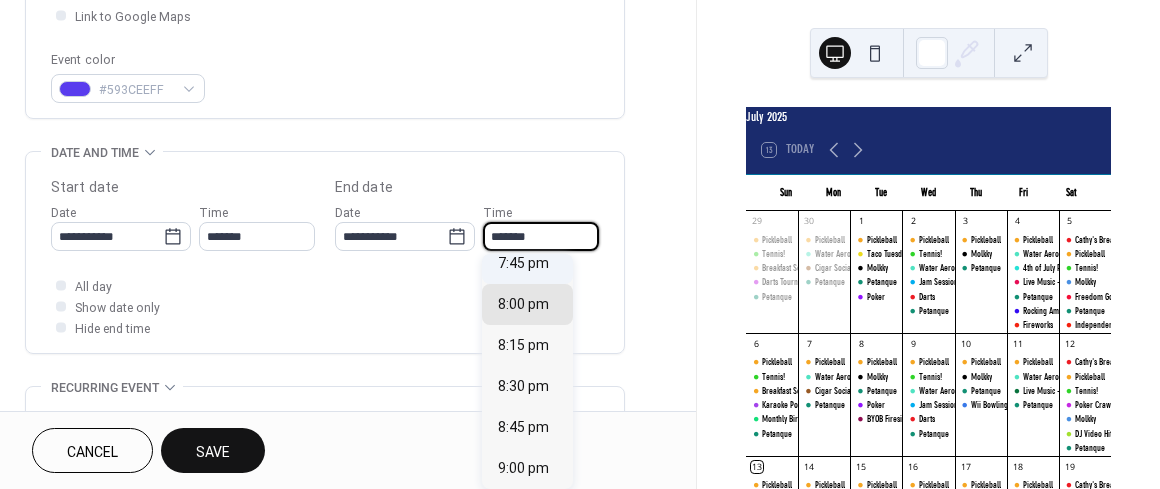 scroll, scrollTop: 100, scrollLeft: 0, axis: vertical 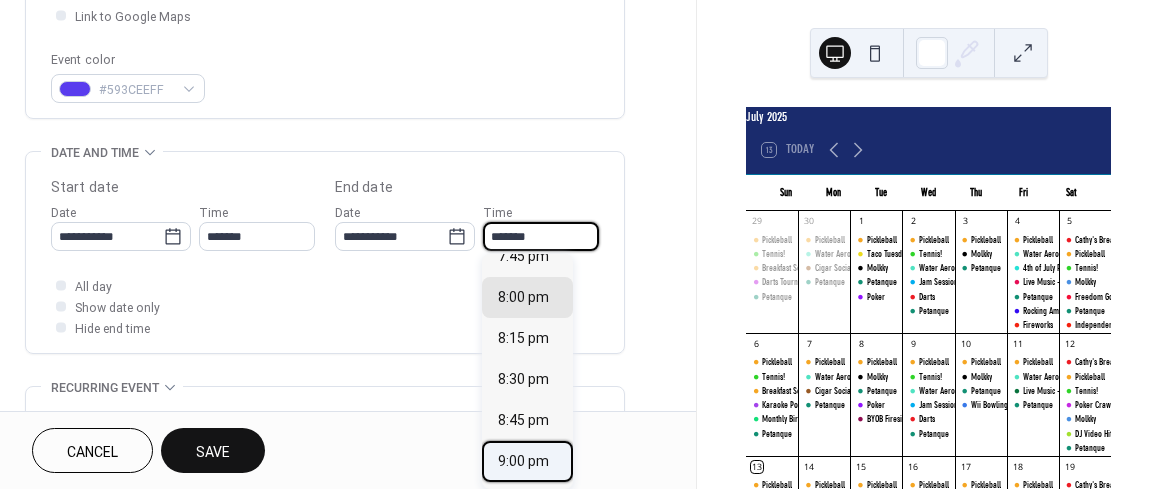 click on "9:00 pm" at bounding box center (523, 460) 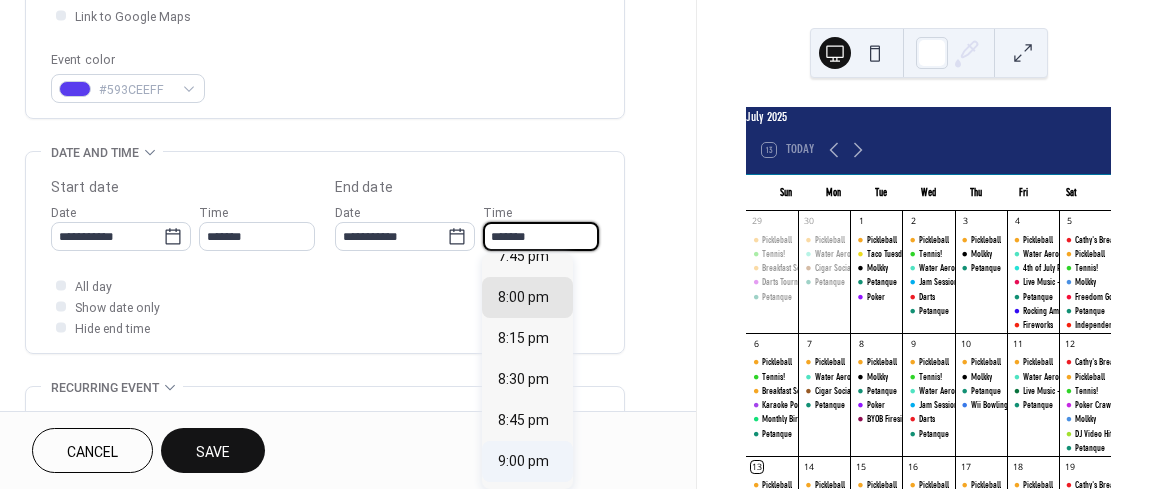 type on "*******" 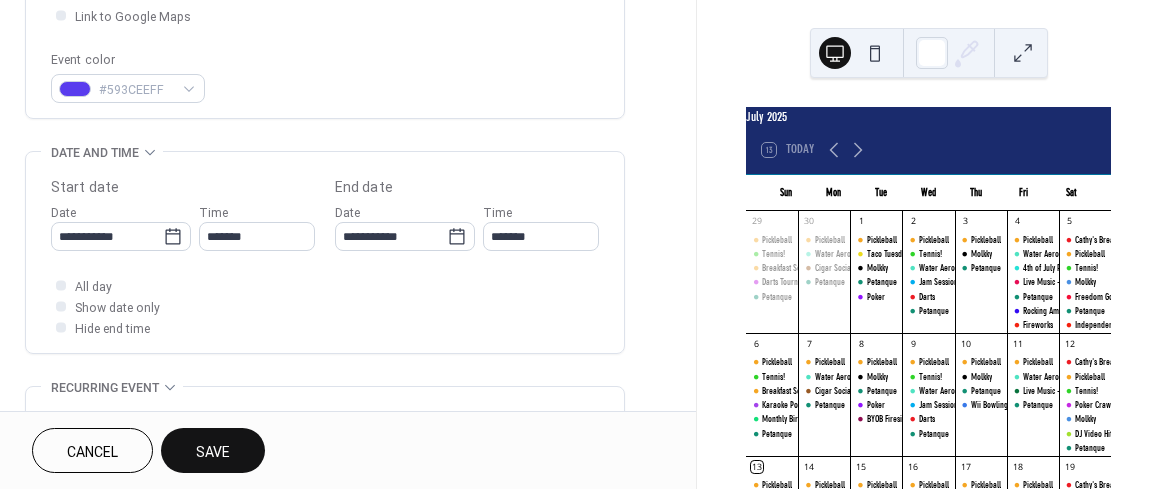 click on "Save" at bounding box center (213, 452) 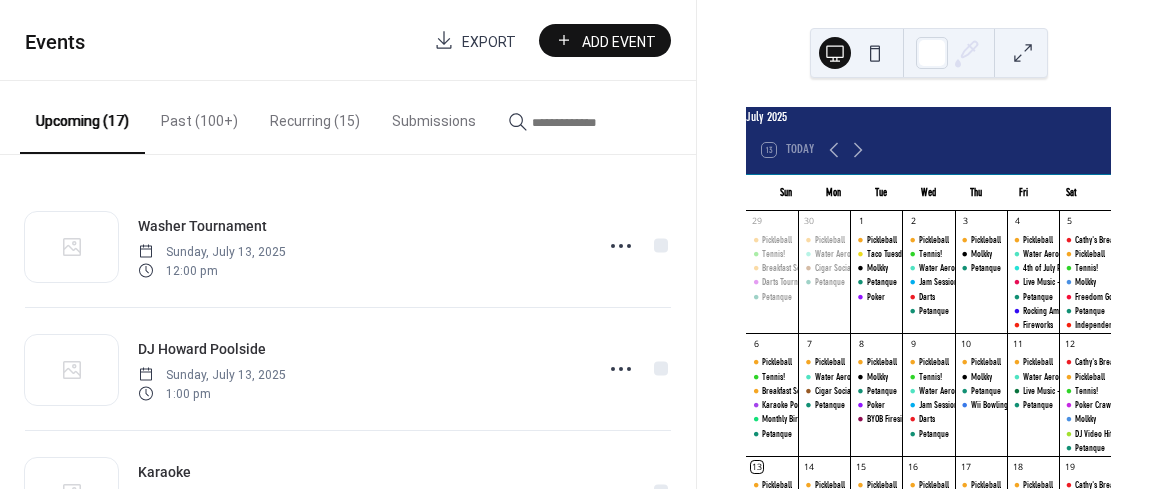scroll, scrollTop: 0, scrollLeft: 0, axis: both 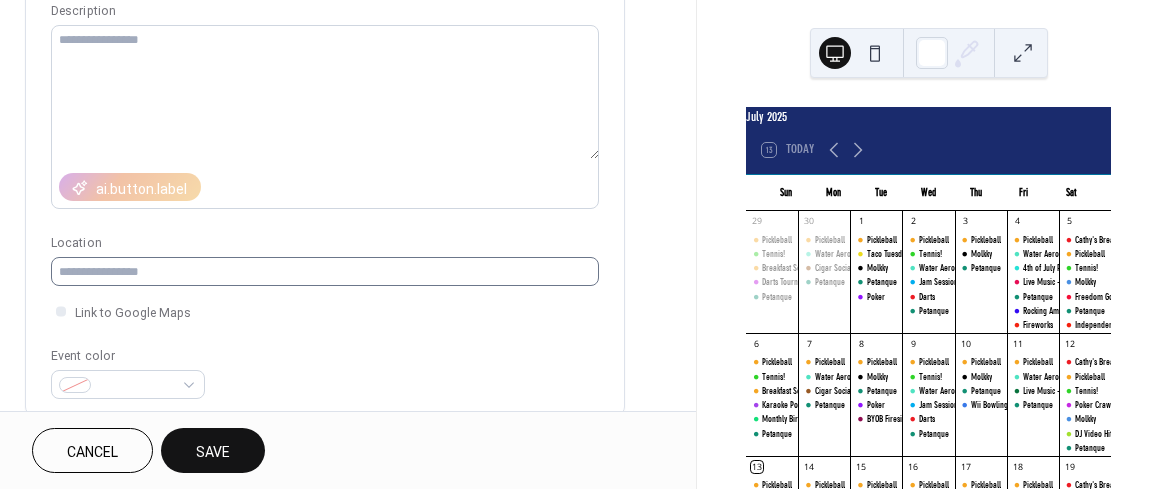 type on "**********" 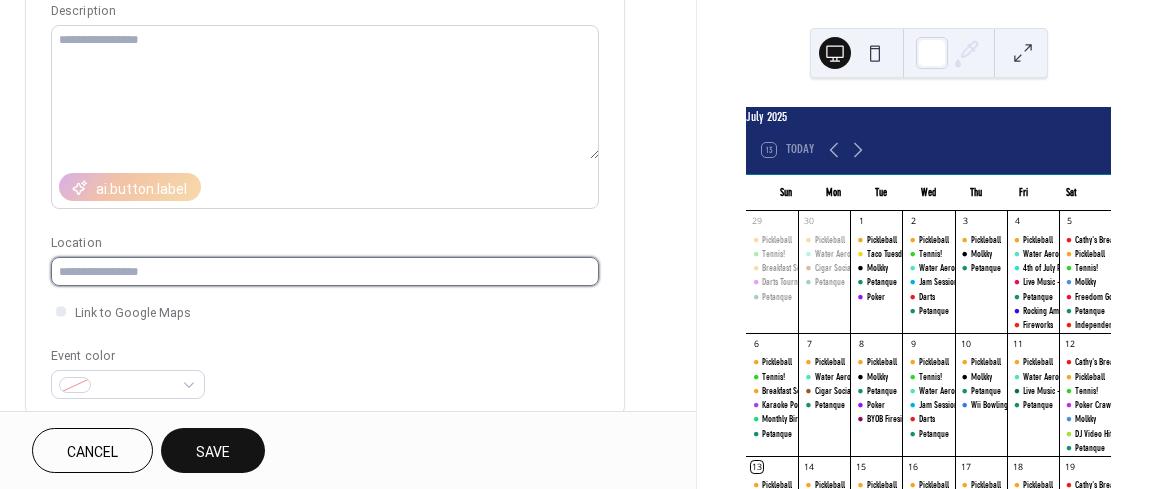 click at bounding box center [325, 271] 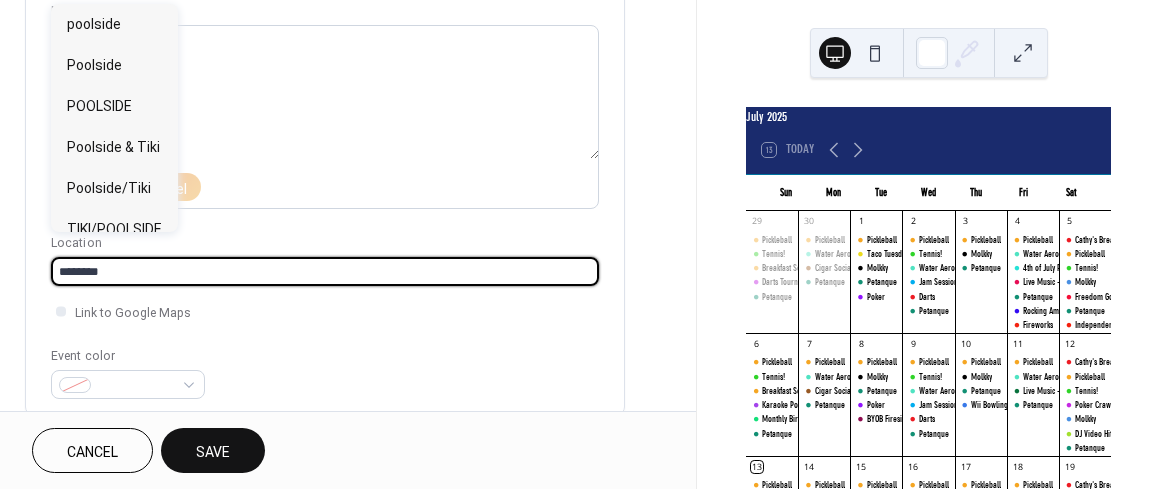 type on "********" 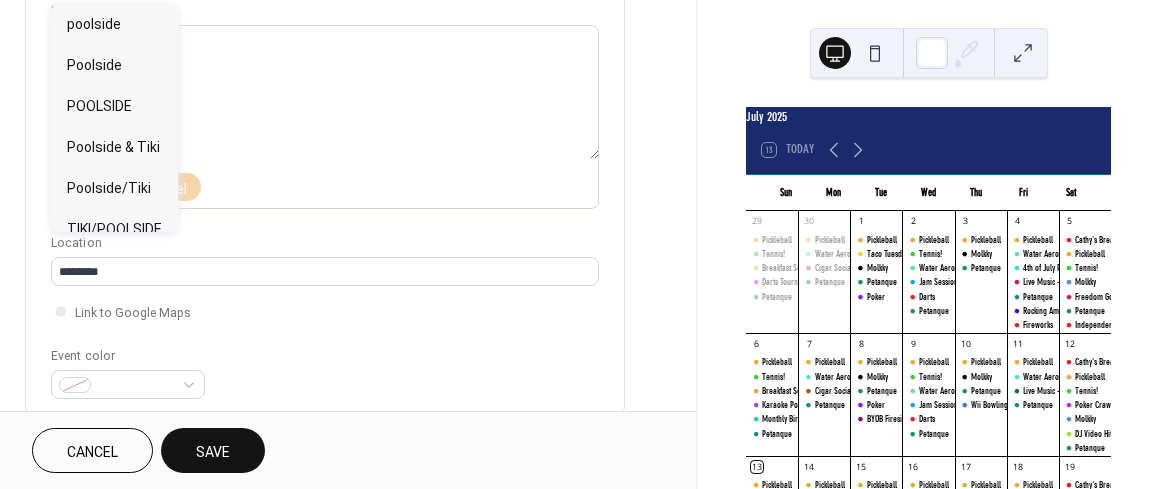 click on "Location" at bounding box center (323, 243) 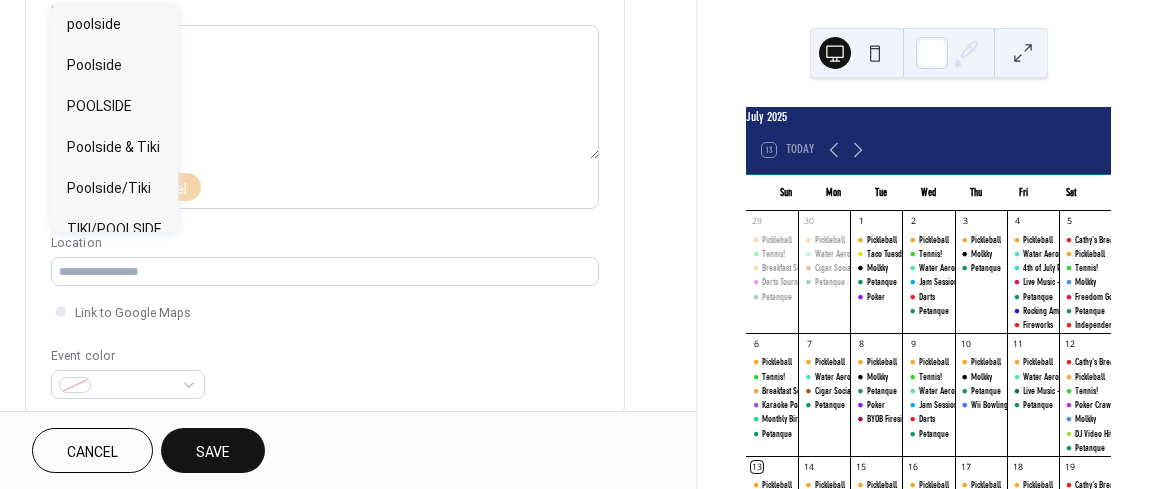click on "Event color" at bounding box center (325, 372) 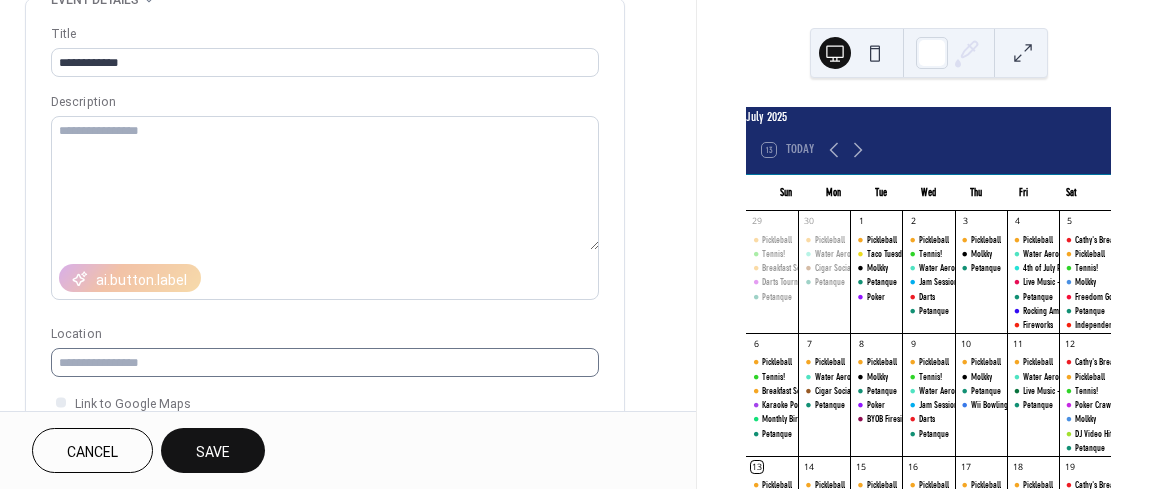 scroll, scrollTop: 104, scrollLeft: 0, axis: vertical 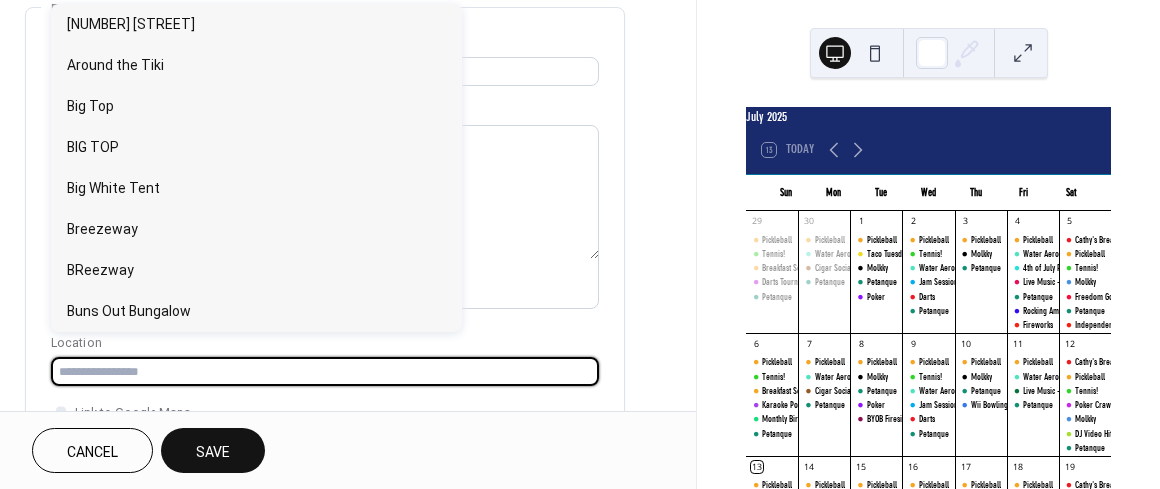 click at bounding box center (325, 371) 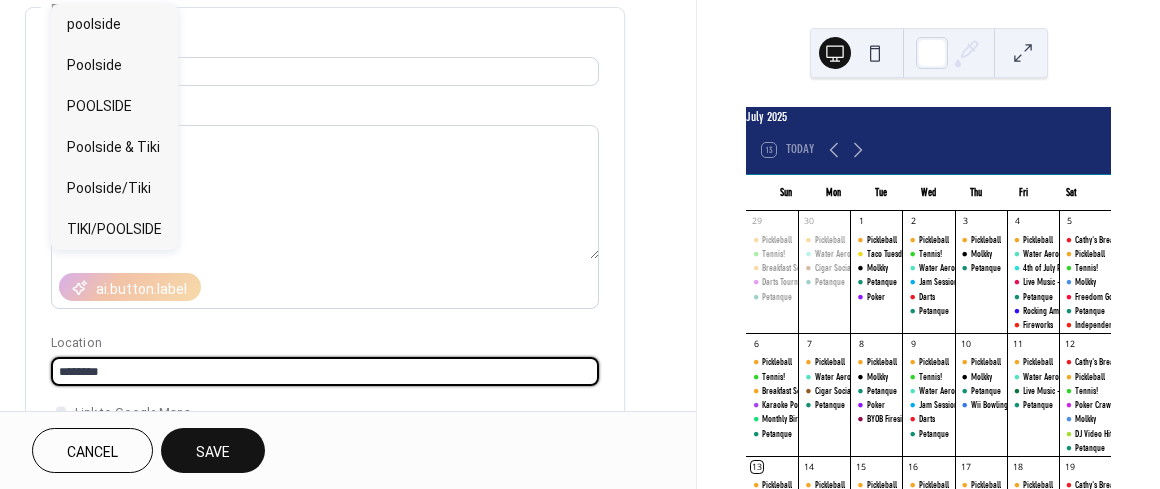 type on "********" 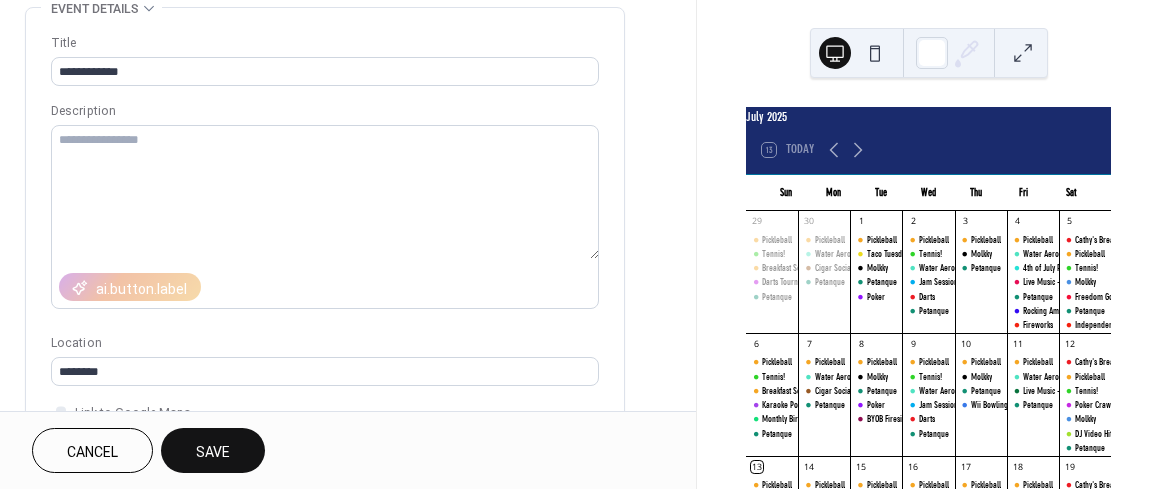 click on "**********" at bounding box center (348, 616) 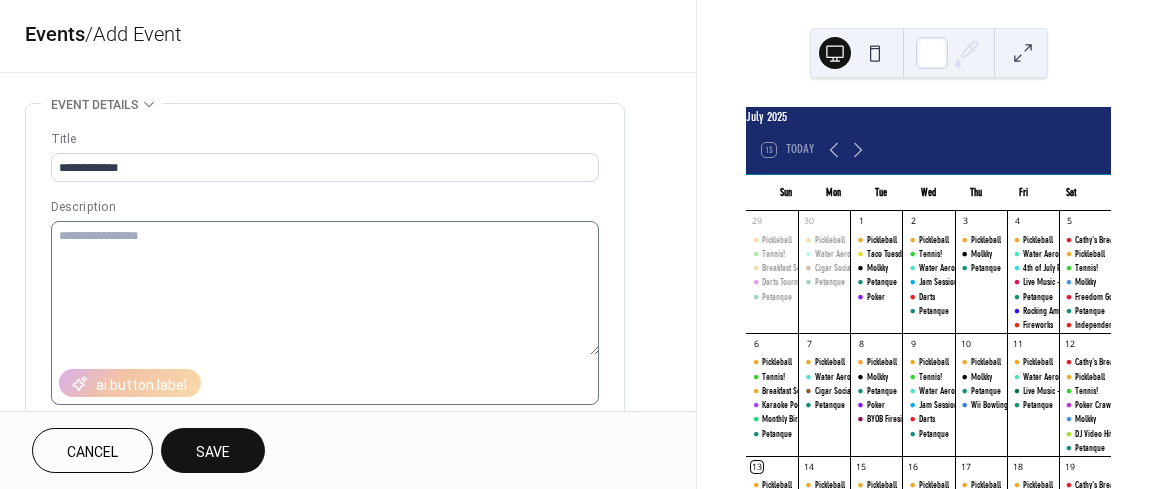 scroll, scrollTop: 4, scrollLeft: 0, axis: vertical 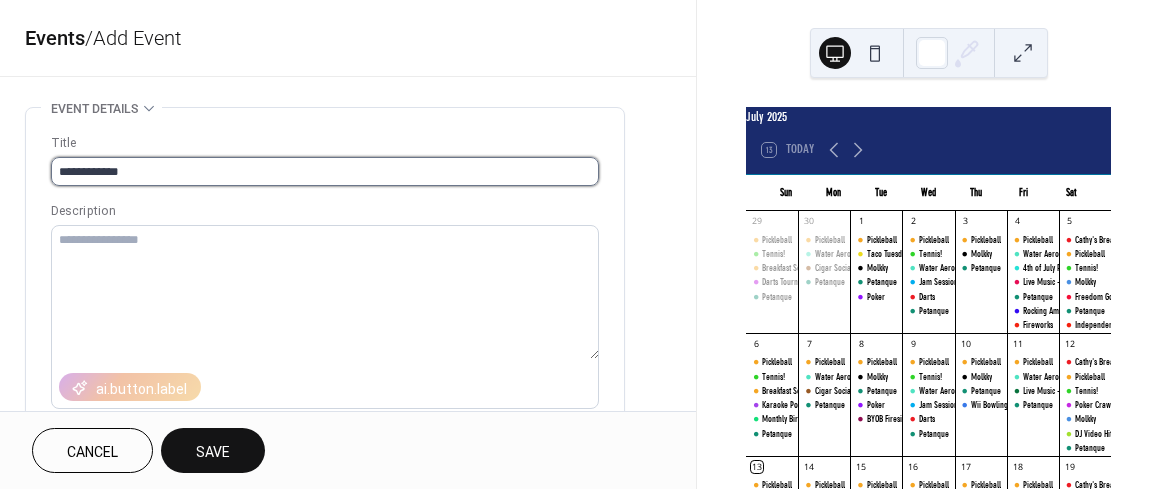 click on "**********" at bounding box center (325, 171) 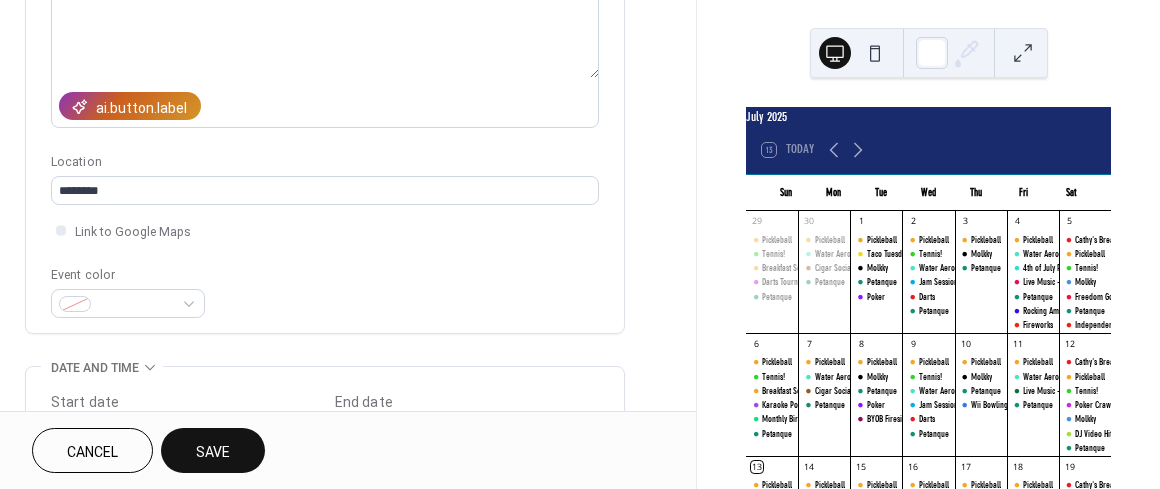 scroll, scrollTop: 300, scrollLeft: 0, axis: vertical 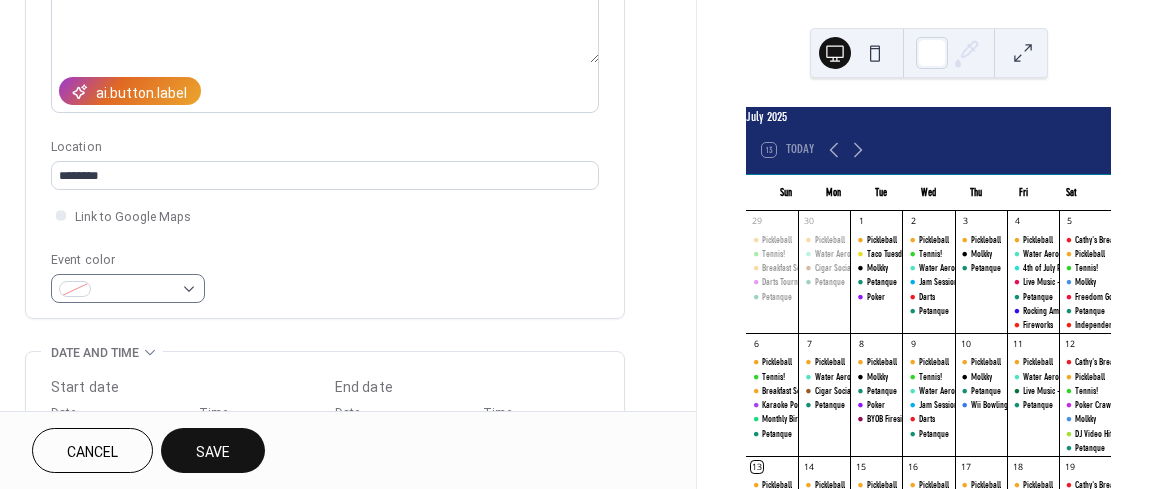 type on "**********" 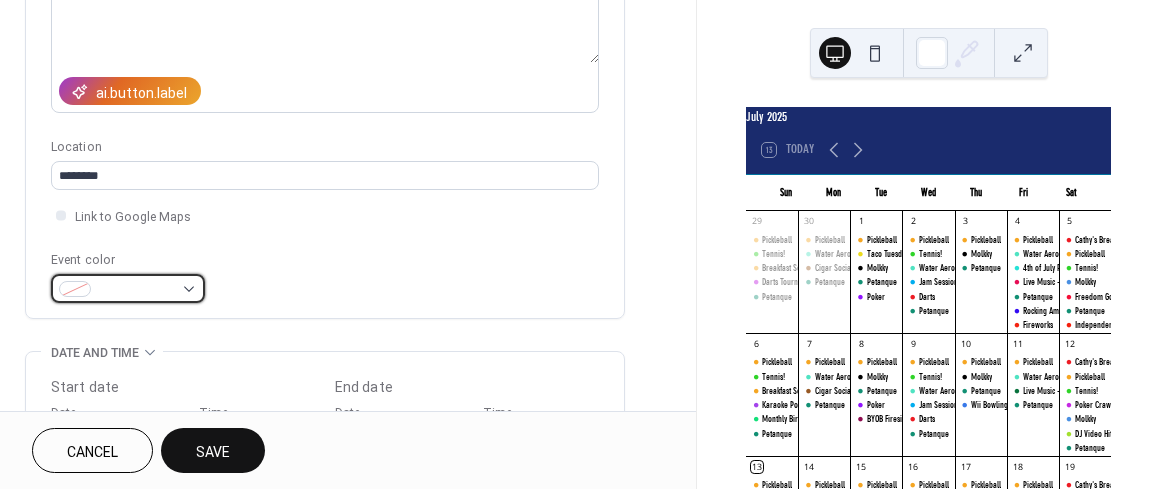 click at bounding box center (128, 288) 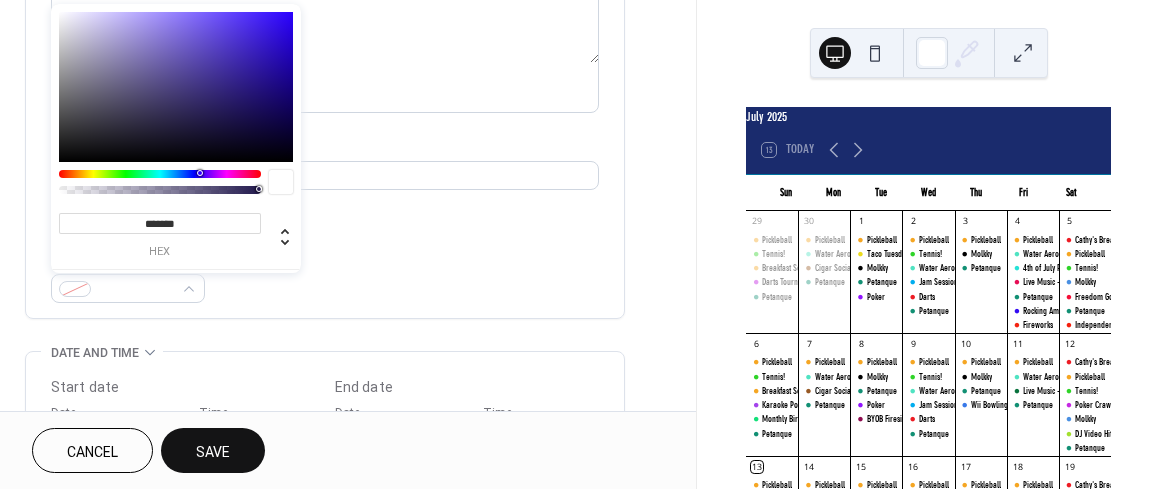 click at bounding box center [160, 174] 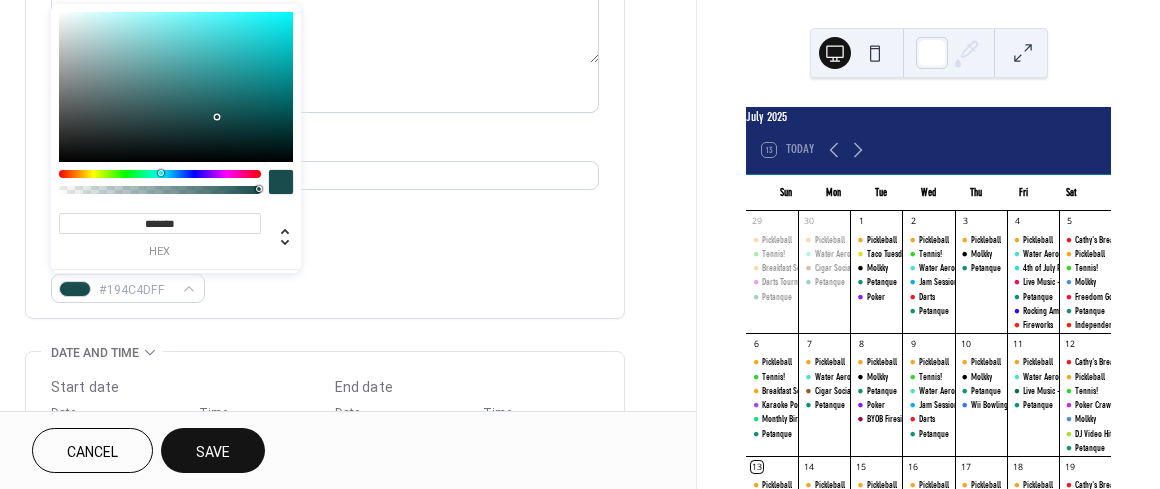 type on "*******" 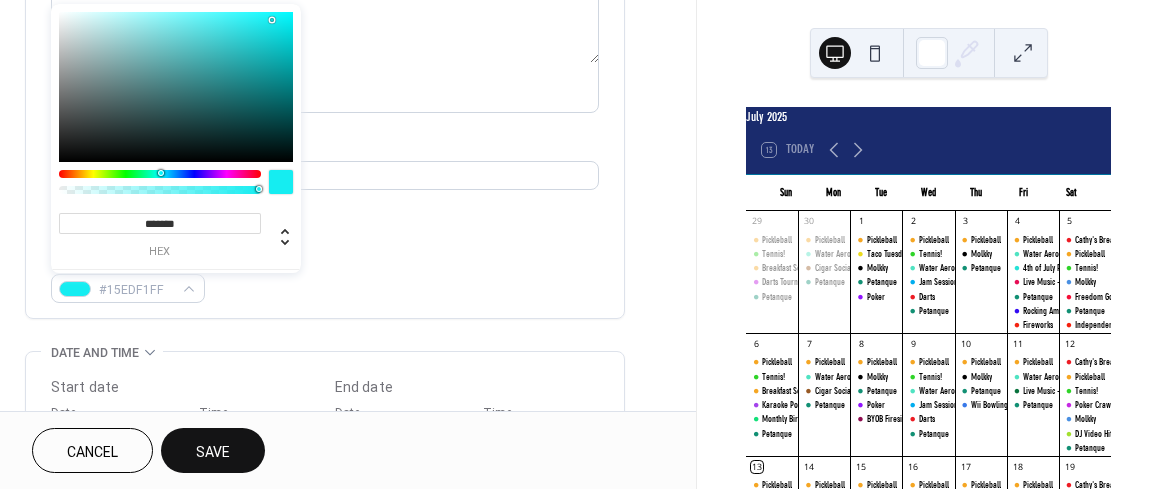 click at bounding box center (176, 87) 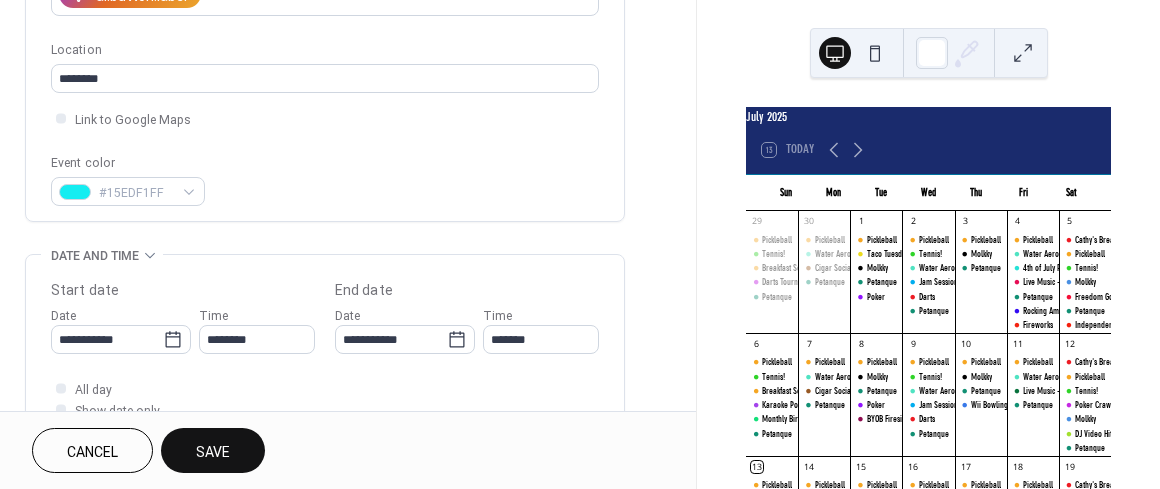 scroll, scrollTop: 400, scrollLeft: 0, axis: vertical 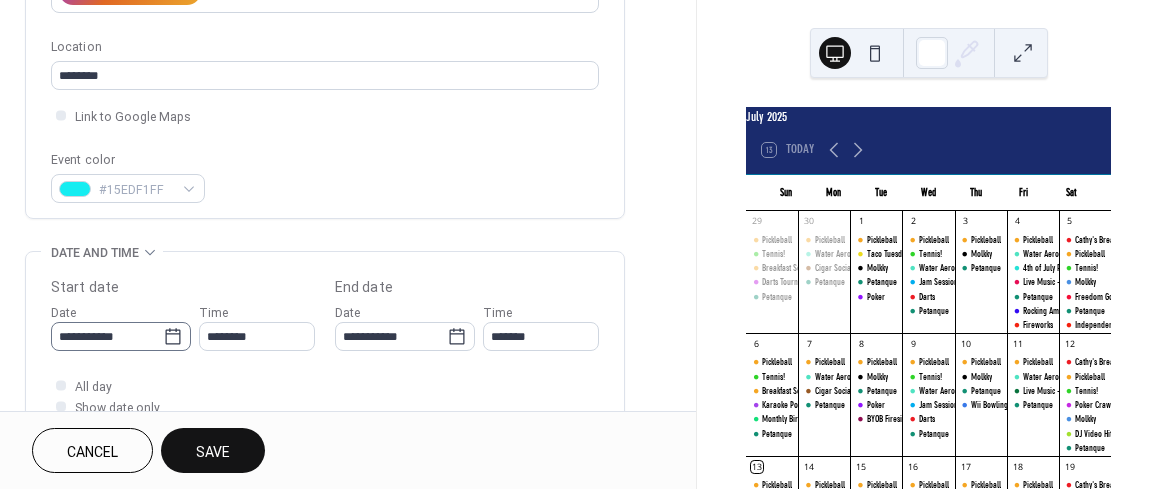 click 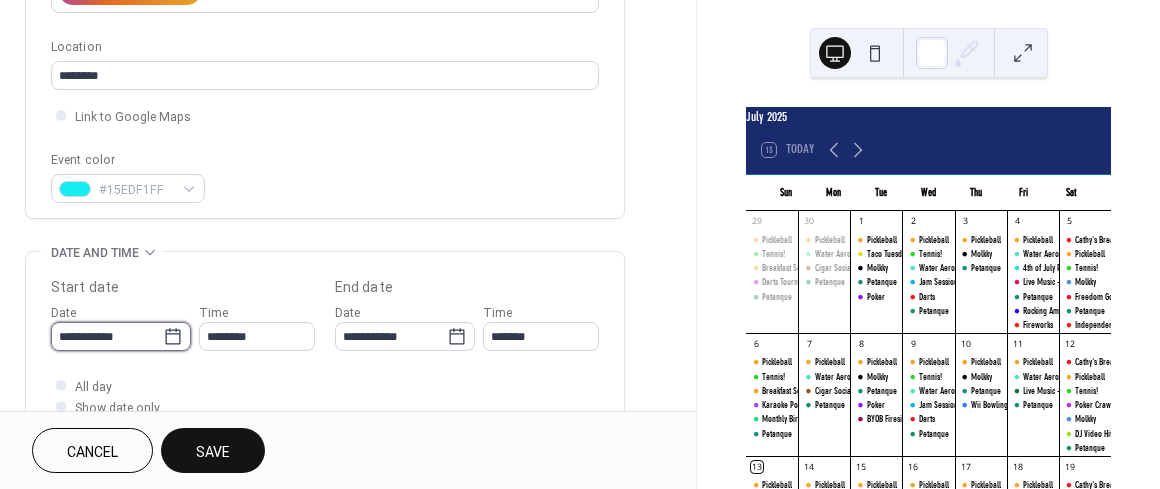 click on "**********" at bounding box center [107, 336] 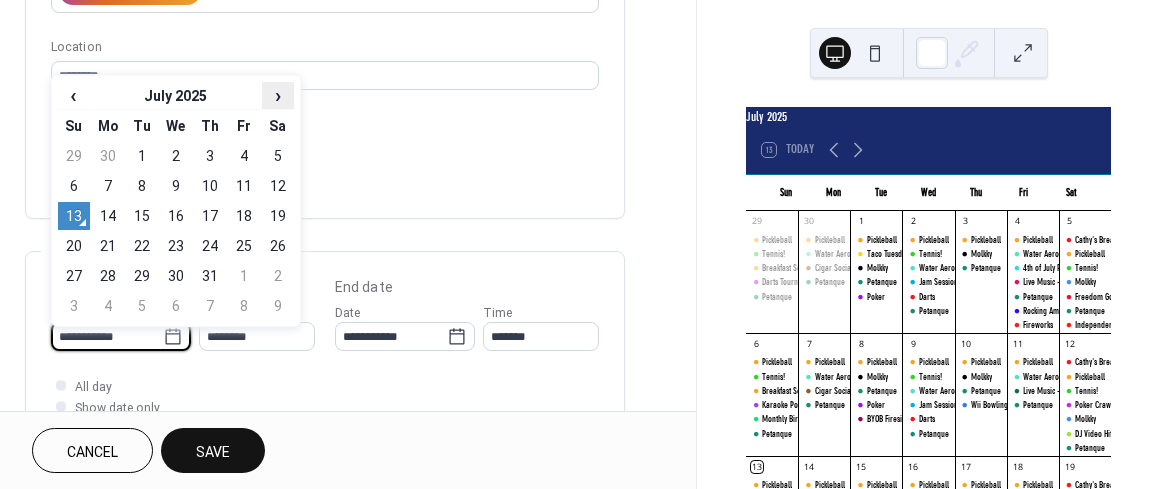 click on "›" at bounding box center (278, 95) 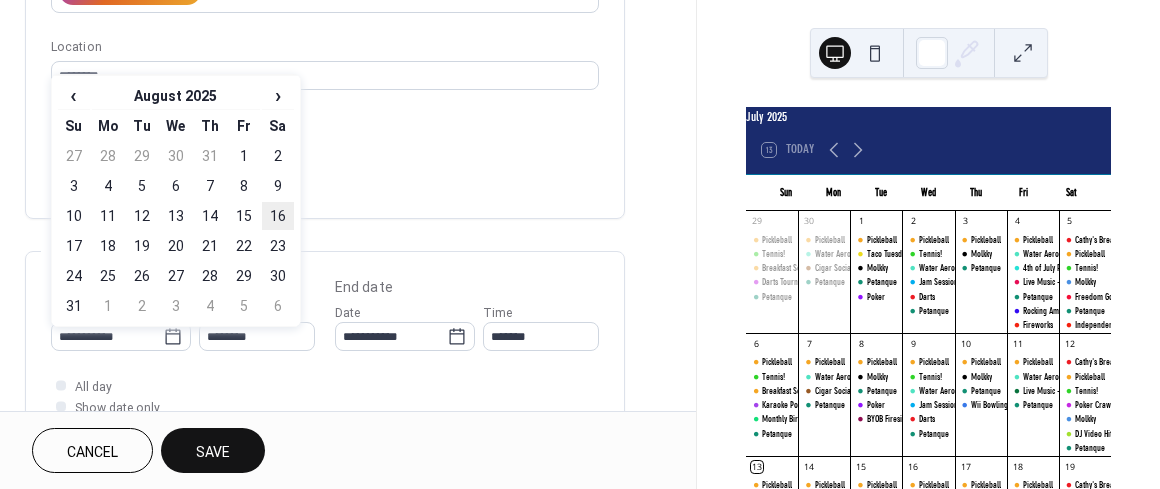 click on "16" at bounding box center (278, 216) 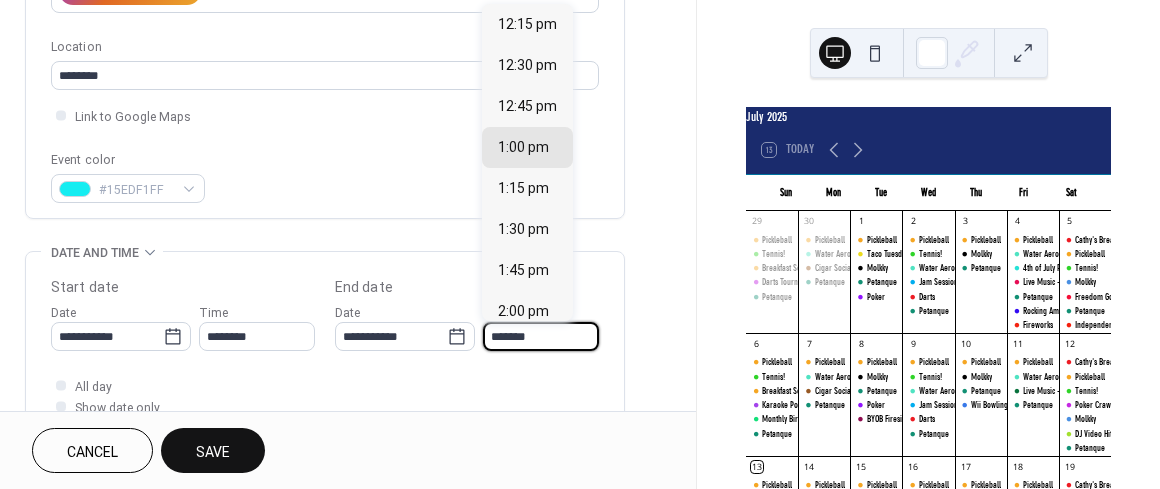 click on "*******" at bounding box center (541, 336) 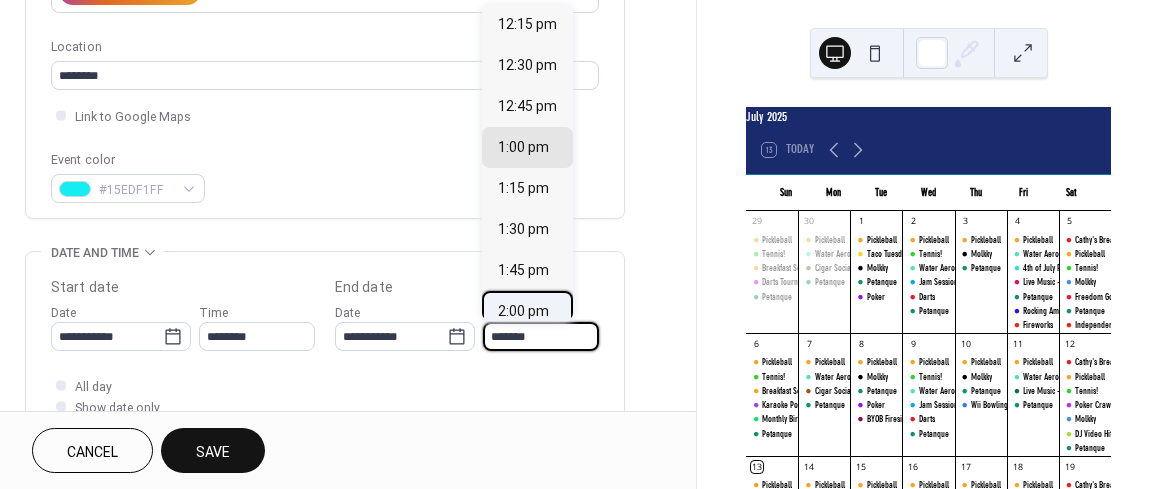 click on "2:00 pm" at bounding box center (523, 311) 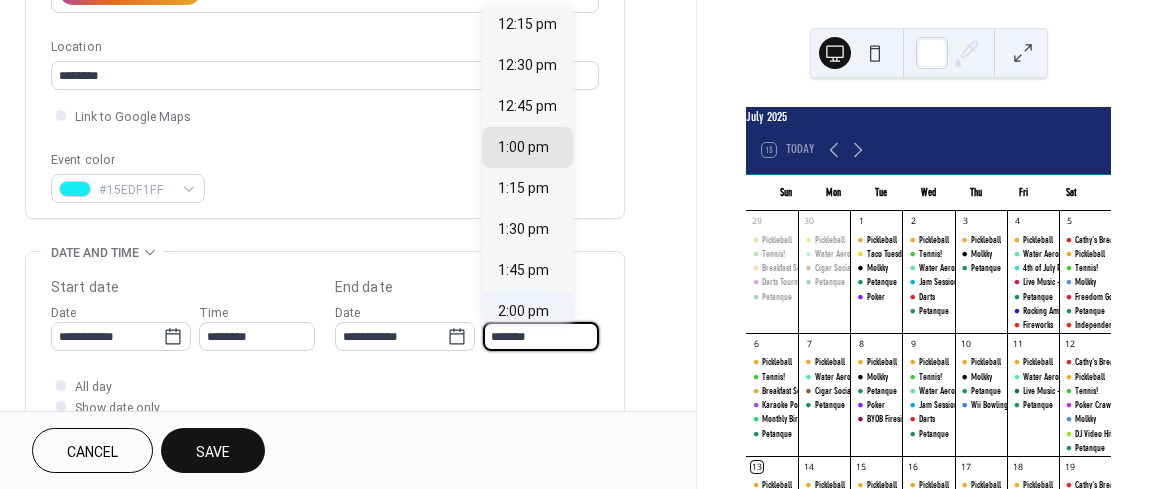 type on "*******" 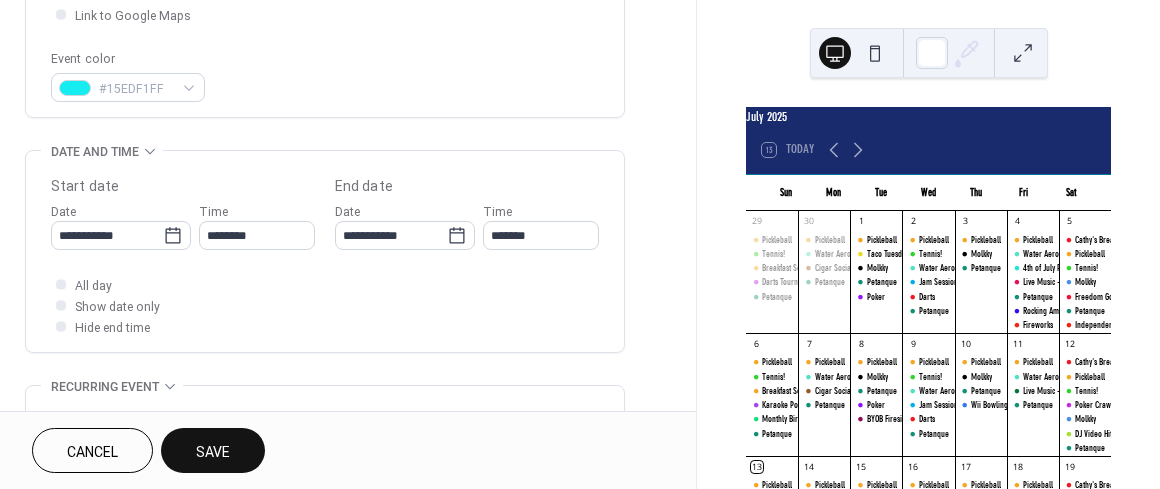 scroll, scrollTop: 504, scrollLeft: 0, axis: vertical 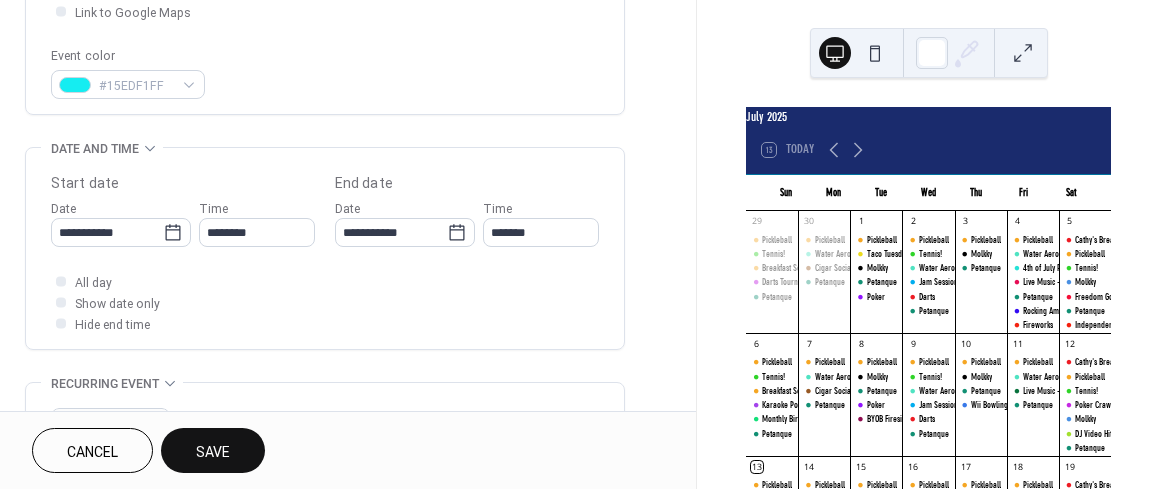 click on "Save" at bounding box center [213, 452] 